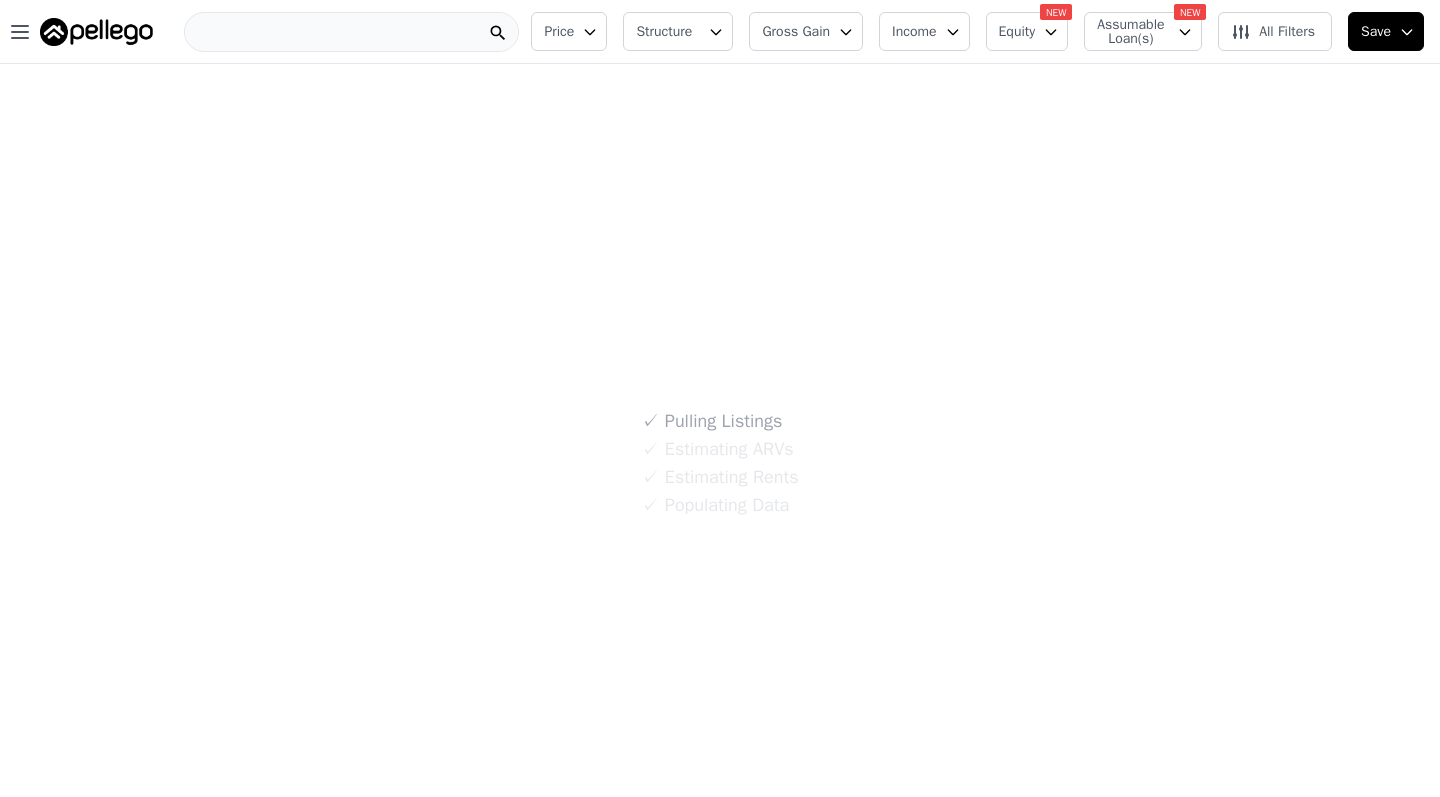 scroll, scrollTop: 0, scrollLeft: 0, axis: both 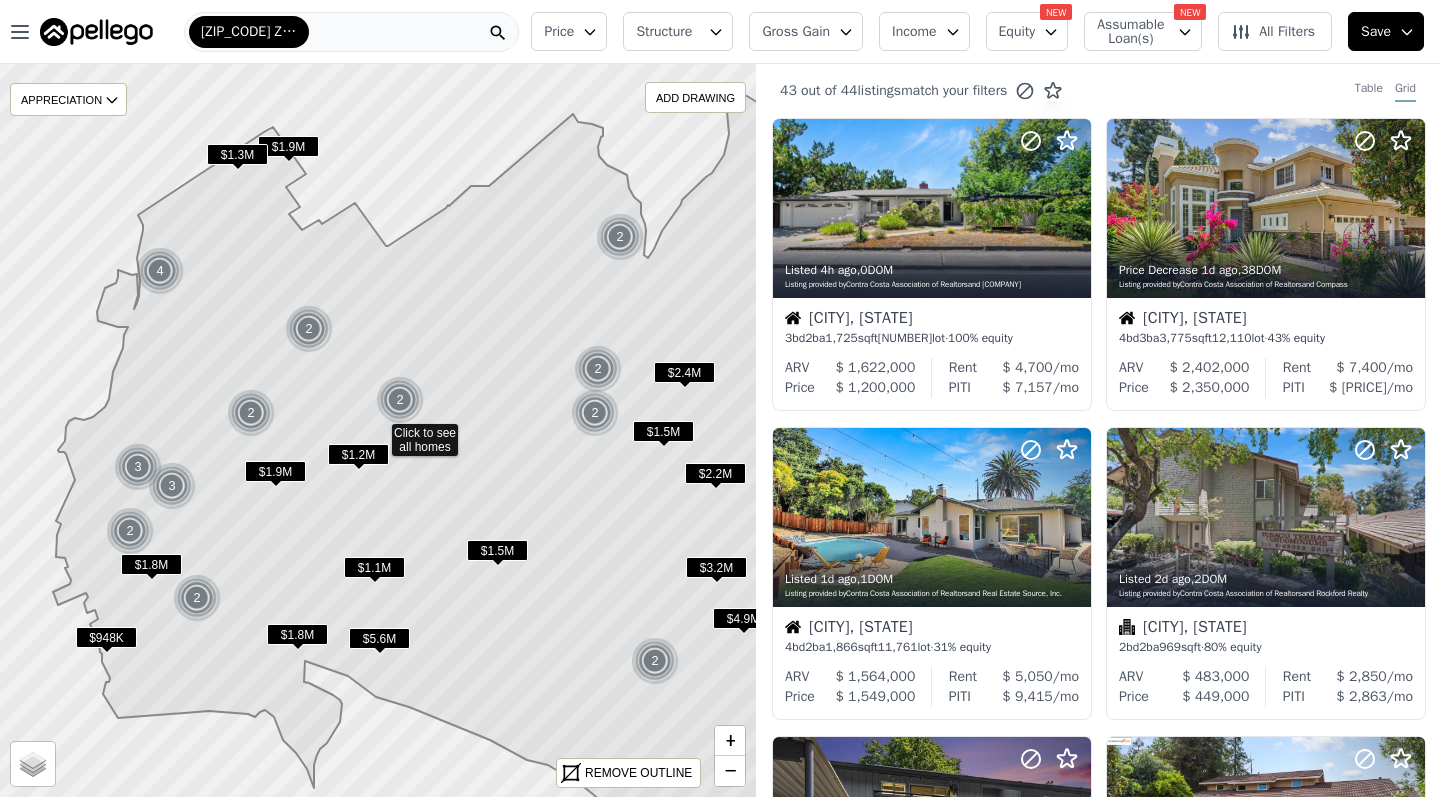 click on "2" at bounding box center [620, 237] 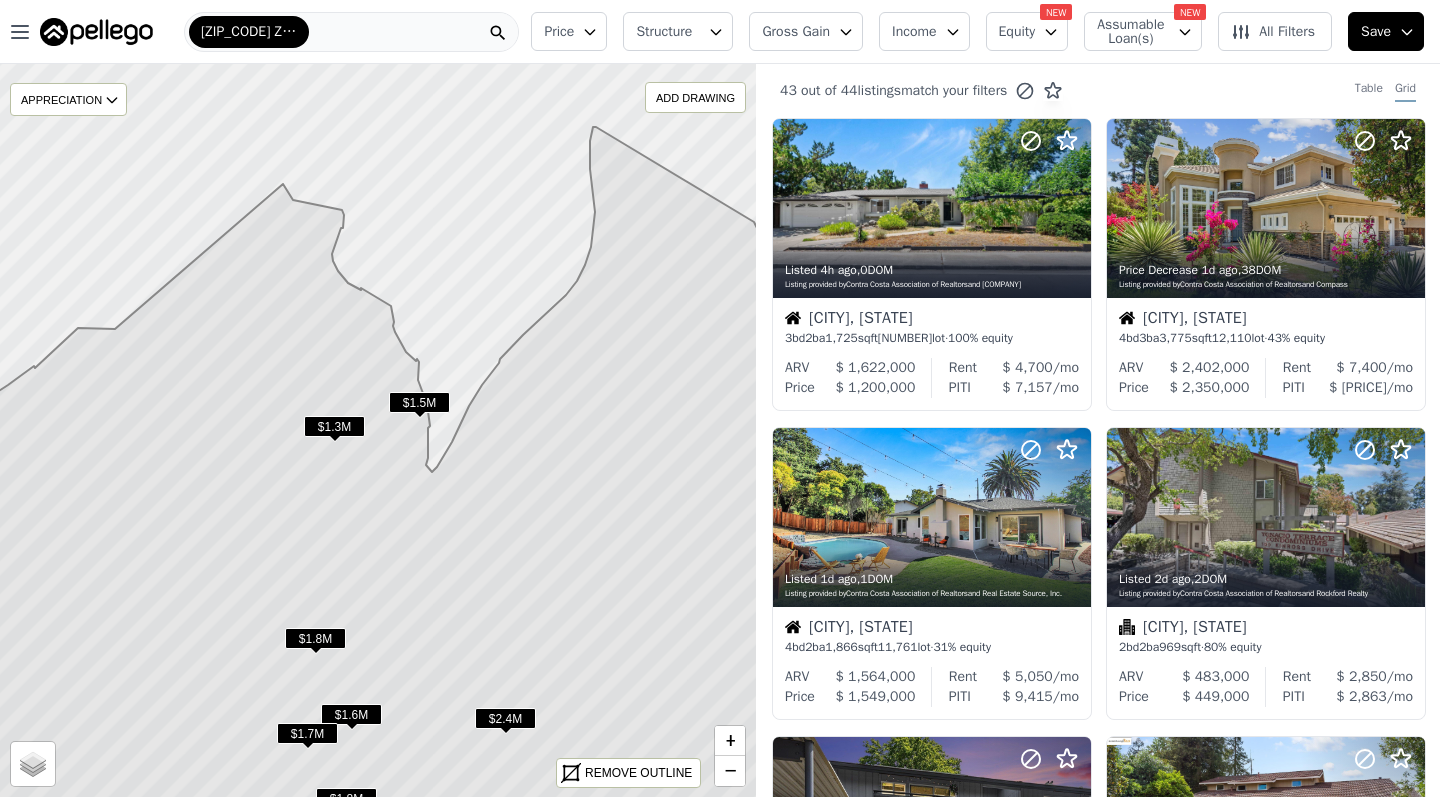click on "$1.3M" at bounding box center [334, 426] 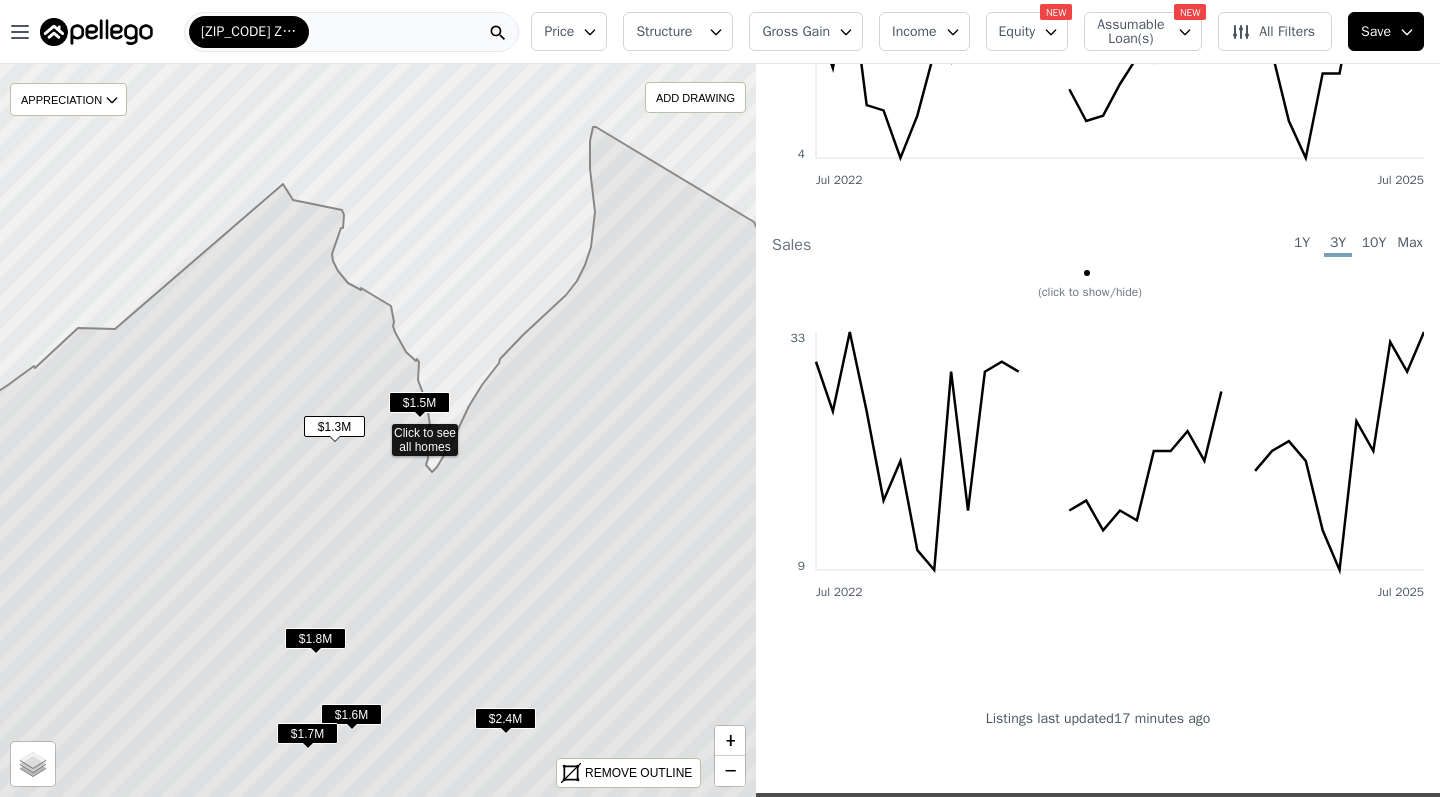 scroll, scrollTop: 1084, scrollLeft: 0, axis: vertical 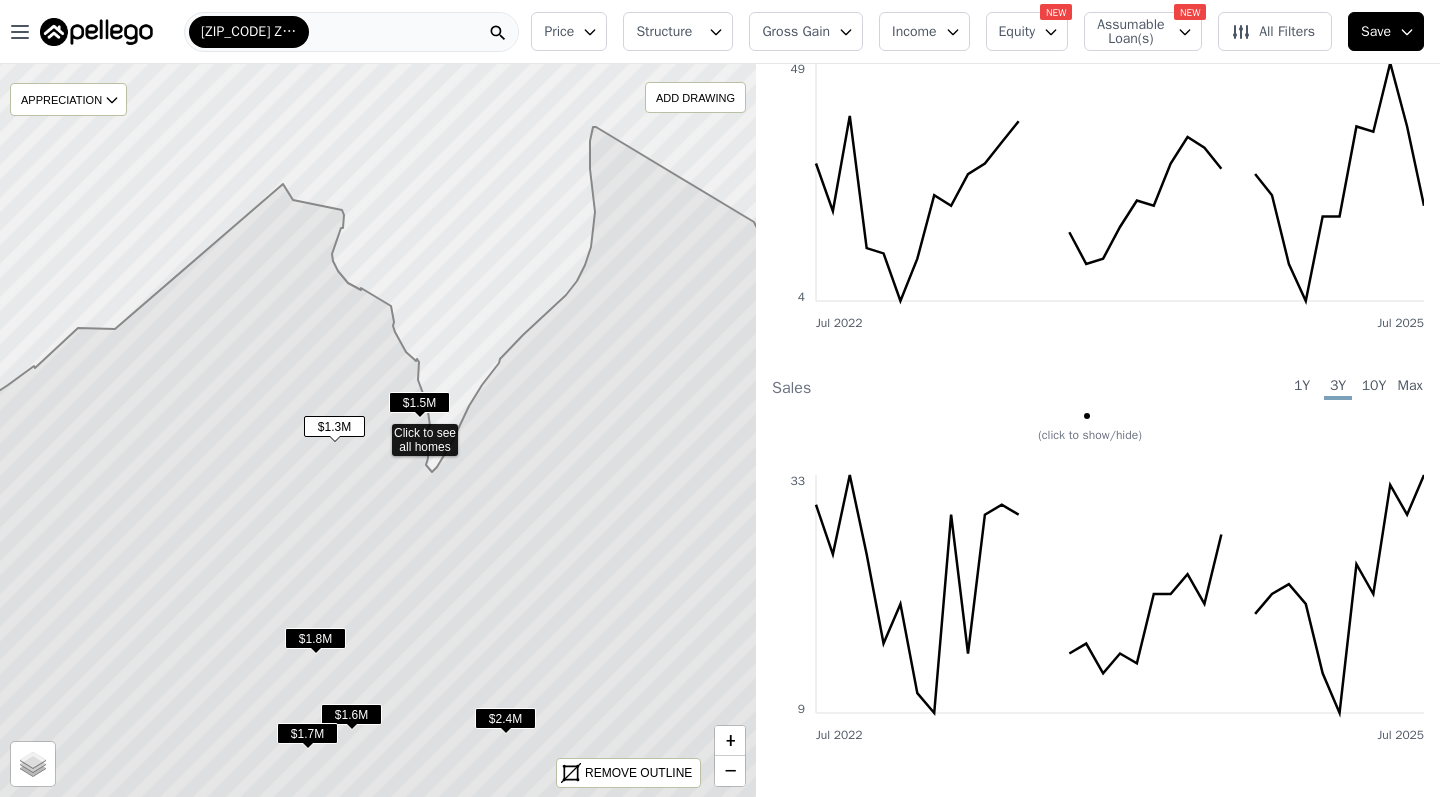 click 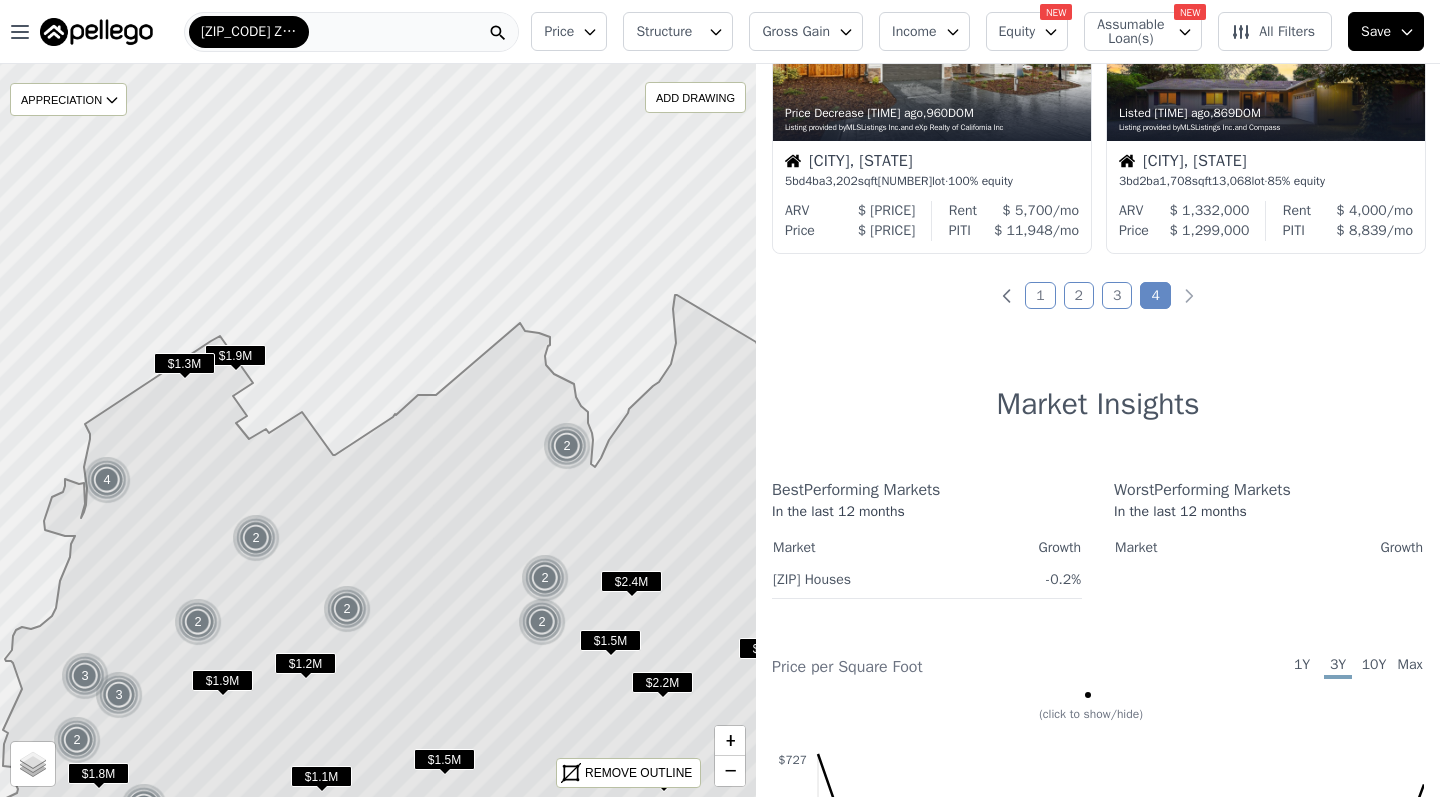 click on "94598 Zip Code" at bounding box center (351, 32) 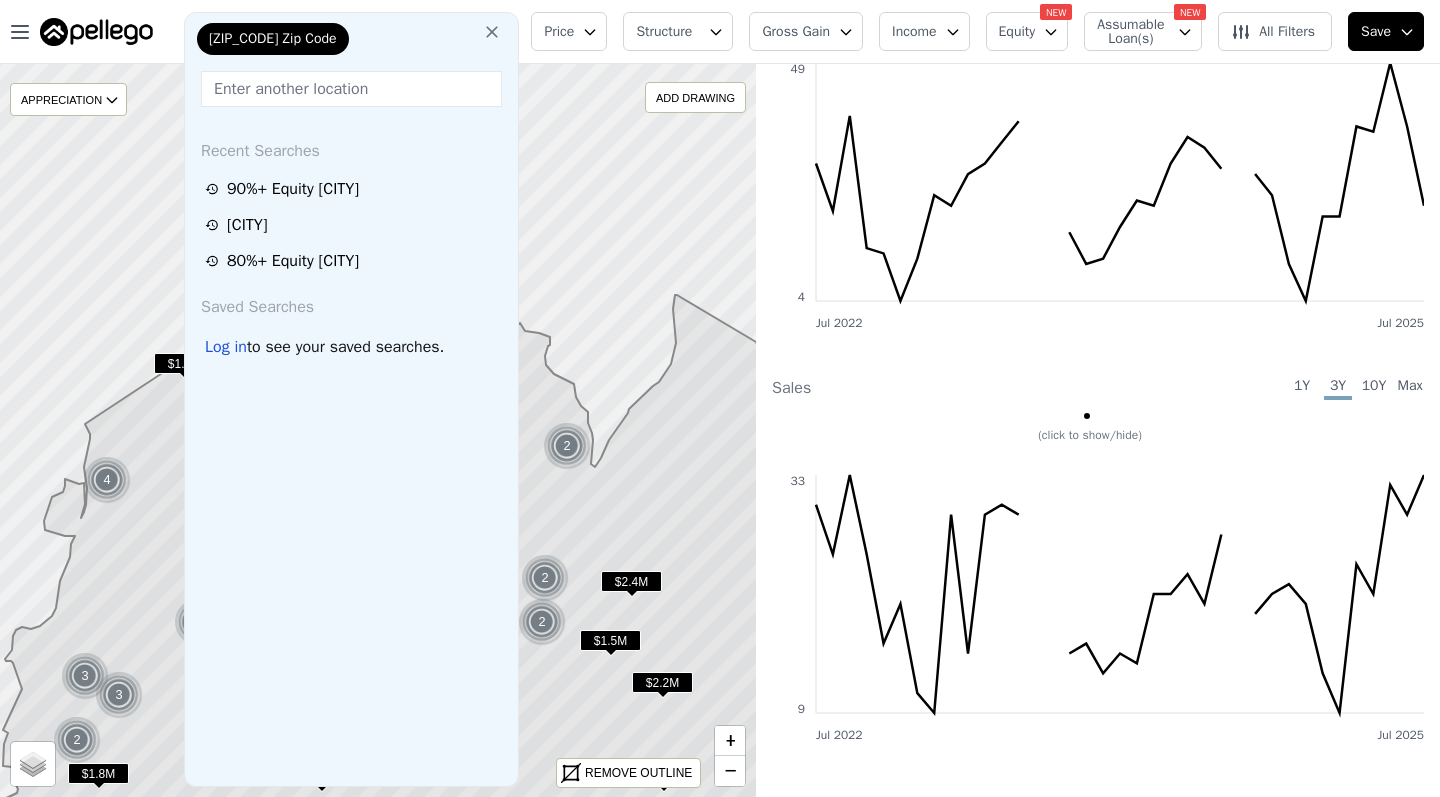 click 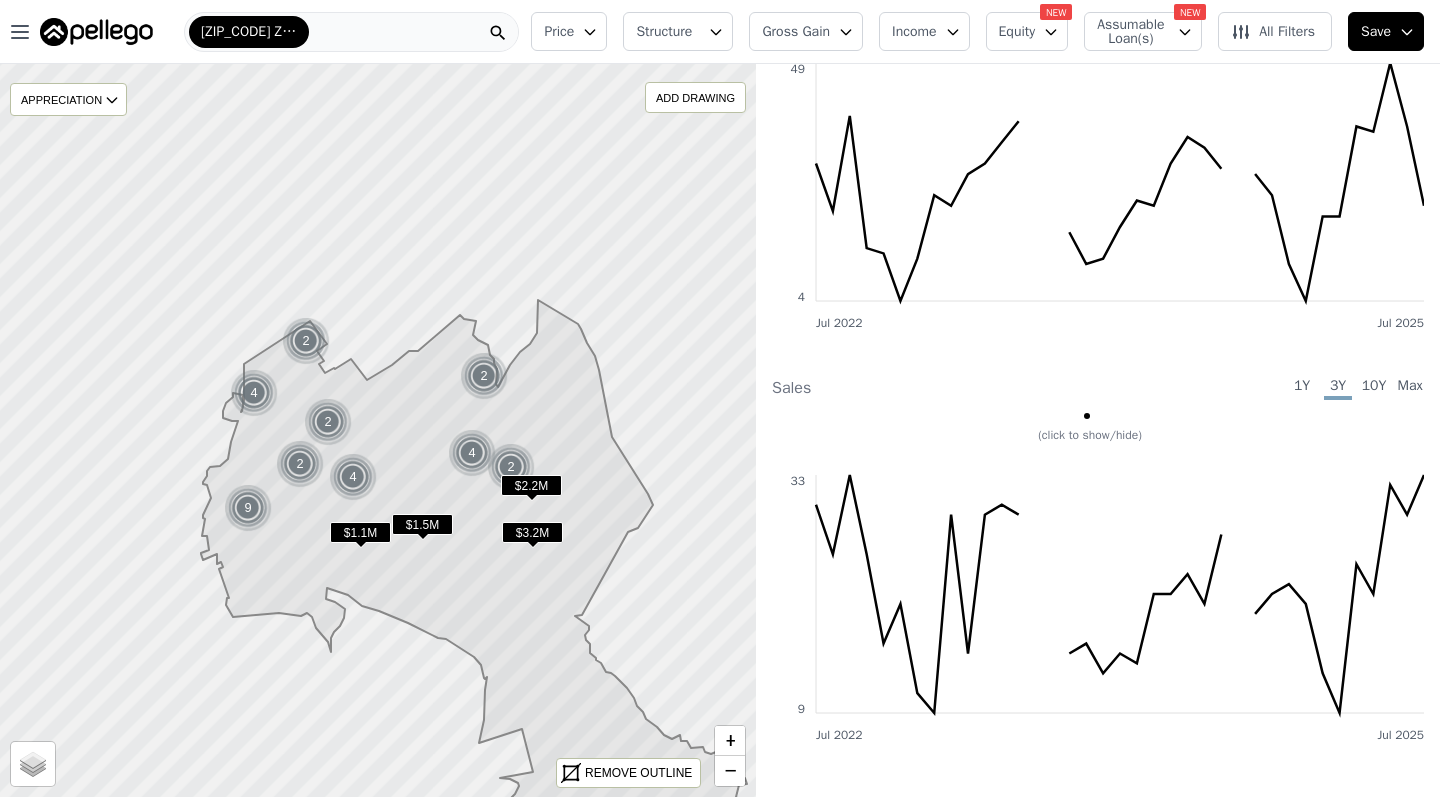 click on "94598 Zip Code" at bounding box center [351, 32] 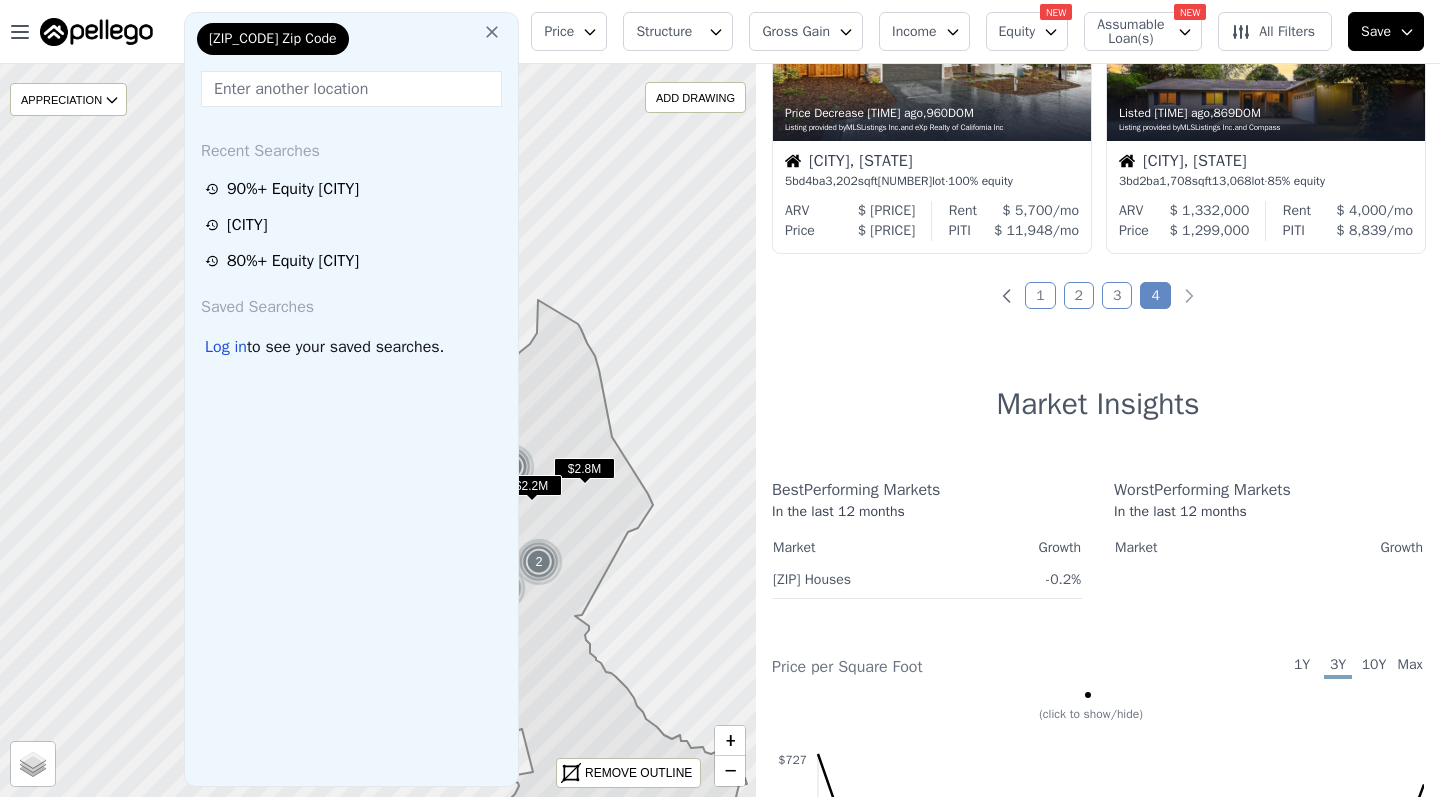 click 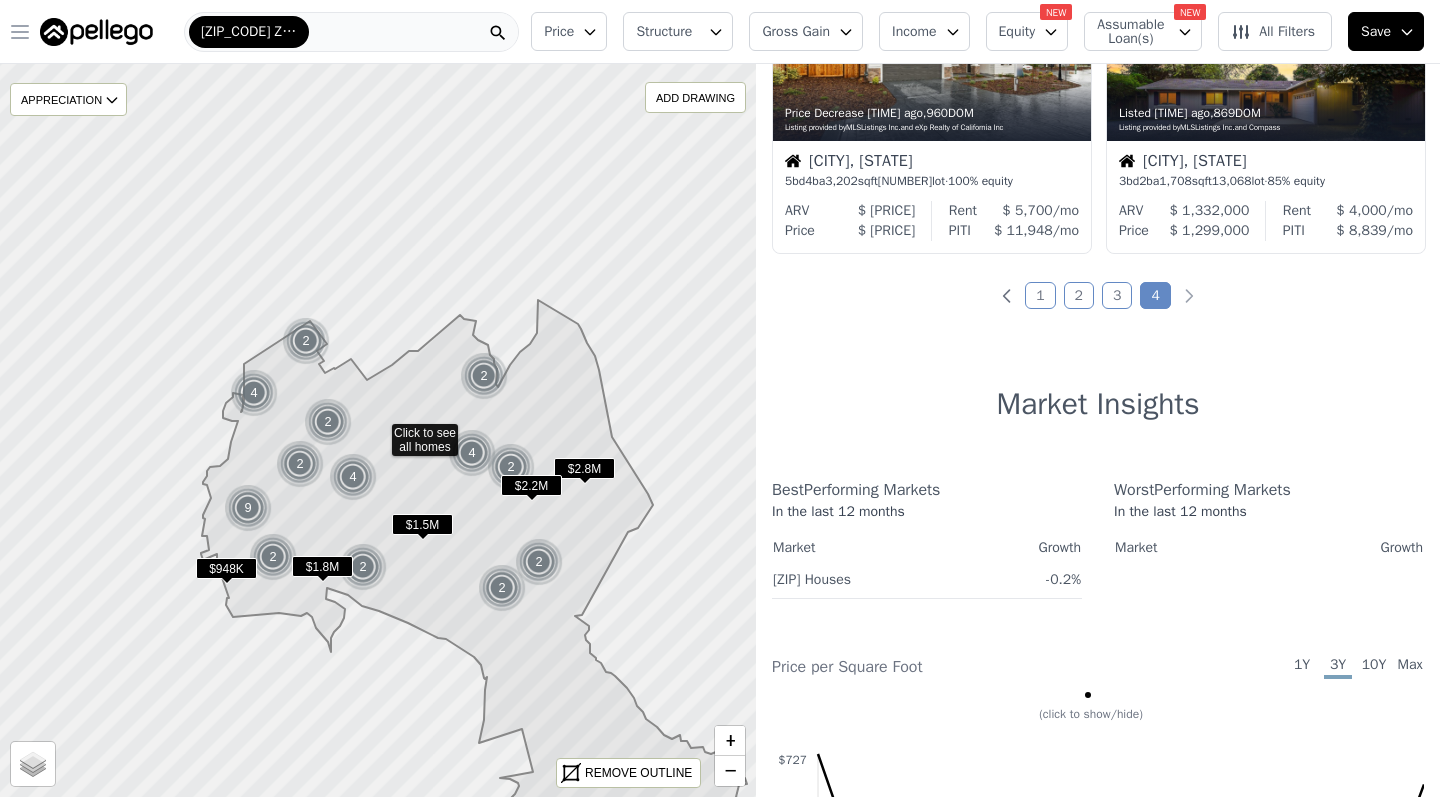 click 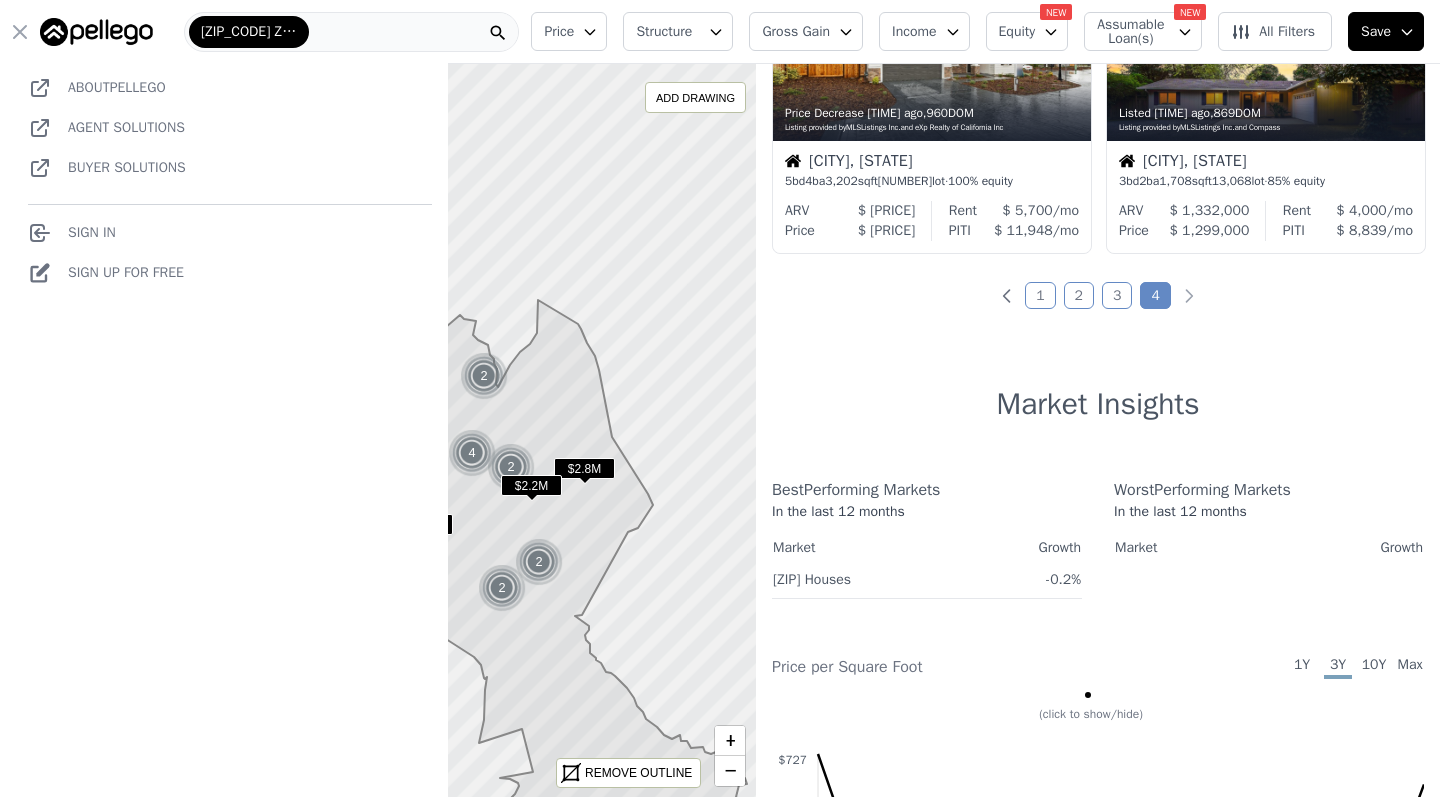 click on "1" at bounding box center [1040, 295] 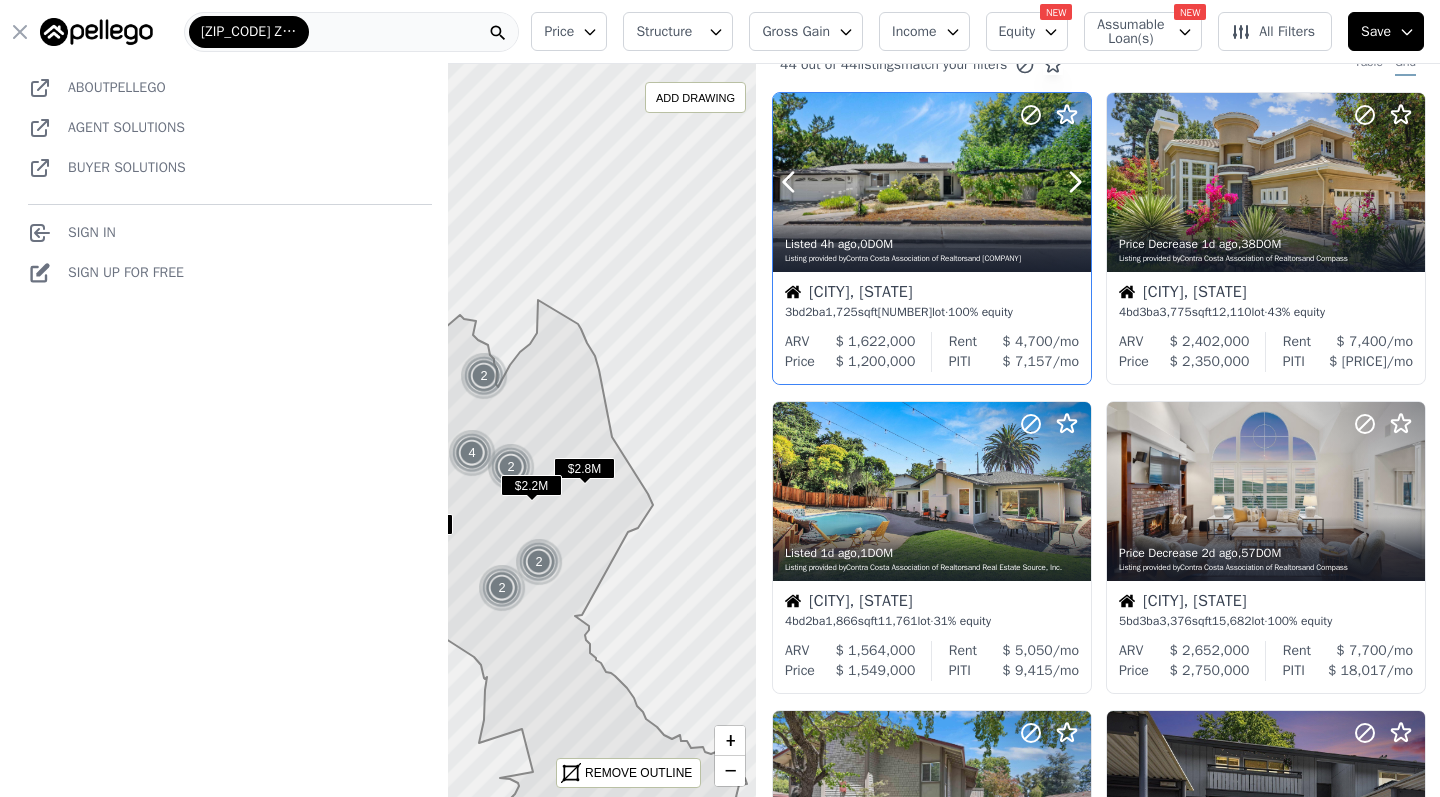 scroll, scrollTop: 27, scrollLeft: 0, axis: vertical 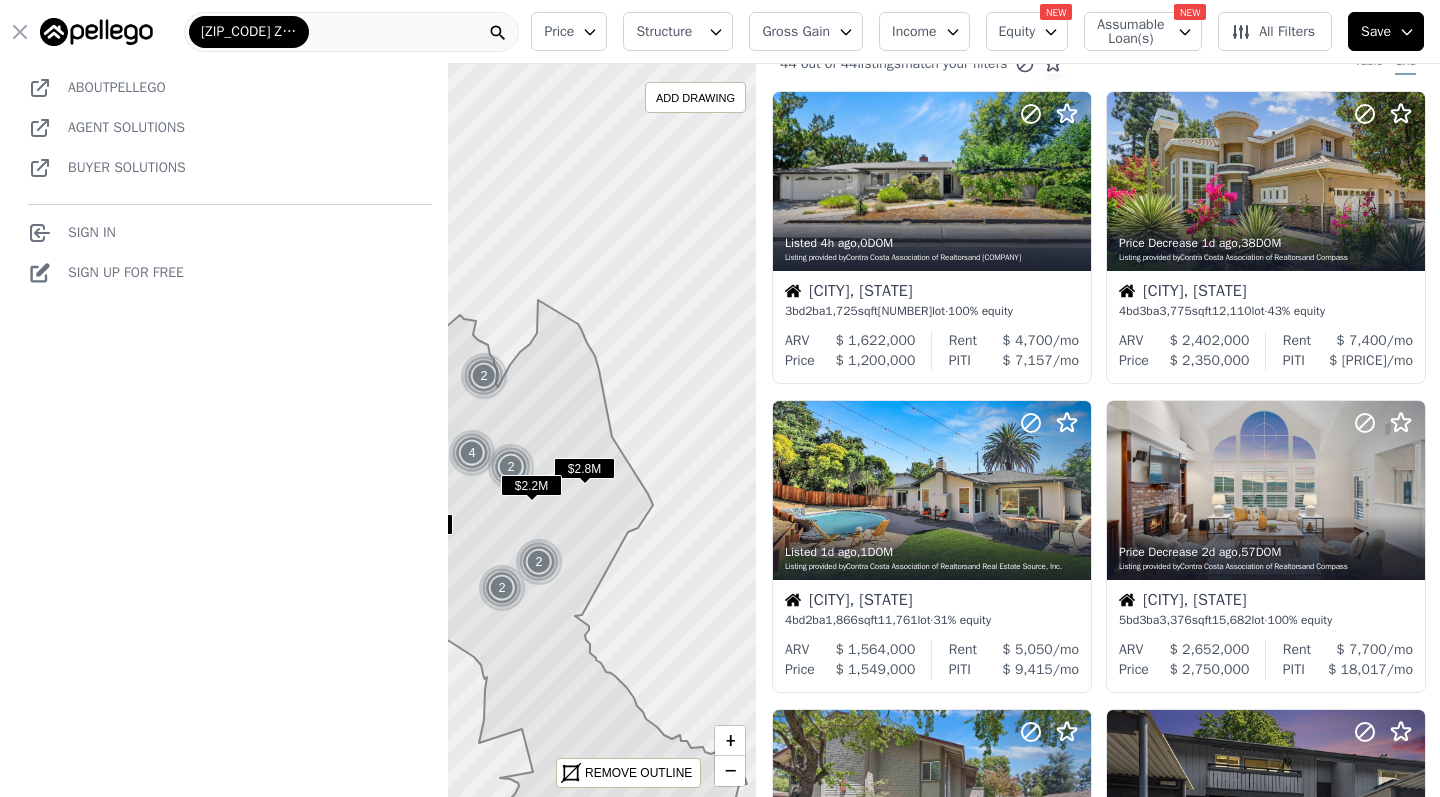 click on "Assumable Loan(s)" at bounding box center (1129, 32) 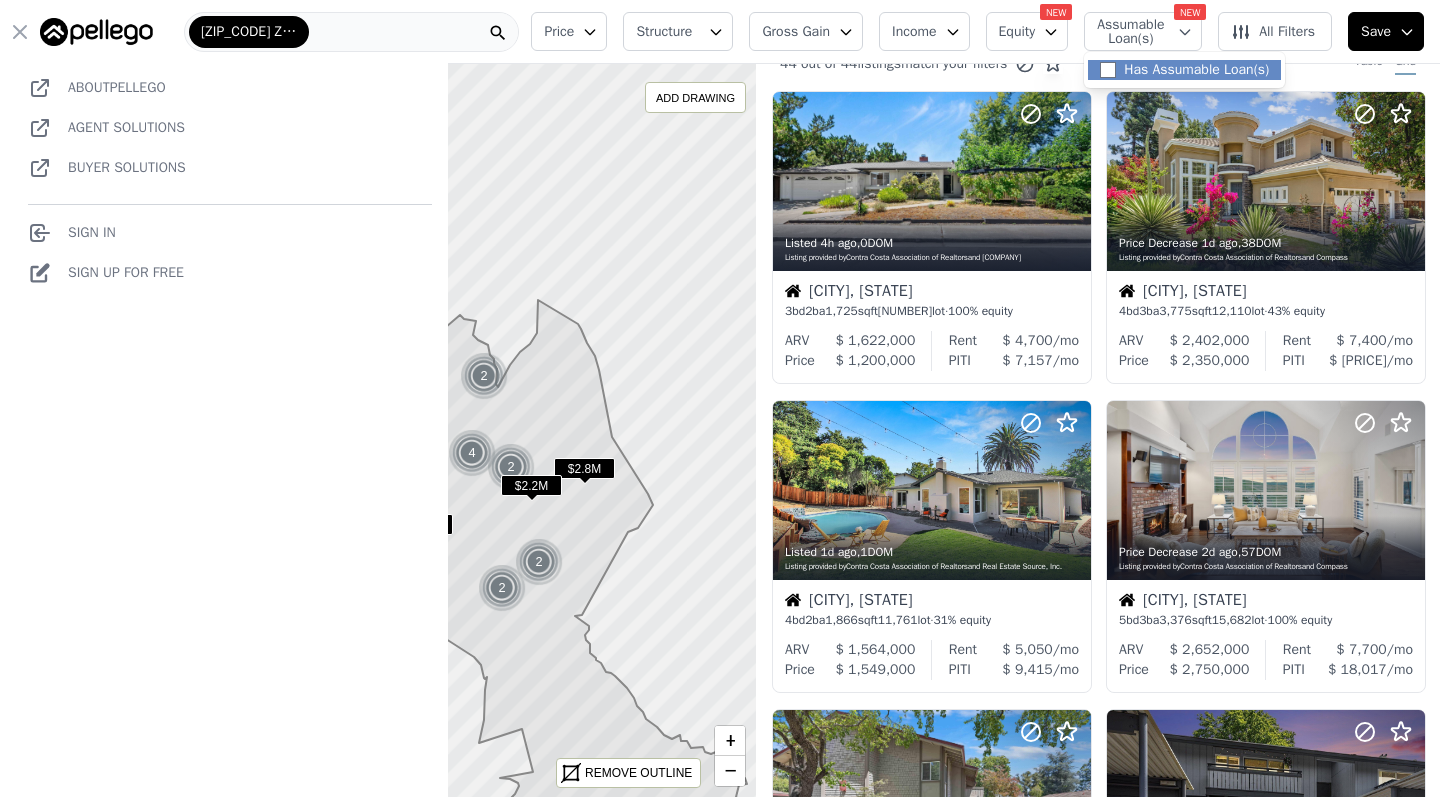 click on "Has Assumable Loan(s)" at bounding box center [1108, 70] 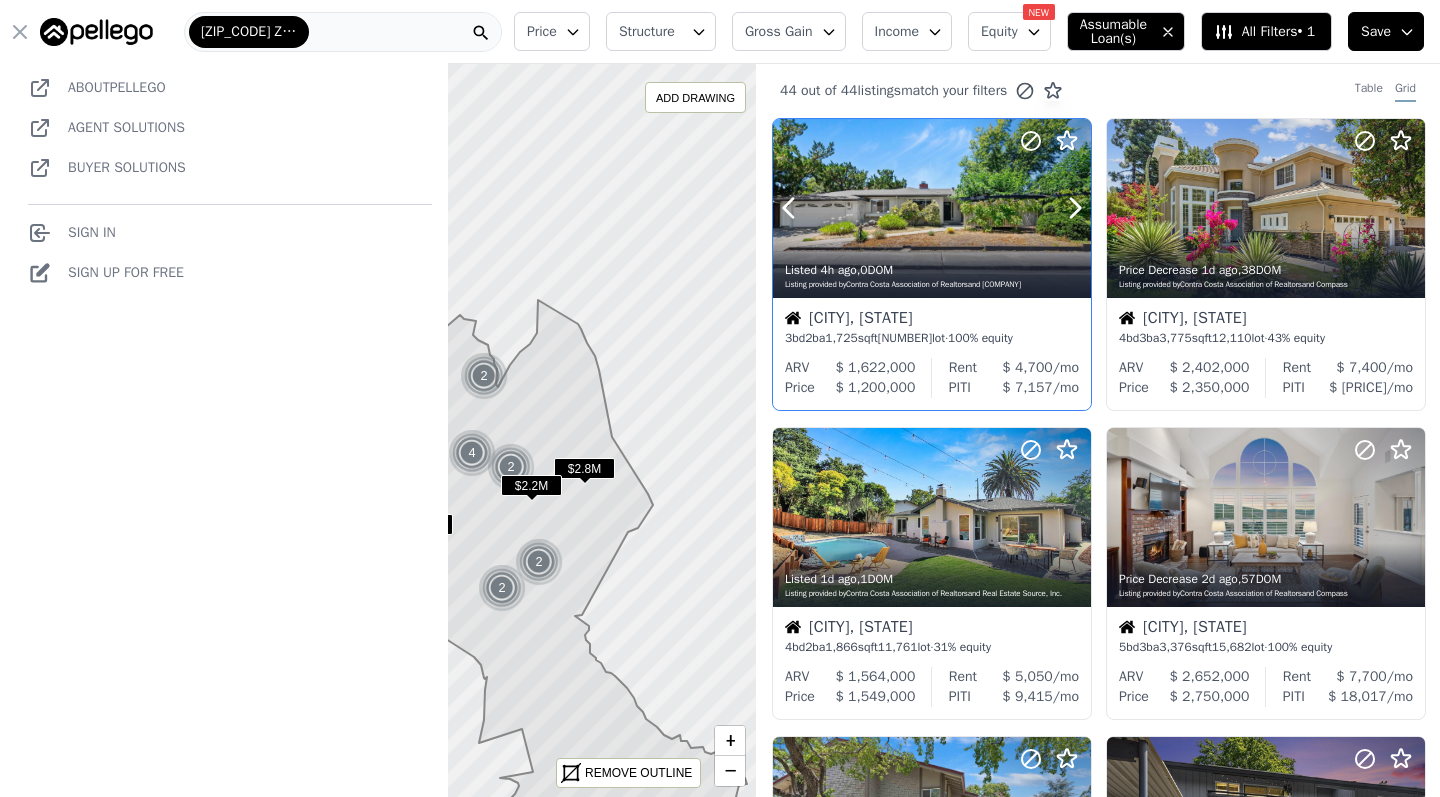 scroll, scrollTop: 0, scrollLeft: 0, axis: both 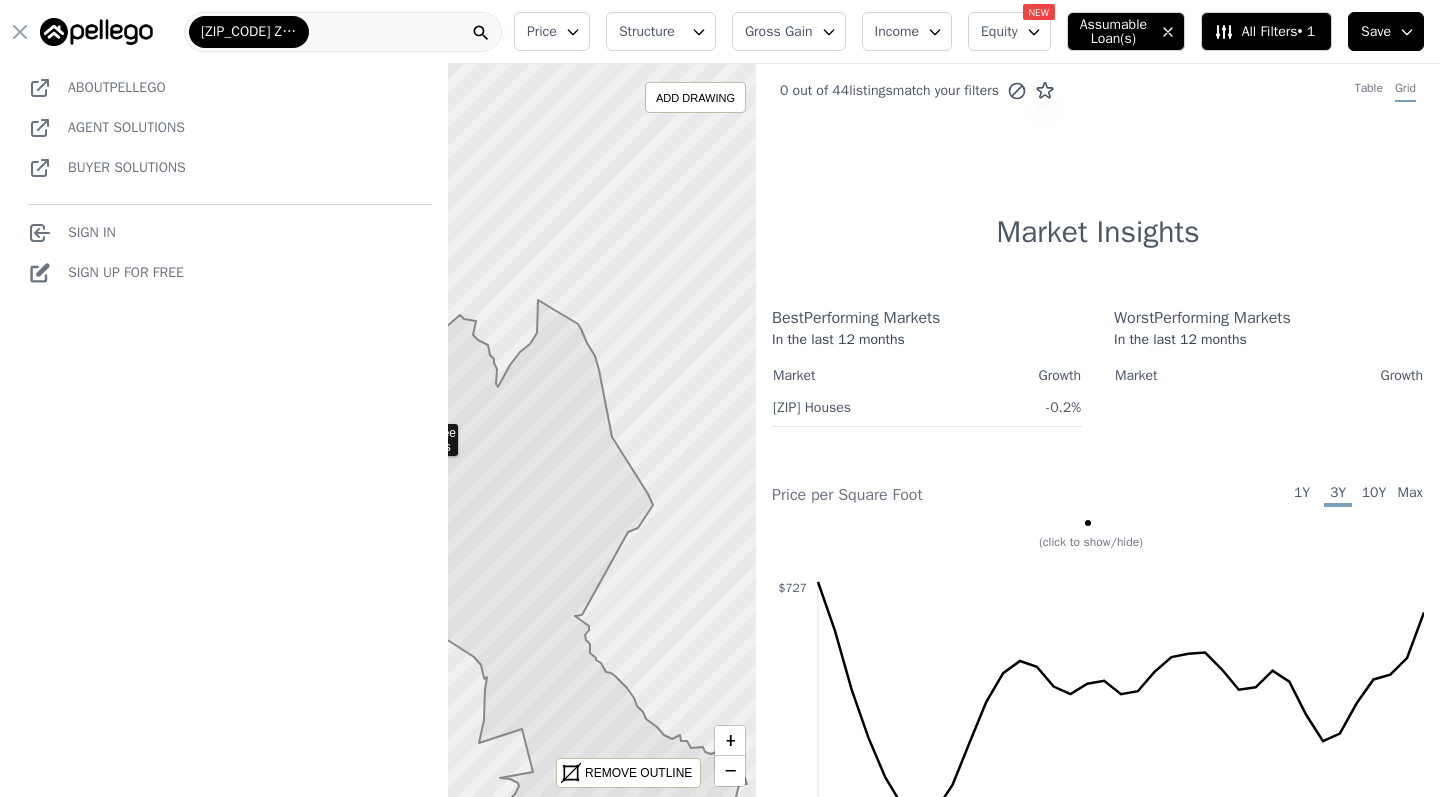 click on "94598 Zip Code" at bounding box center [249, 32] 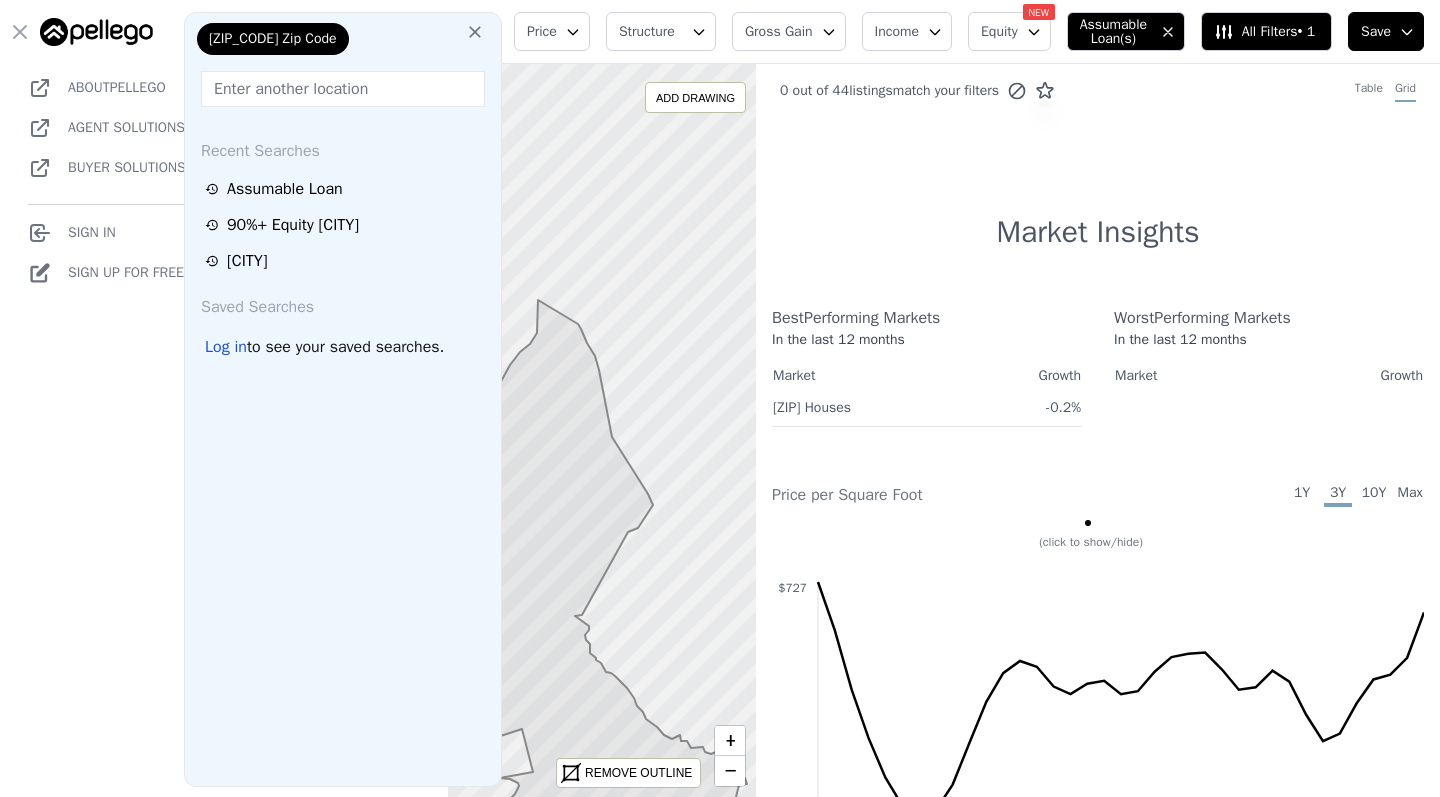 click on "94598 Zip Code" at bounding box center (273, 39) 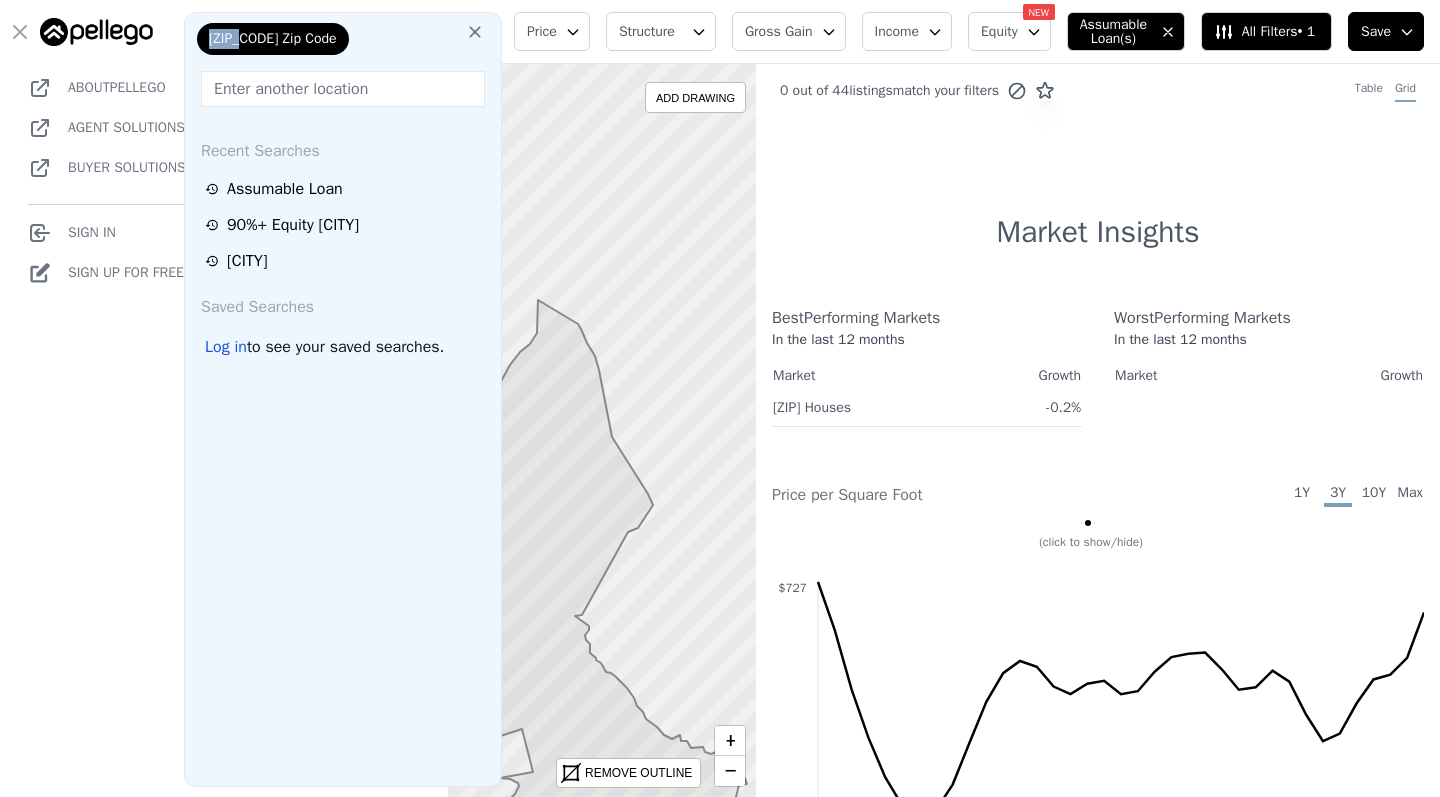 click on "94598 Zip Code" at bounding box center [273, 39] 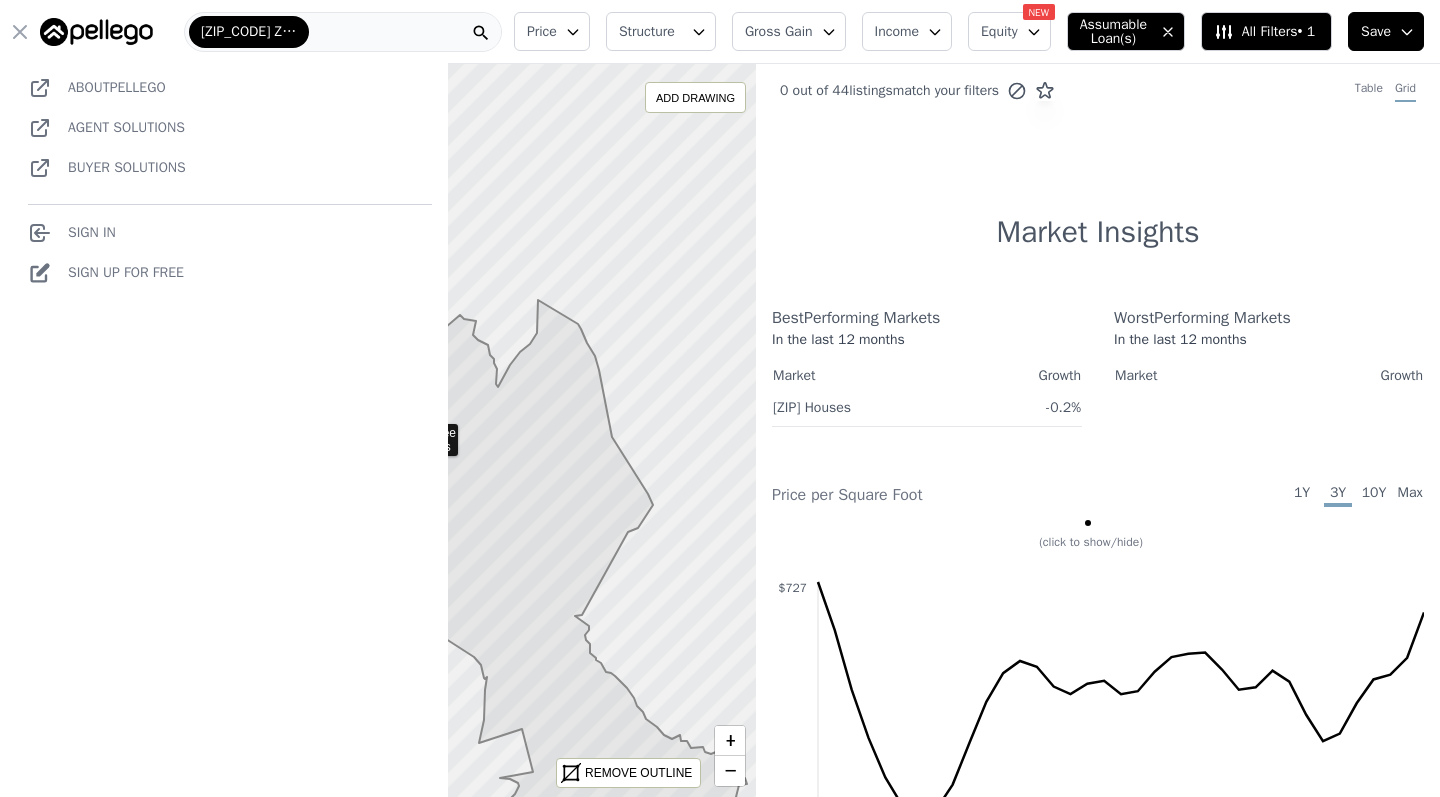 click on "94598 Zip Code" at bounding box center [343, 32] 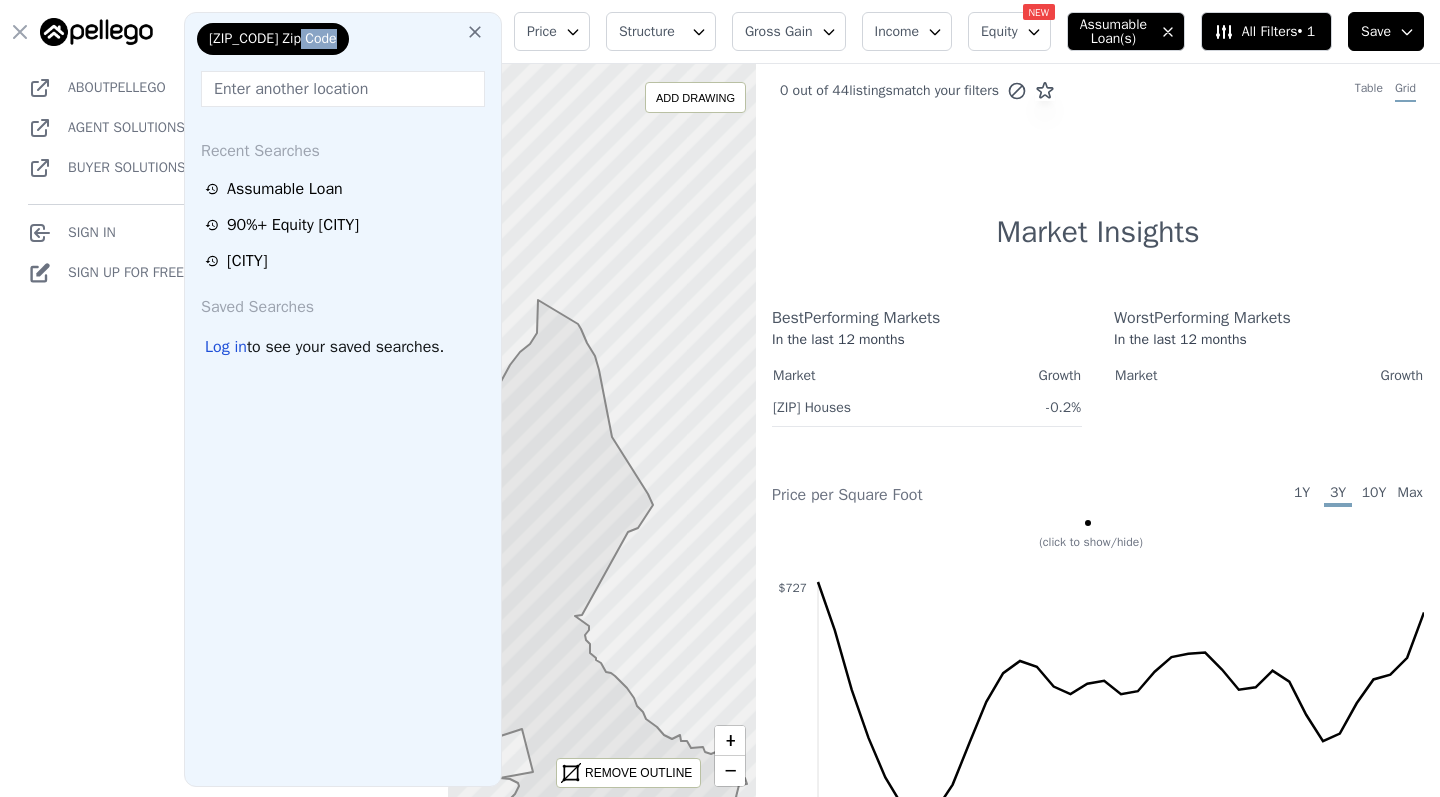click on "94598 Zip Code" at bounding box center (293, 43) 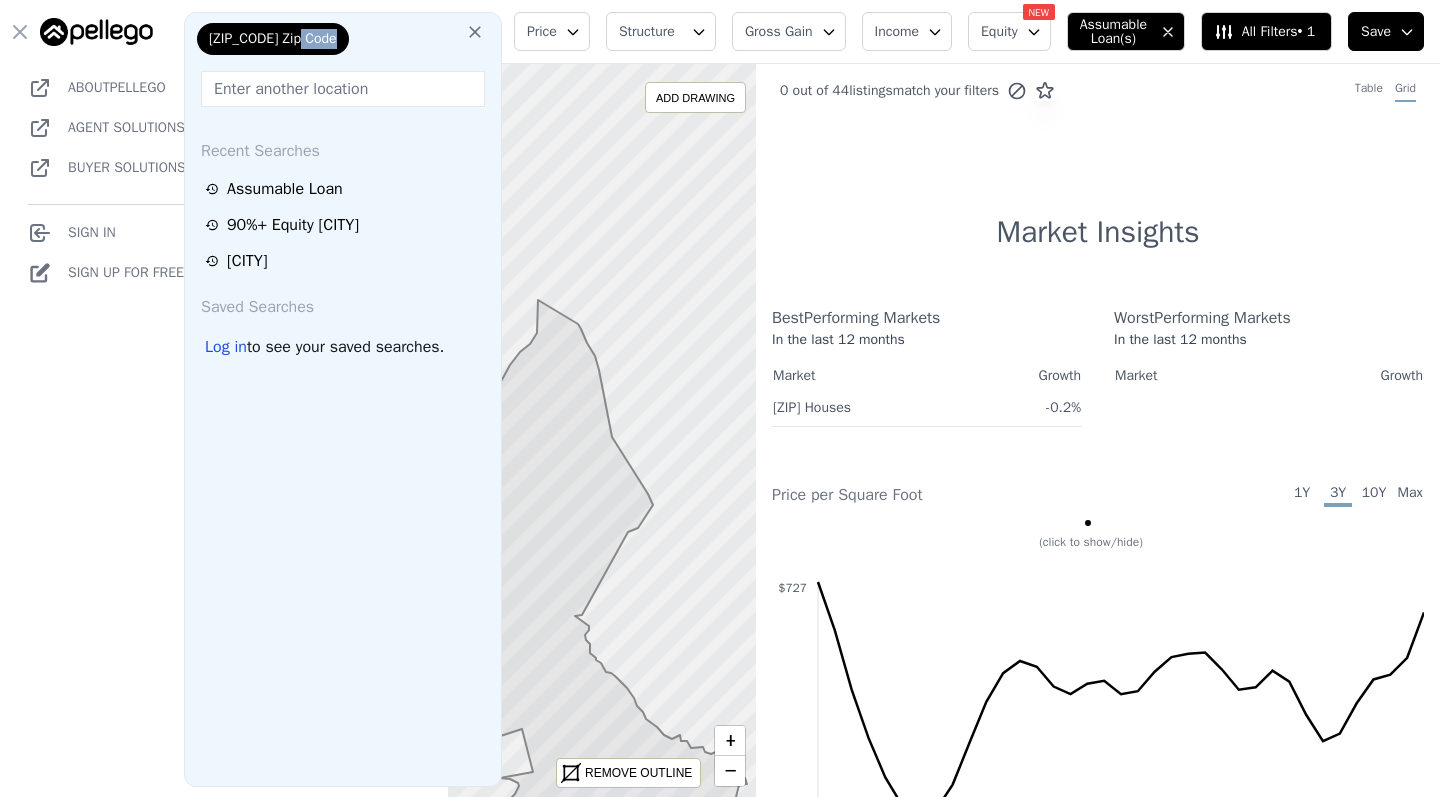 click 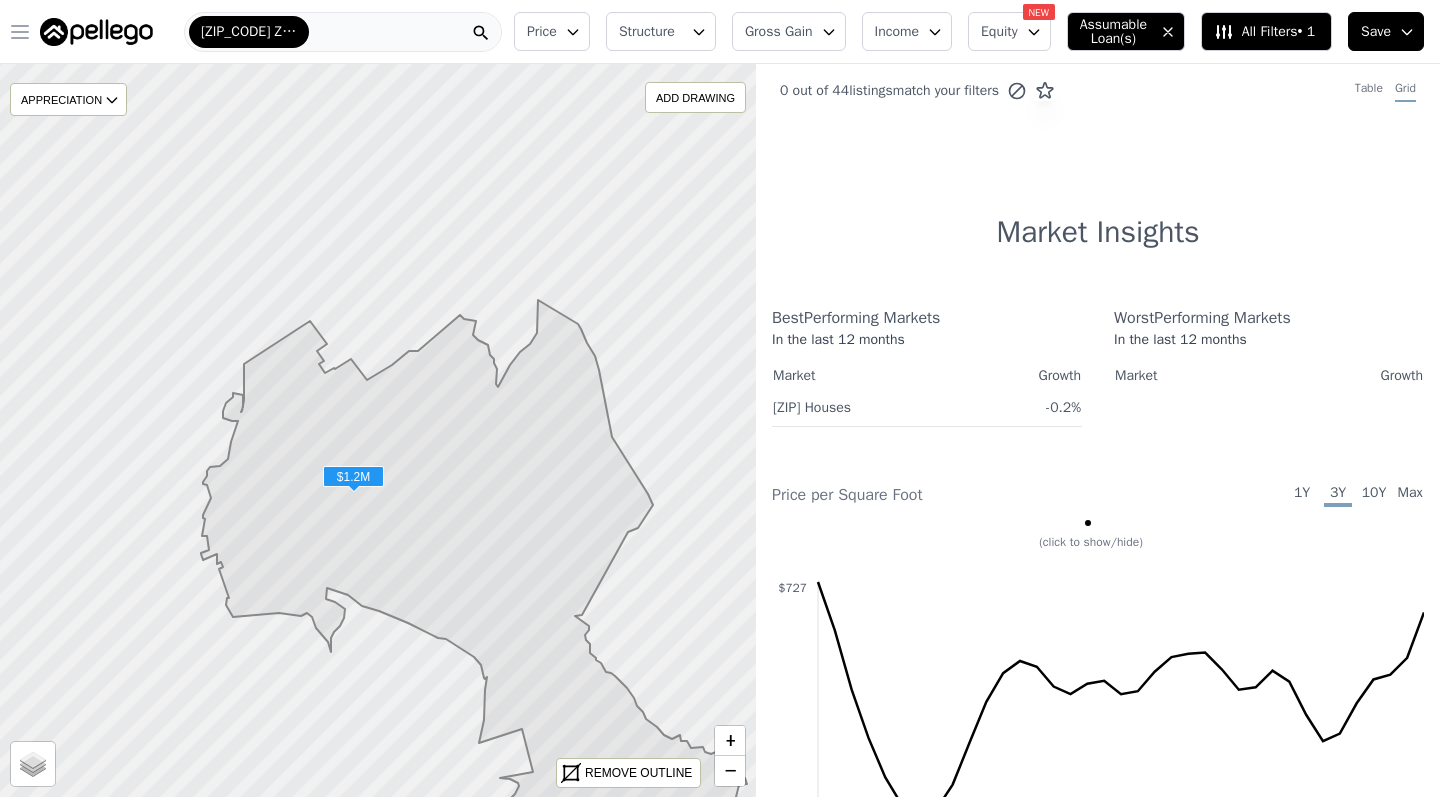 click on "All Filters  • 1" at bounding box center [1266, 31] 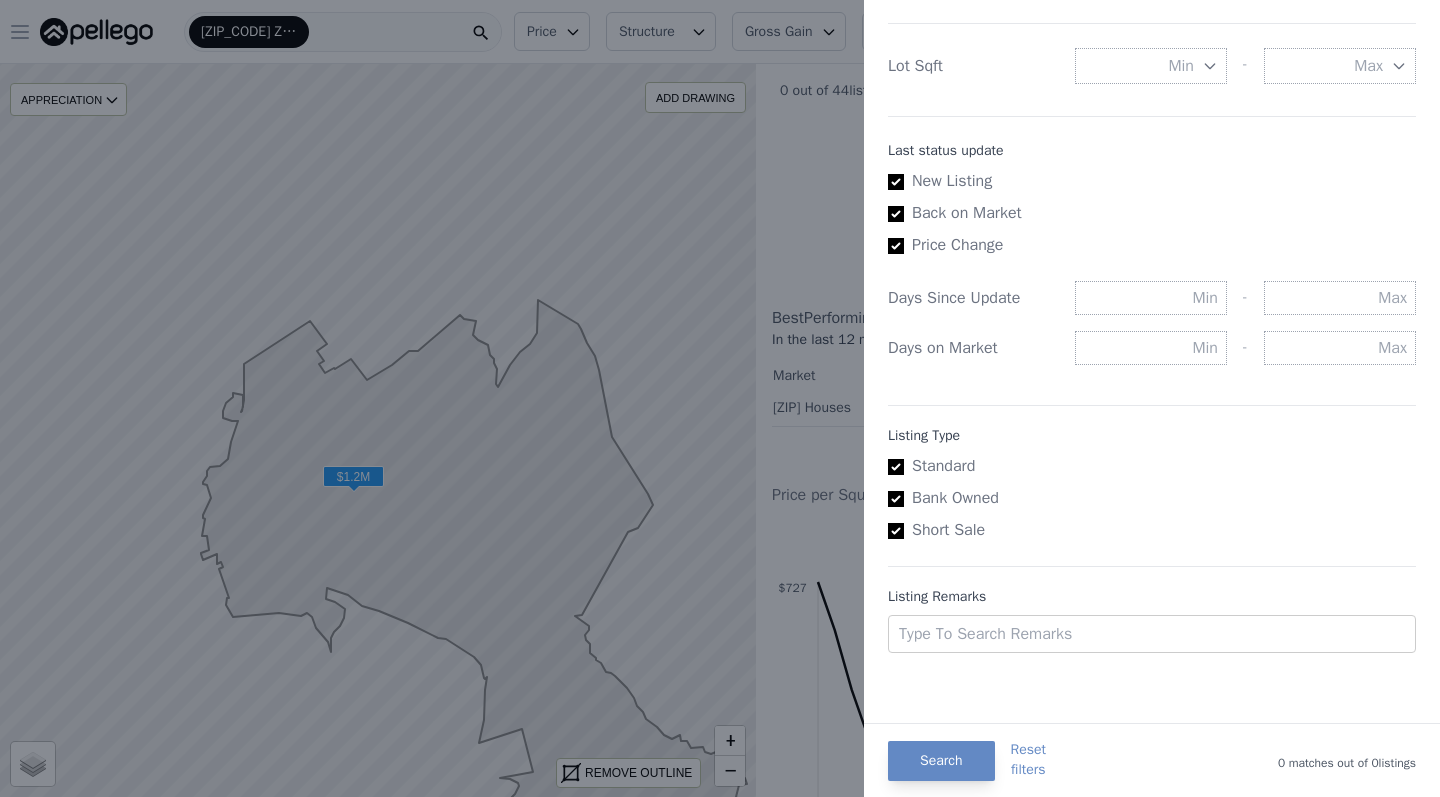 scroll, scrollTop: 1020, scrollLeft: 0, axis: vertical 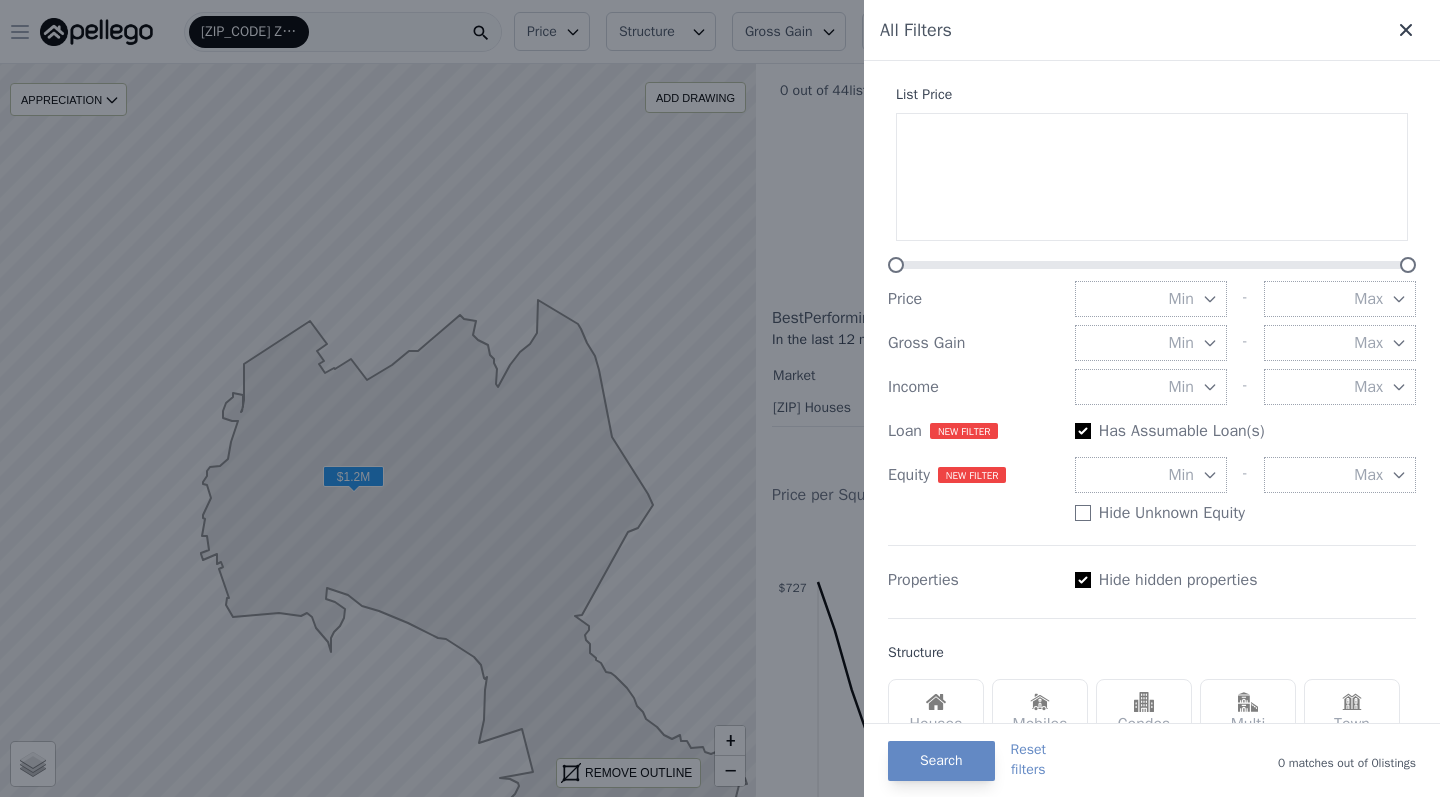 click at bounding box center [1410, 30] 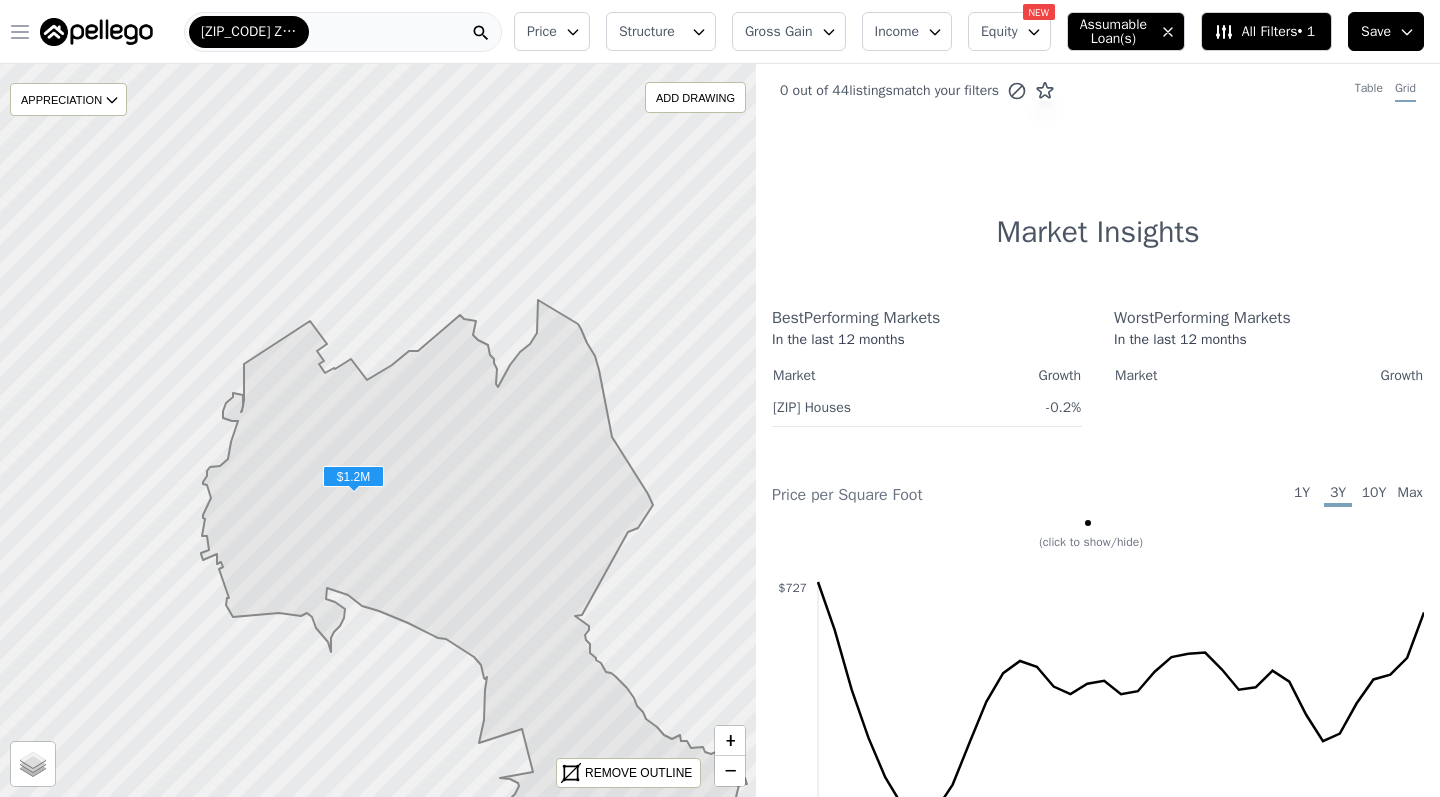 click on "94598 Zip Code" at bounding box center [343, 32] 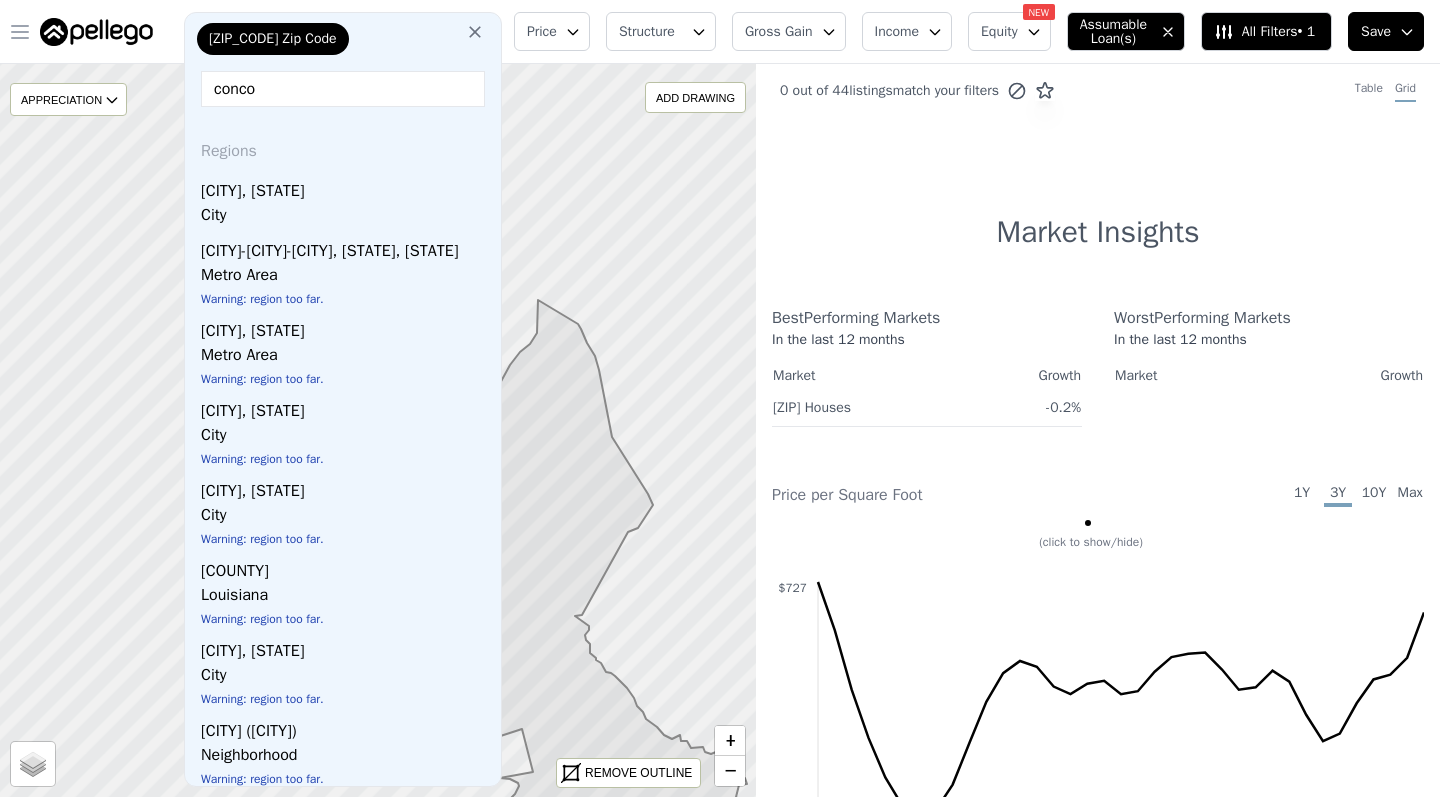 type on "cinco" 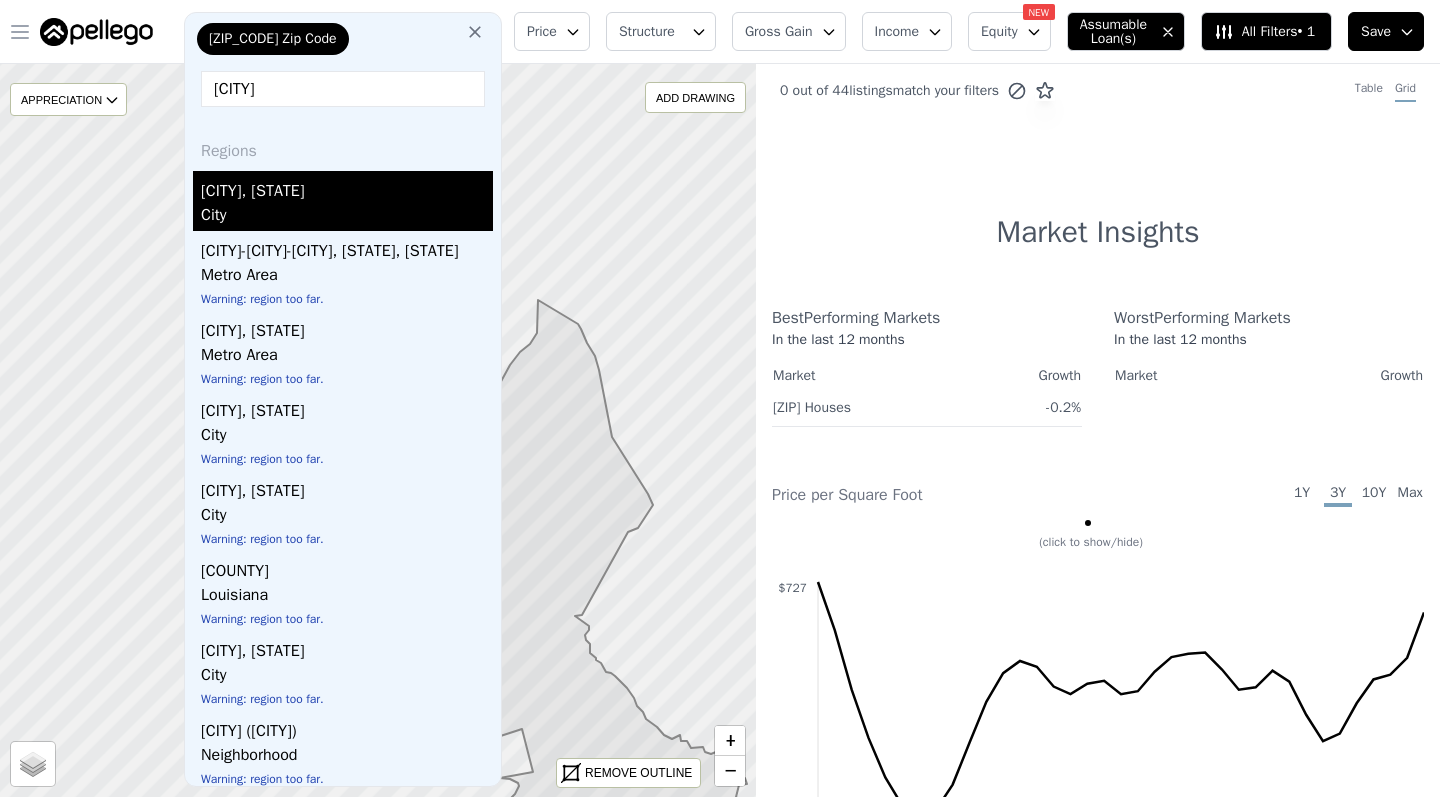 drag, startPoint x: 415, startPoint y: 30, endPoint x: 312, endPoint y: 176, distance: 178.67569 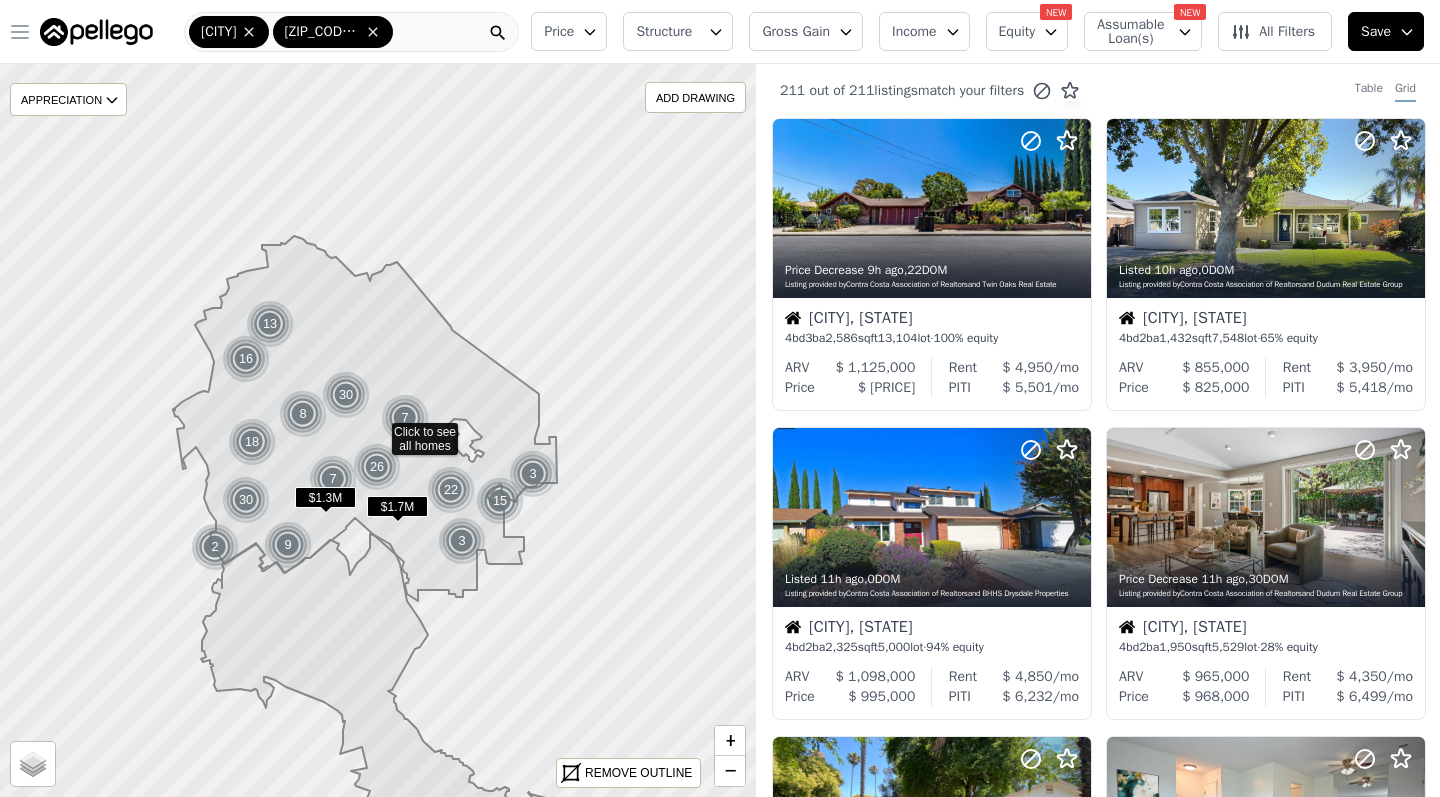 click on "Concord 94598 Zip Code" at bounding box center [351, 32] 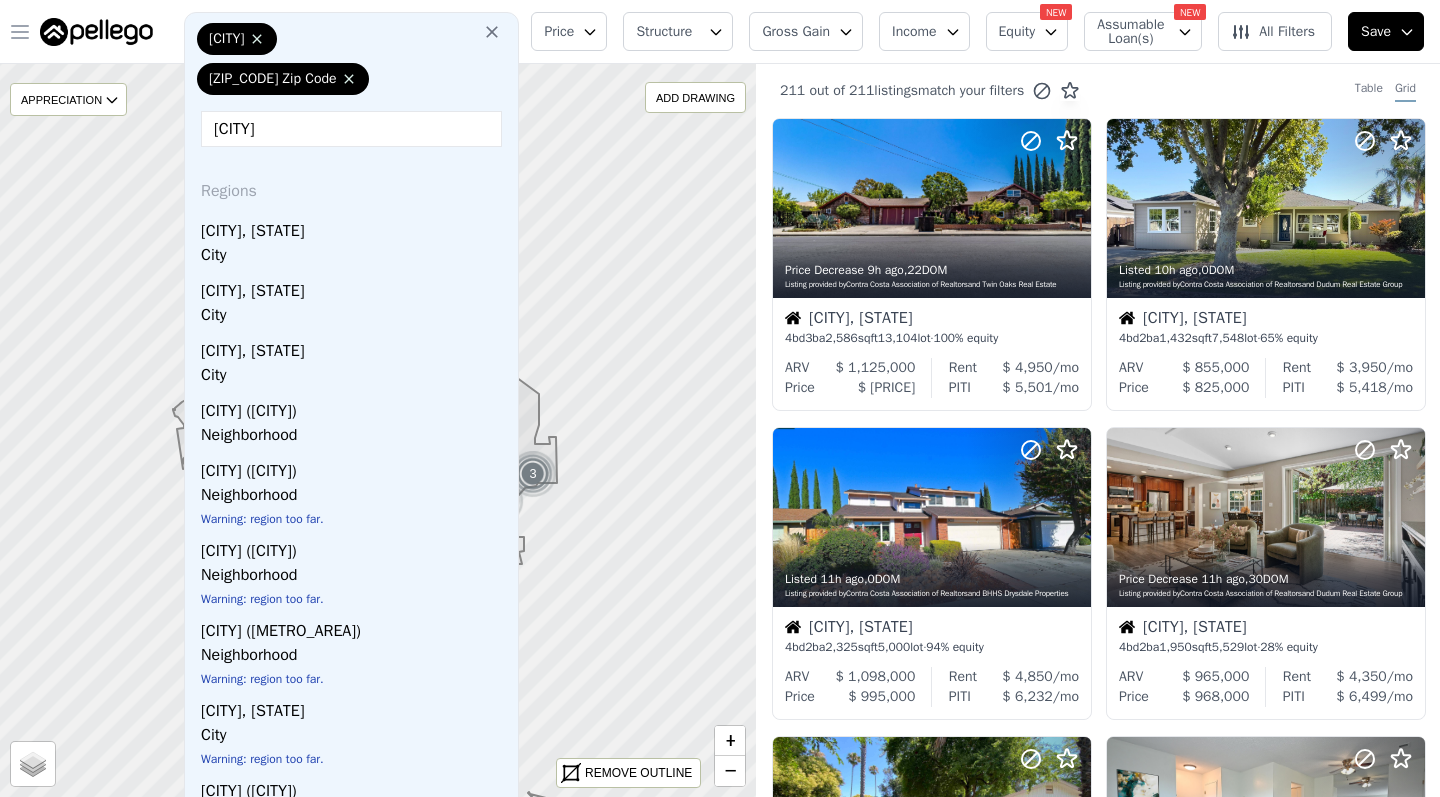 type on "Walnut" 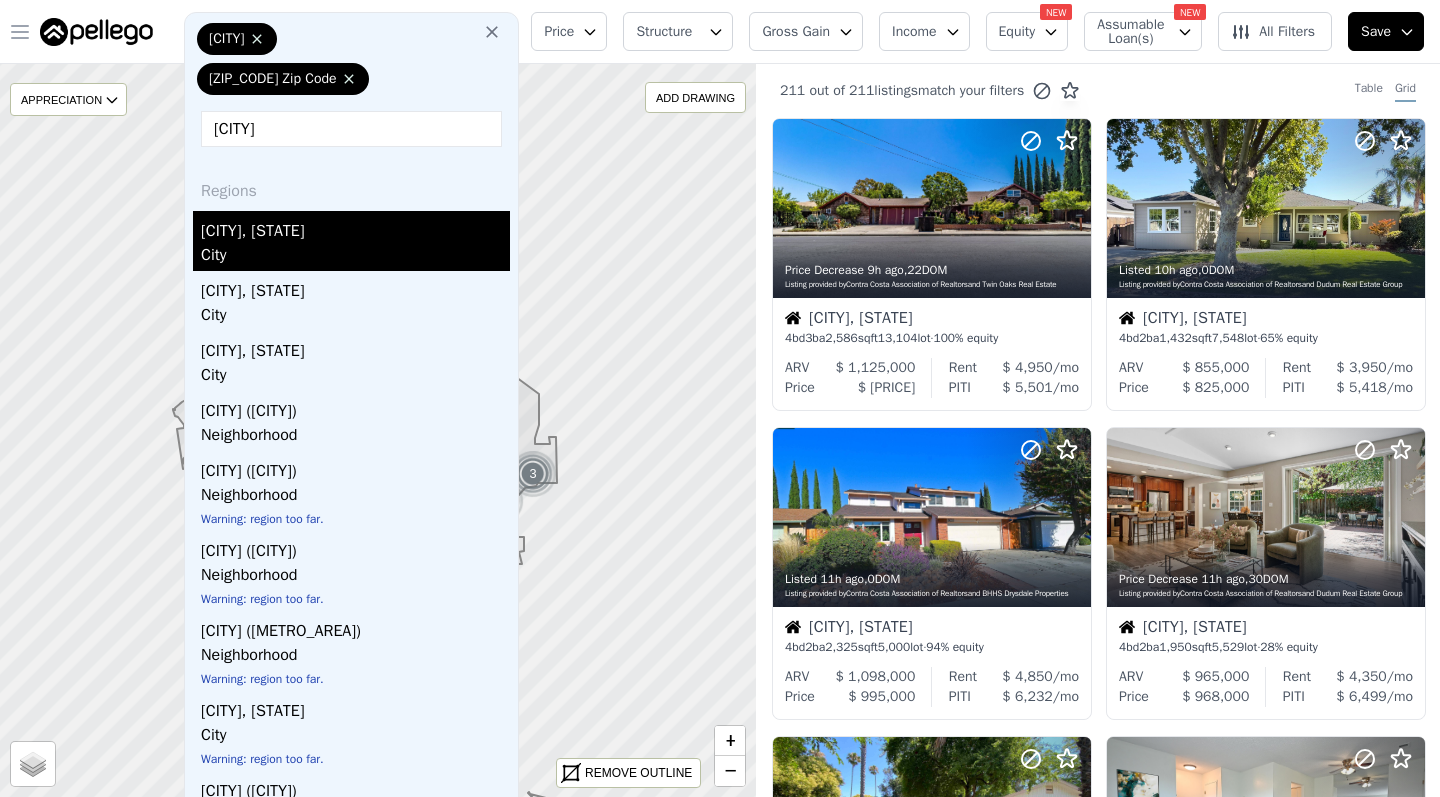 drag, startPoint x: 430, startPoint y: 29, endPoint x: 316, endPoint y: 239, distance: 238.9477 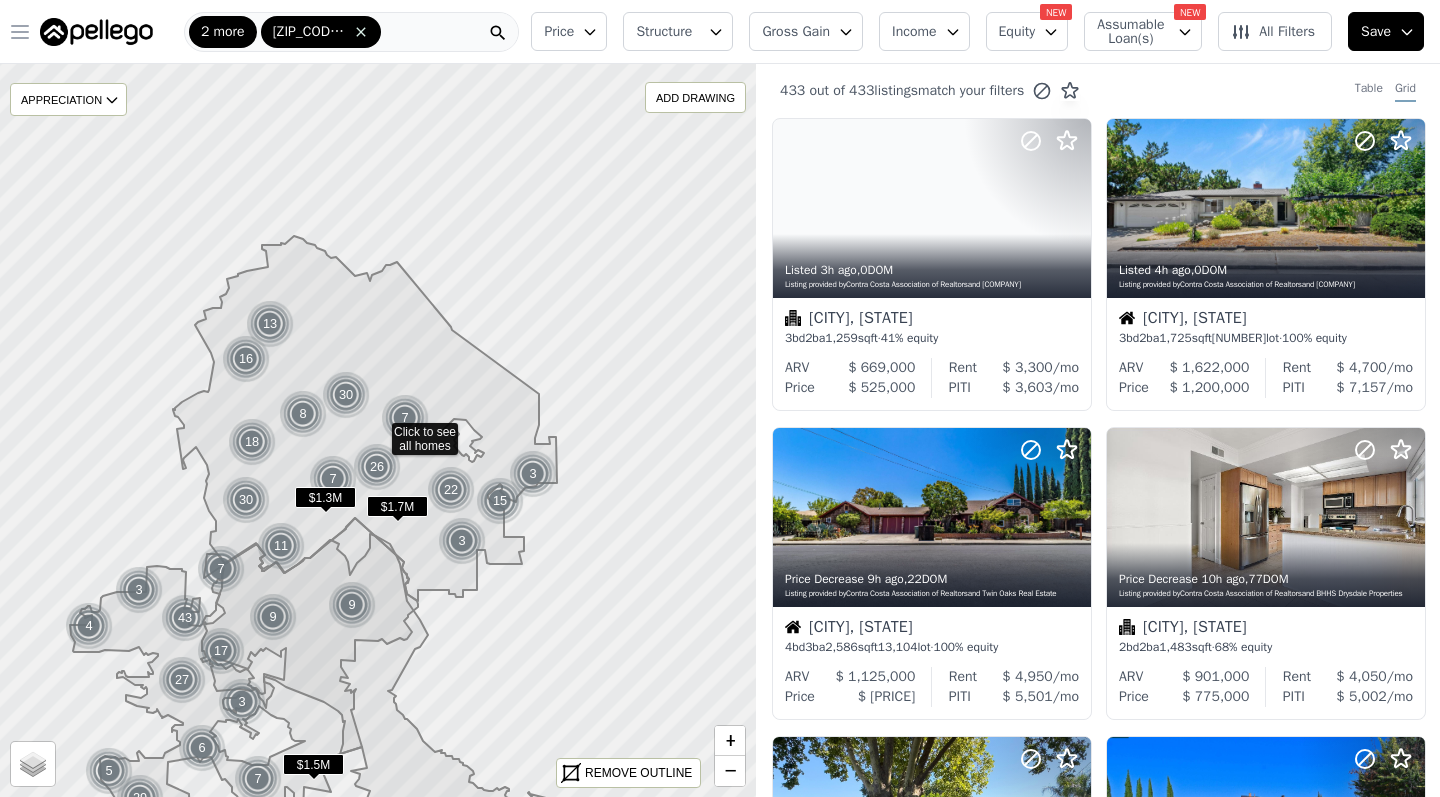 click on "2 more 94598 Zip Code" at bounding box center [351, 32] 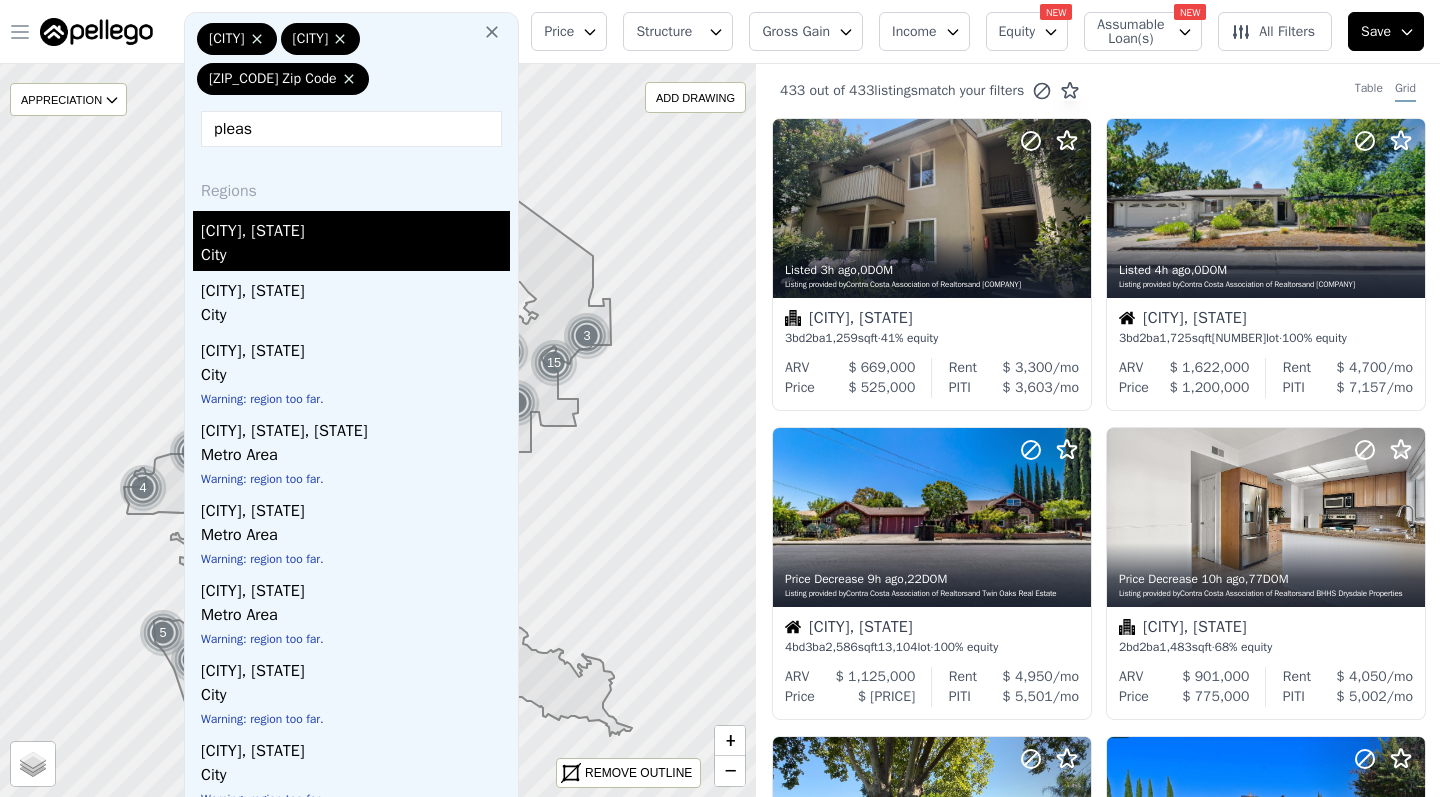 type on "pleas" 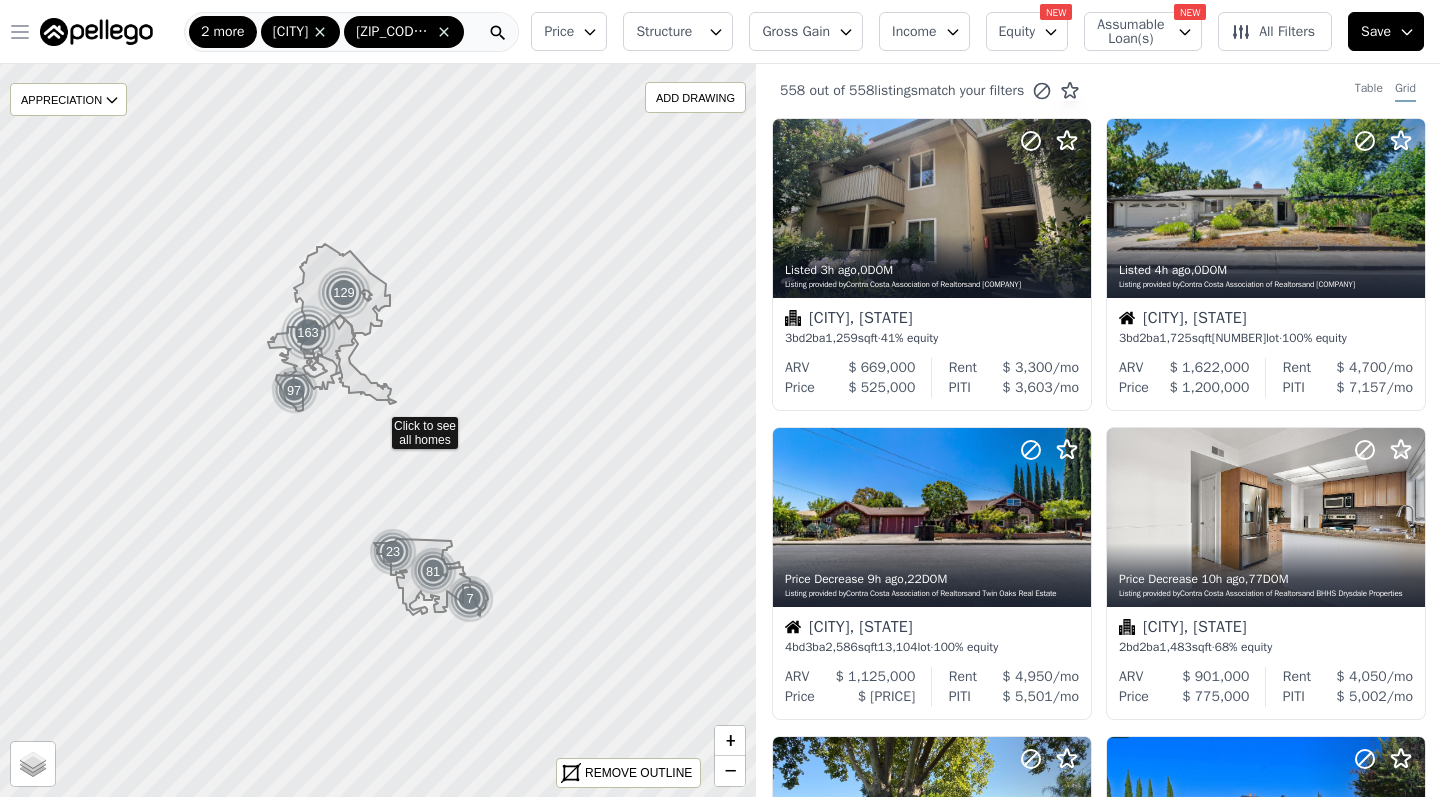 click on "2 more Pleasanton 94598 Zip Code" at bounding box center (324, 32) 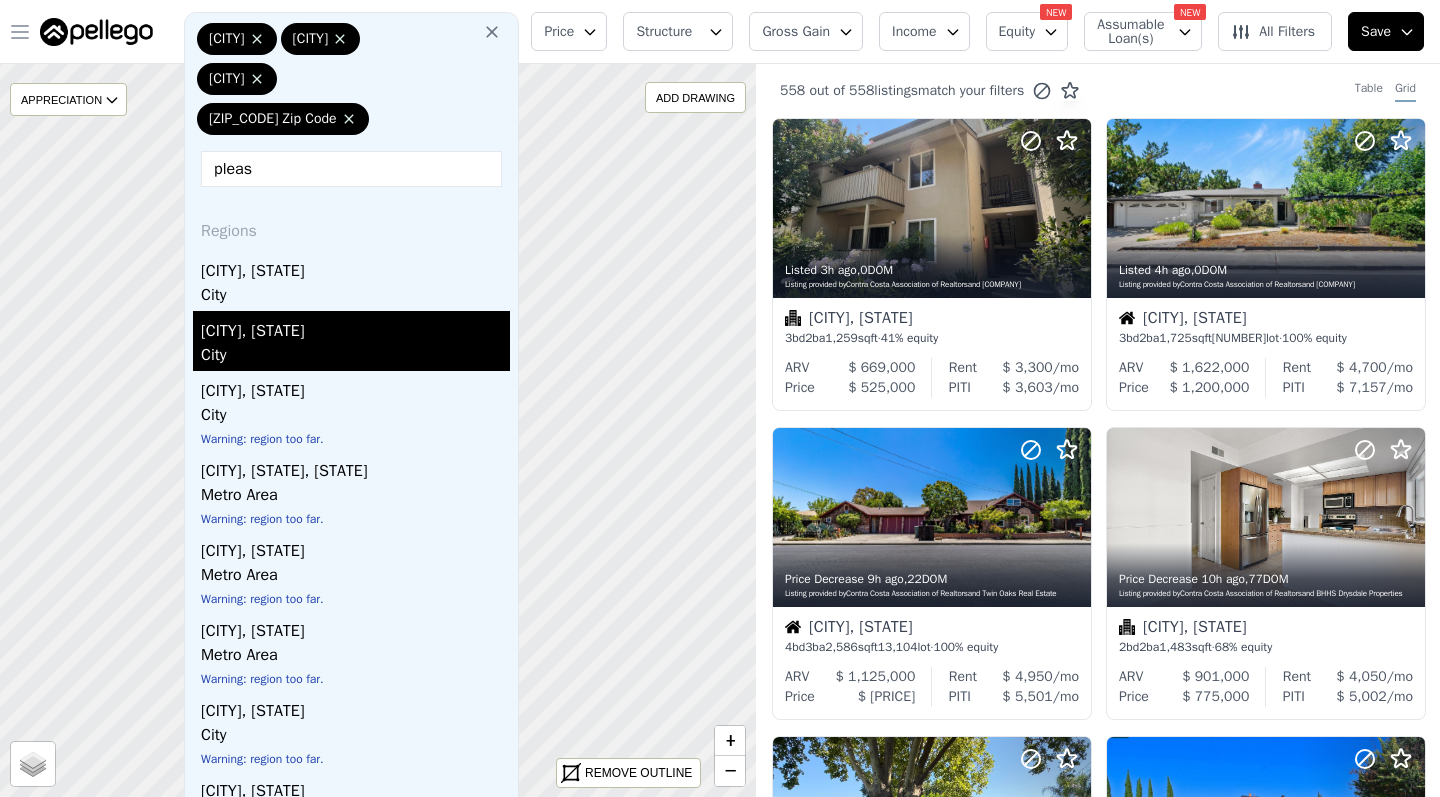 type on "pleas" 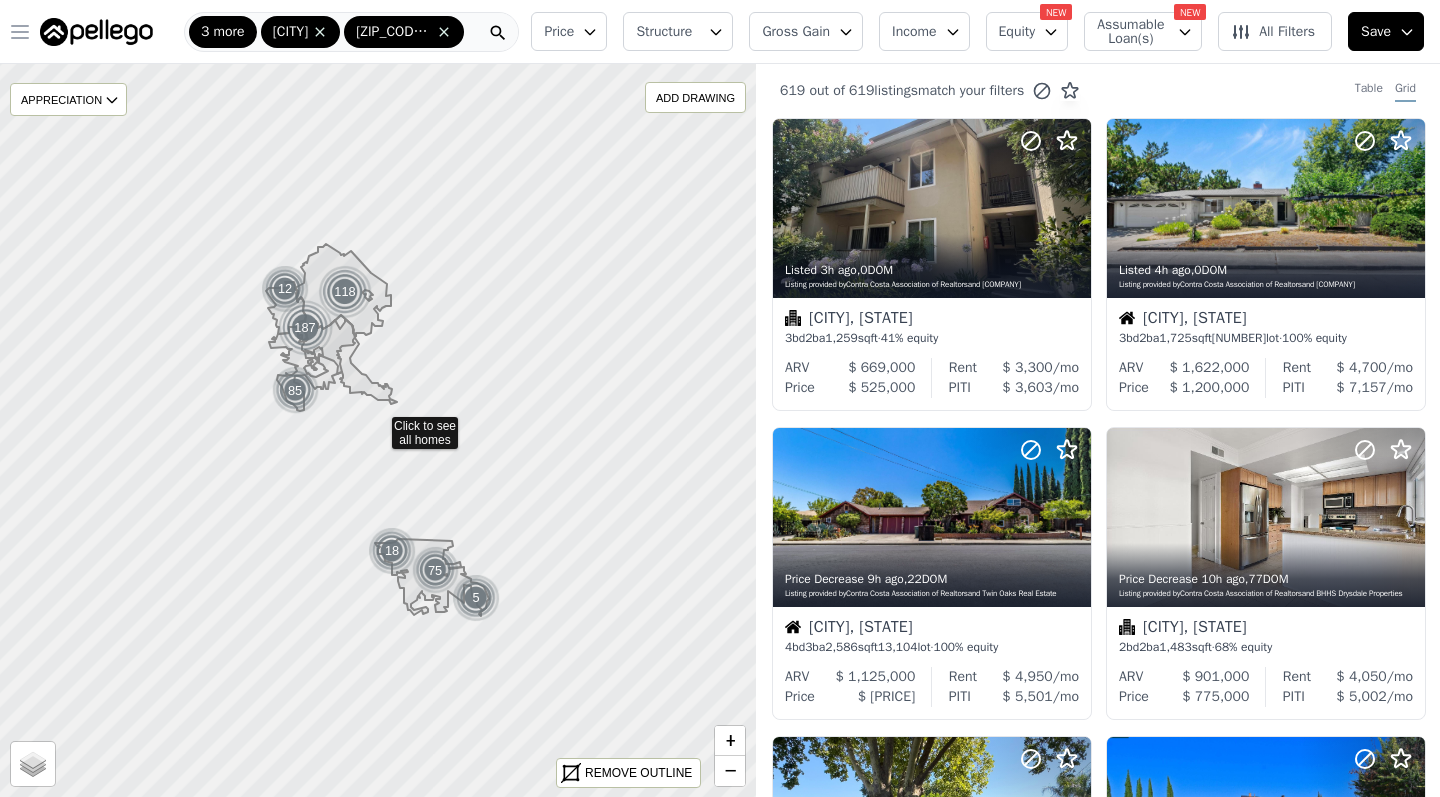 click on "94598 Zip Code" at bounding box center [404, 32] 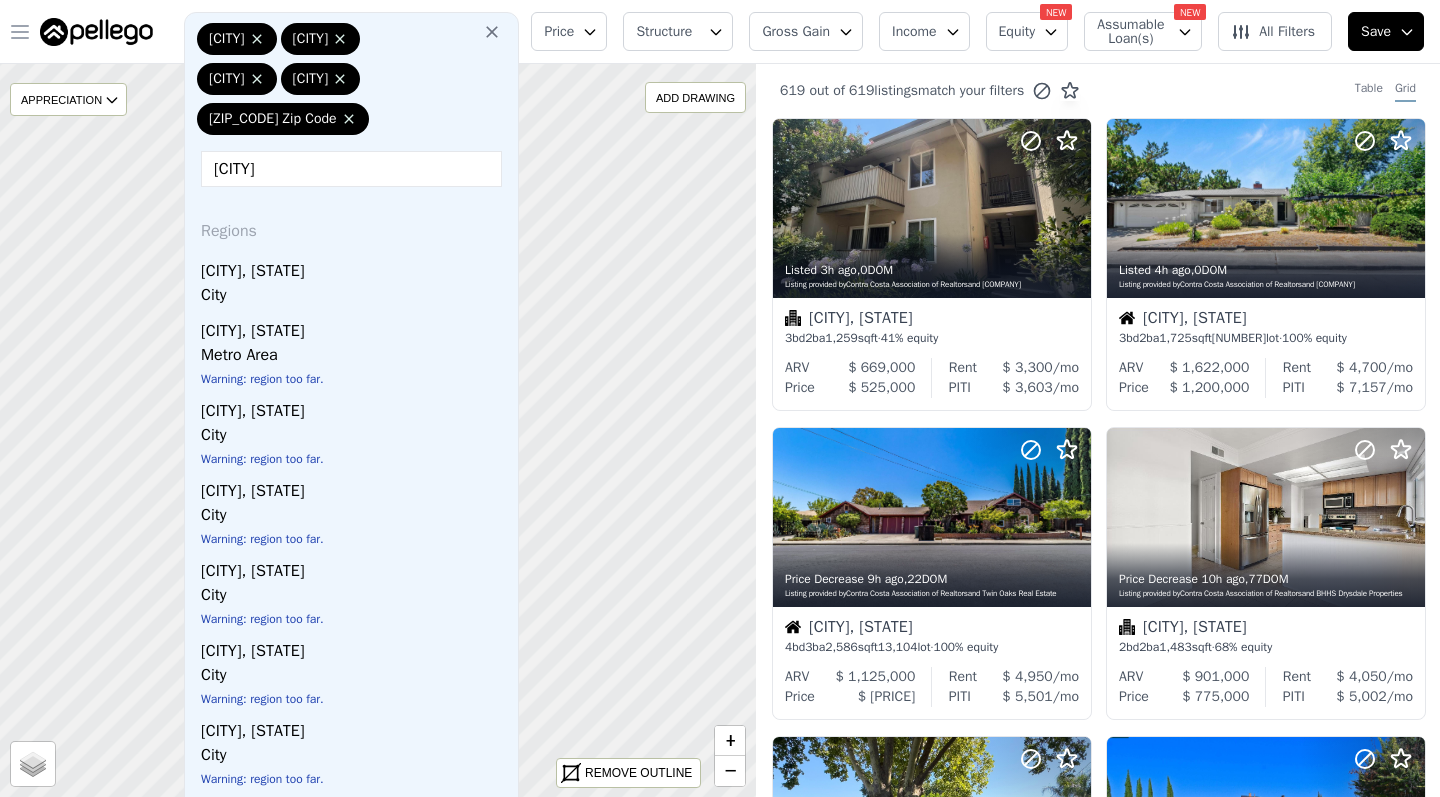 type on "Dublin" 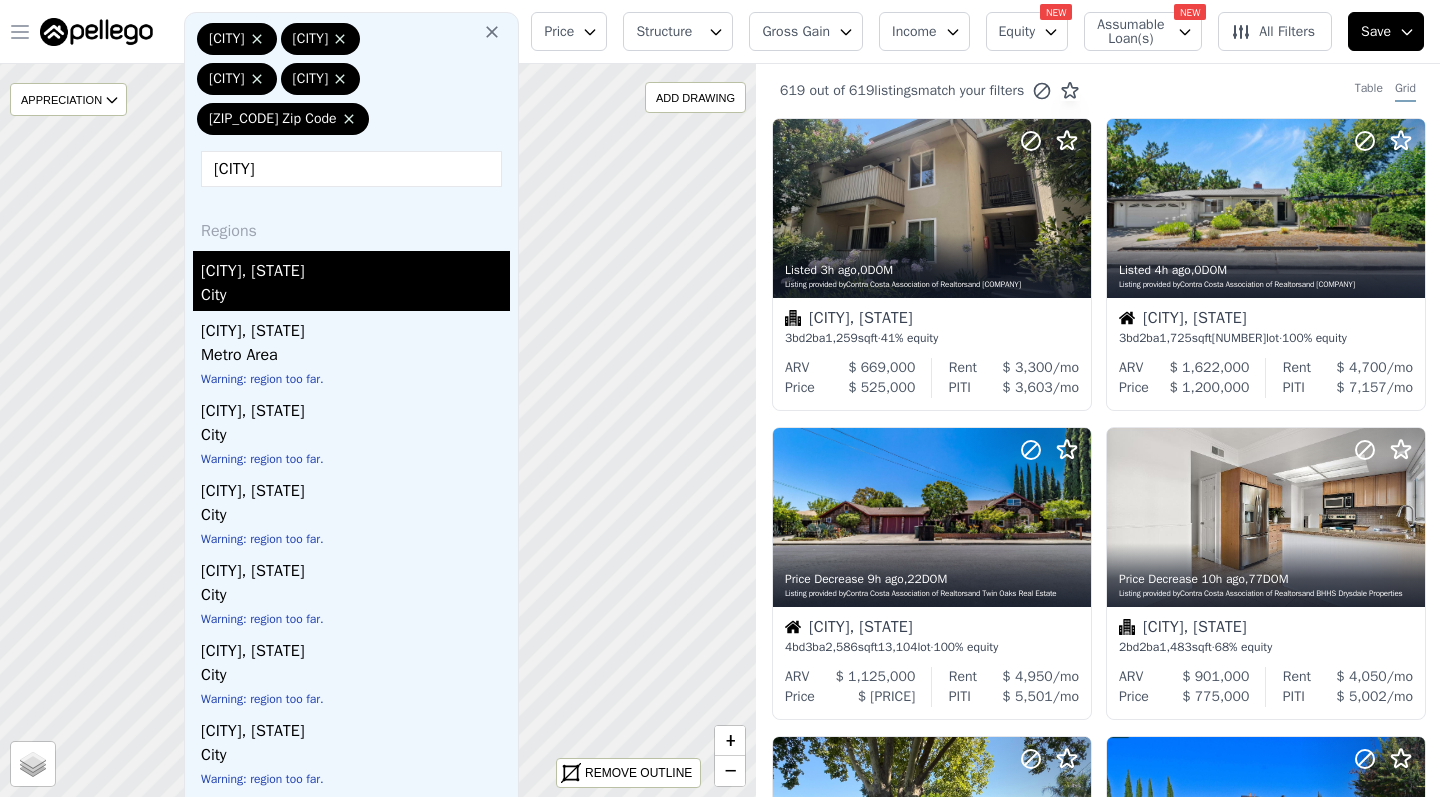 drag, startPoint x: 377, startPoint y: 245, endPoint x: 325, endPoint y: 352, distance: 118.966385 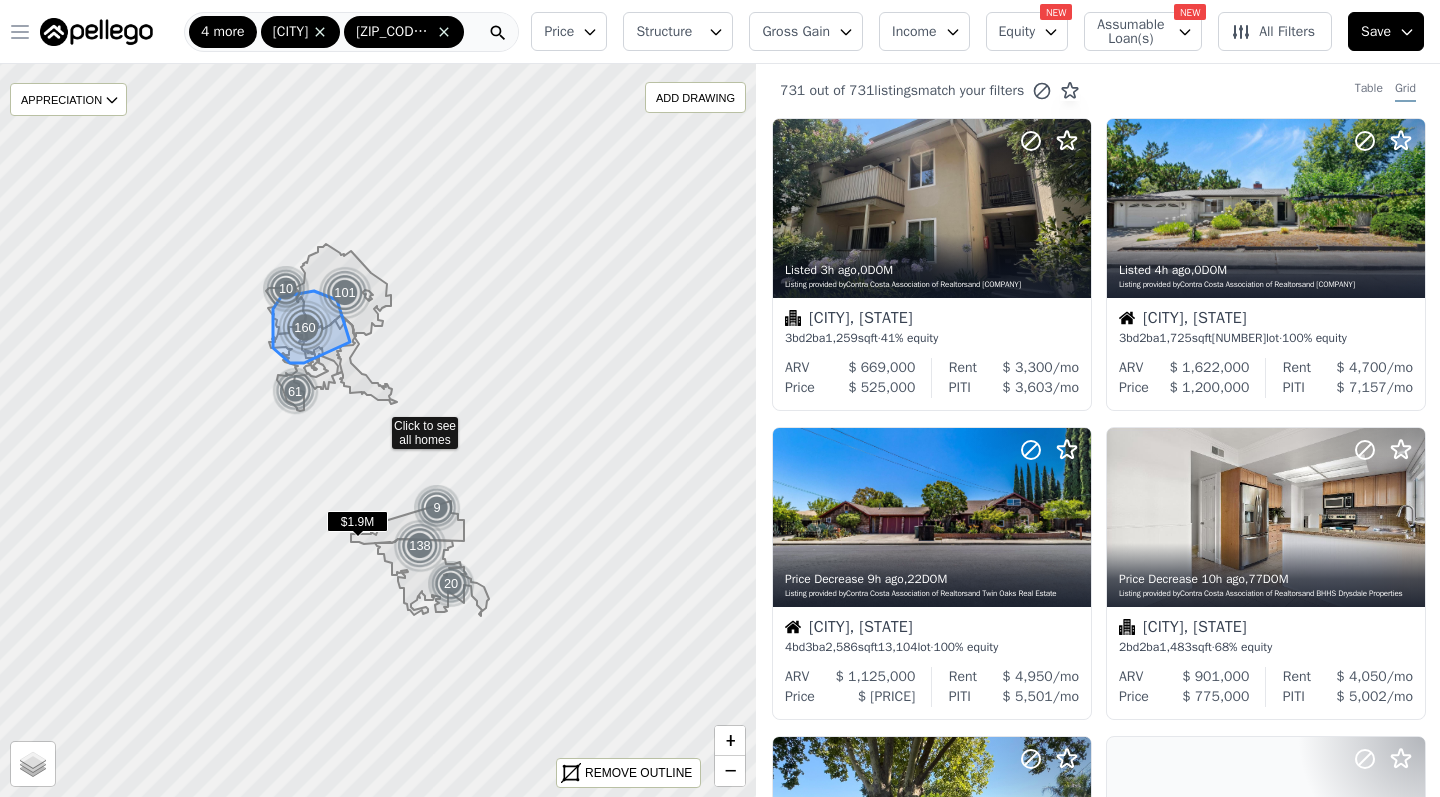 click on "4 more Dublin 94598 Zip Code" at bounding box center (324, 32) 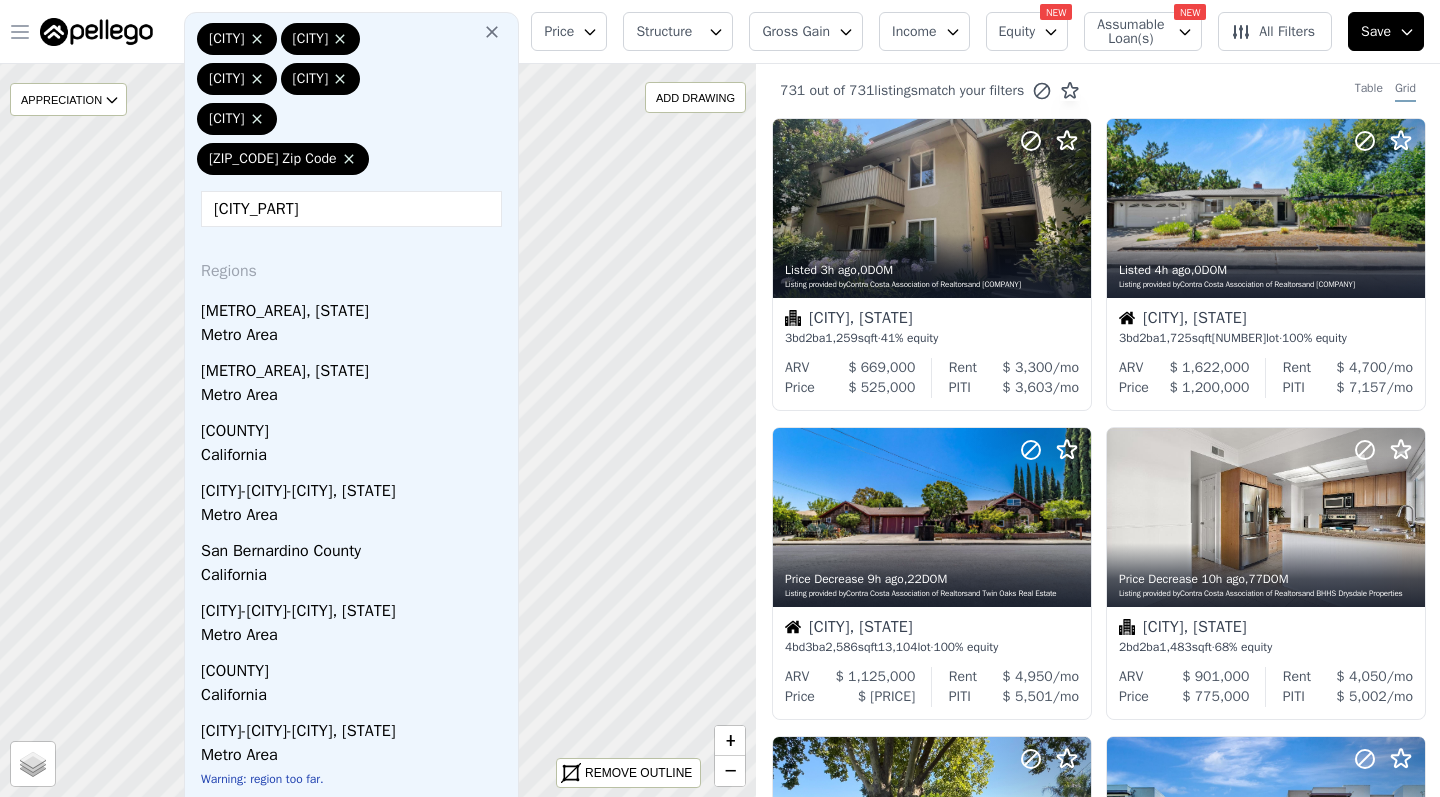 type on "san ramon" 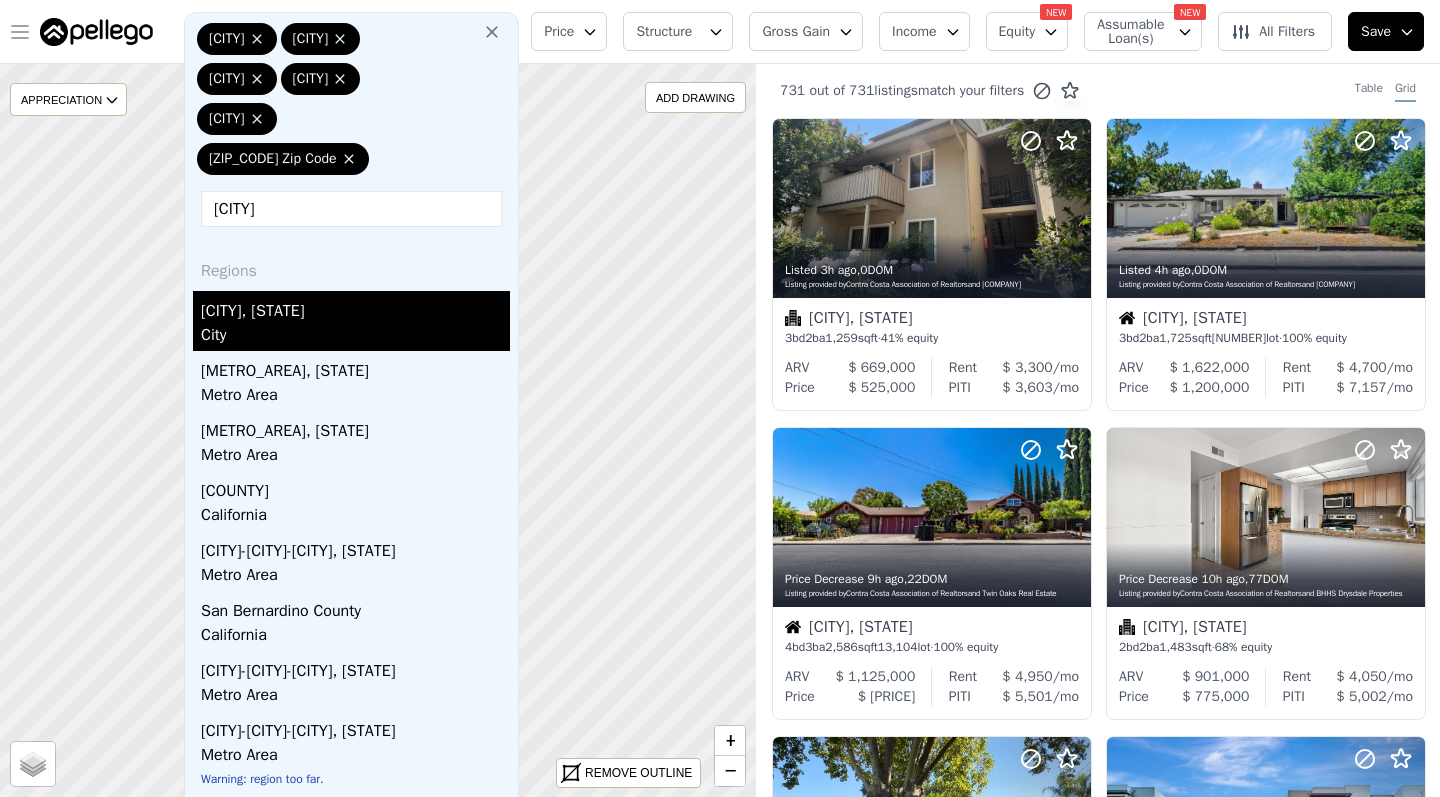 drag, startPoint x: 243, startPoint y: 325, endPoint x: 244, endPoint y: 389, distance: 64.00781 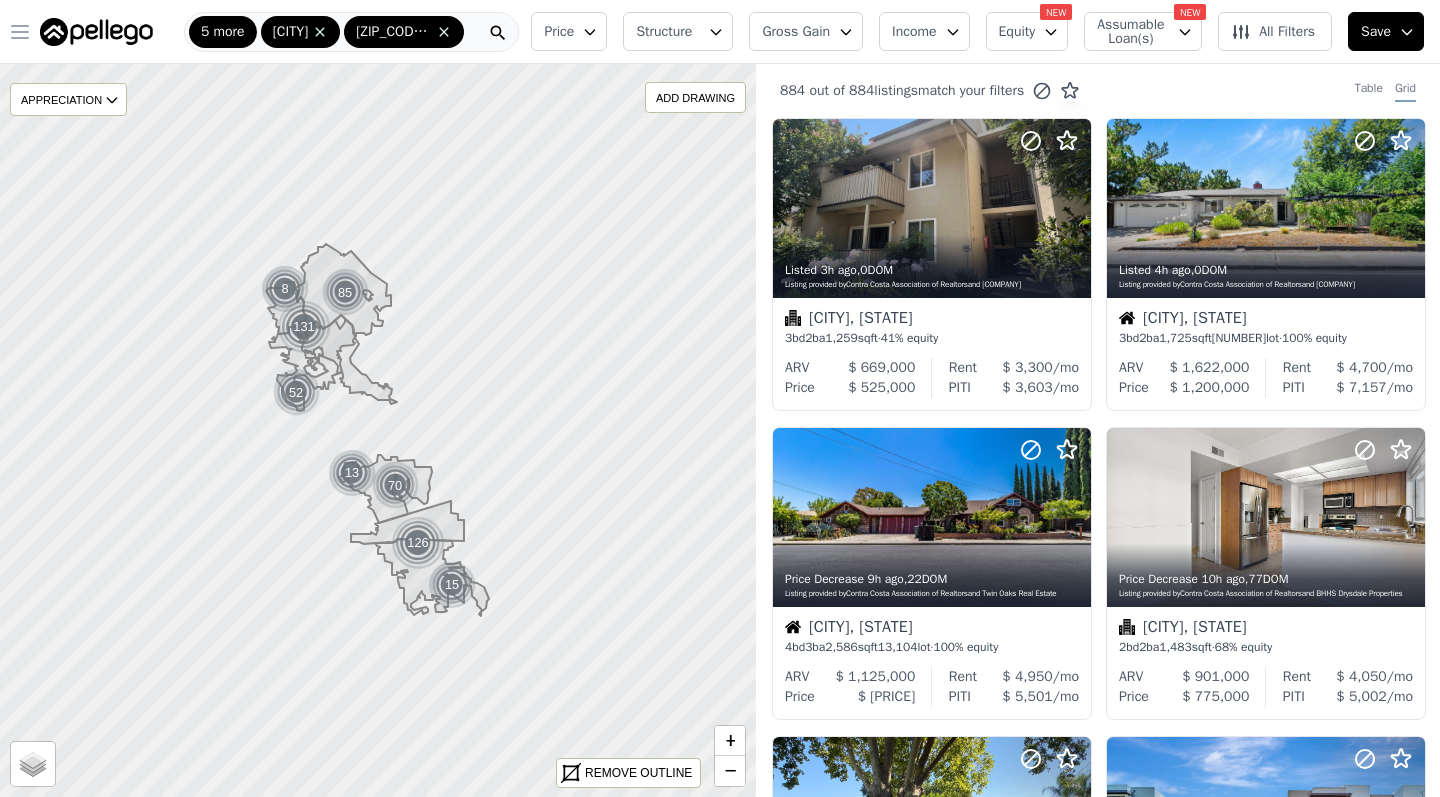 click on "5 more San Ramon 94598 Zip Code" at bounding box center (324, 32) 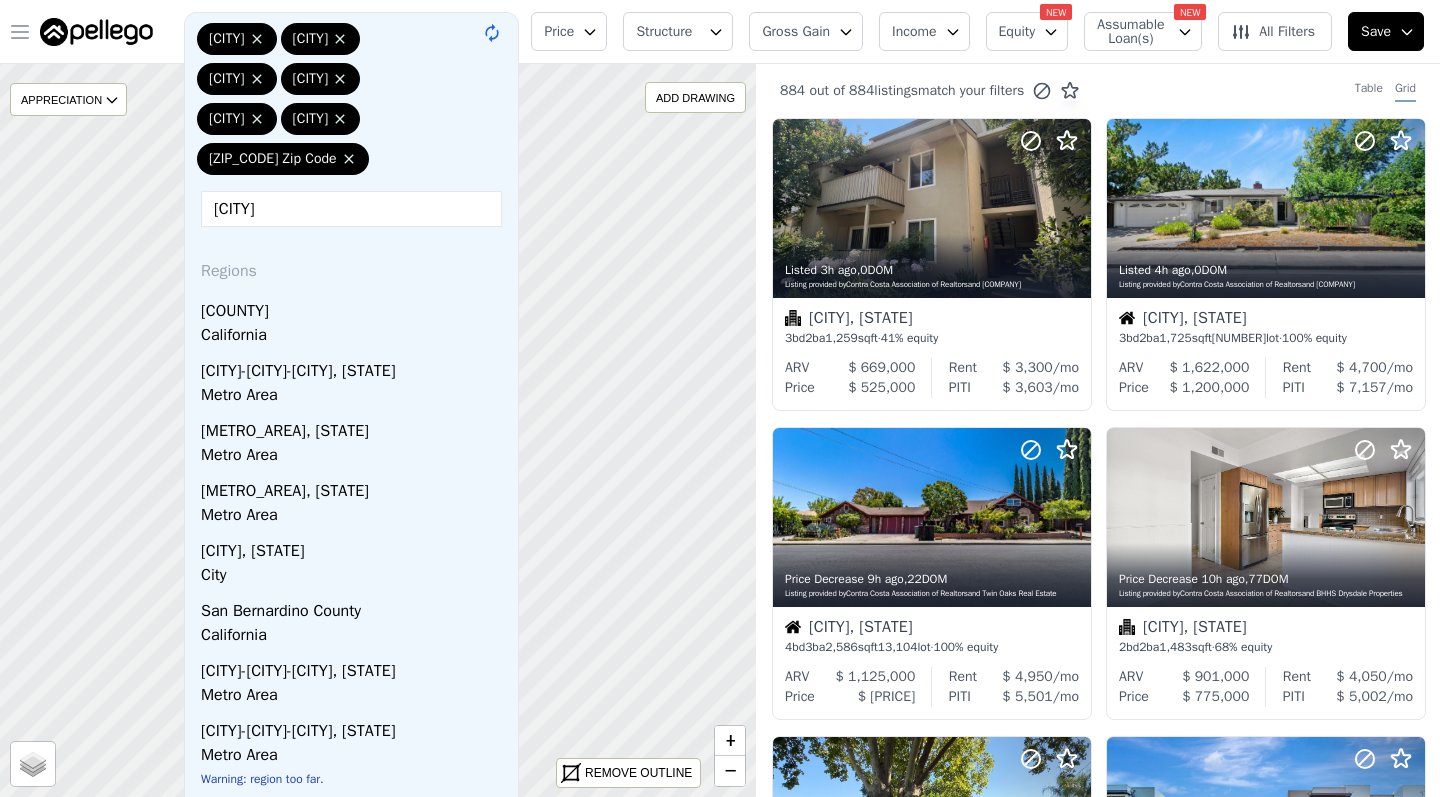 type on "san diego" 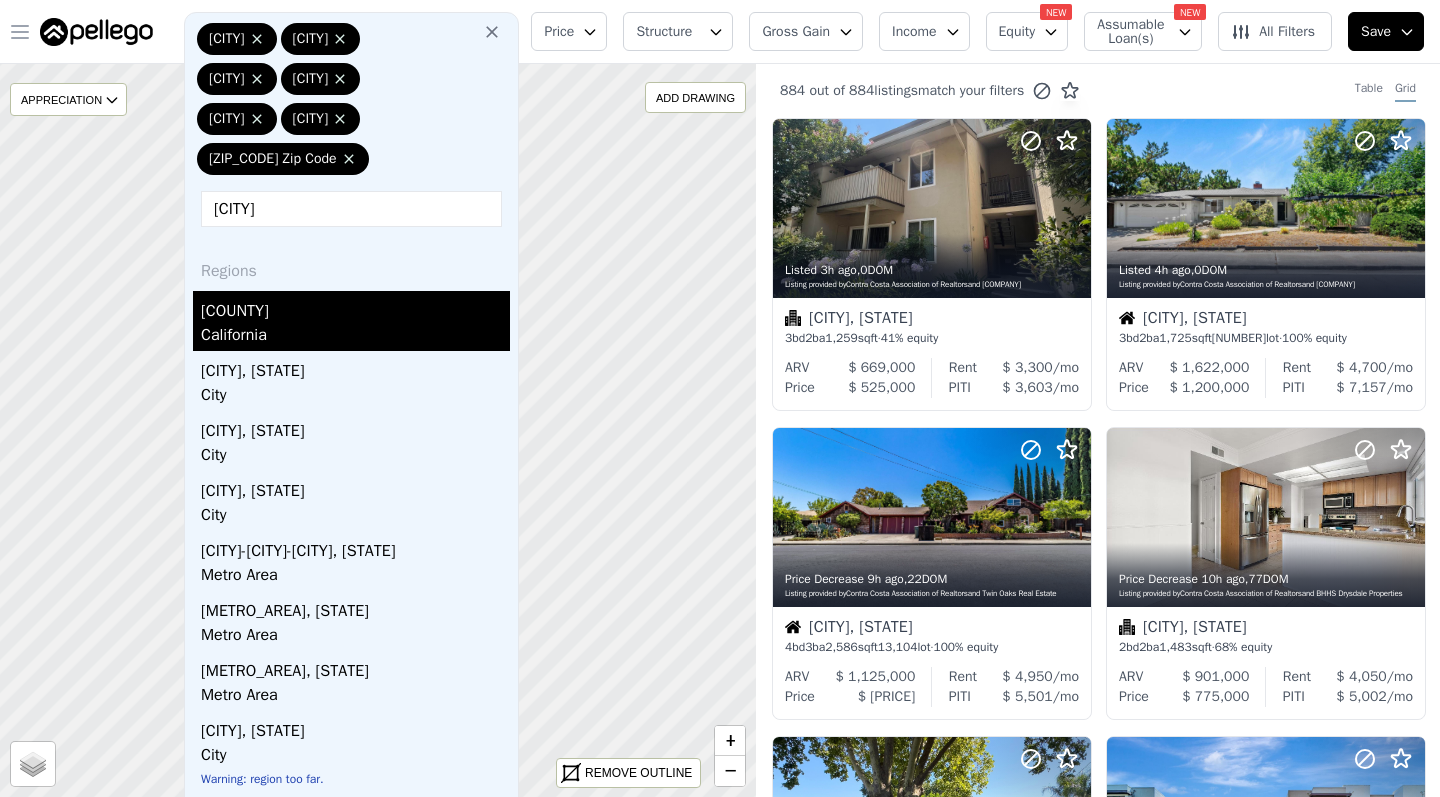 drag, startPoint x: 240, startPoint y: 170, endPoint x: 246, endPoint y: 433, distance: 263.06842 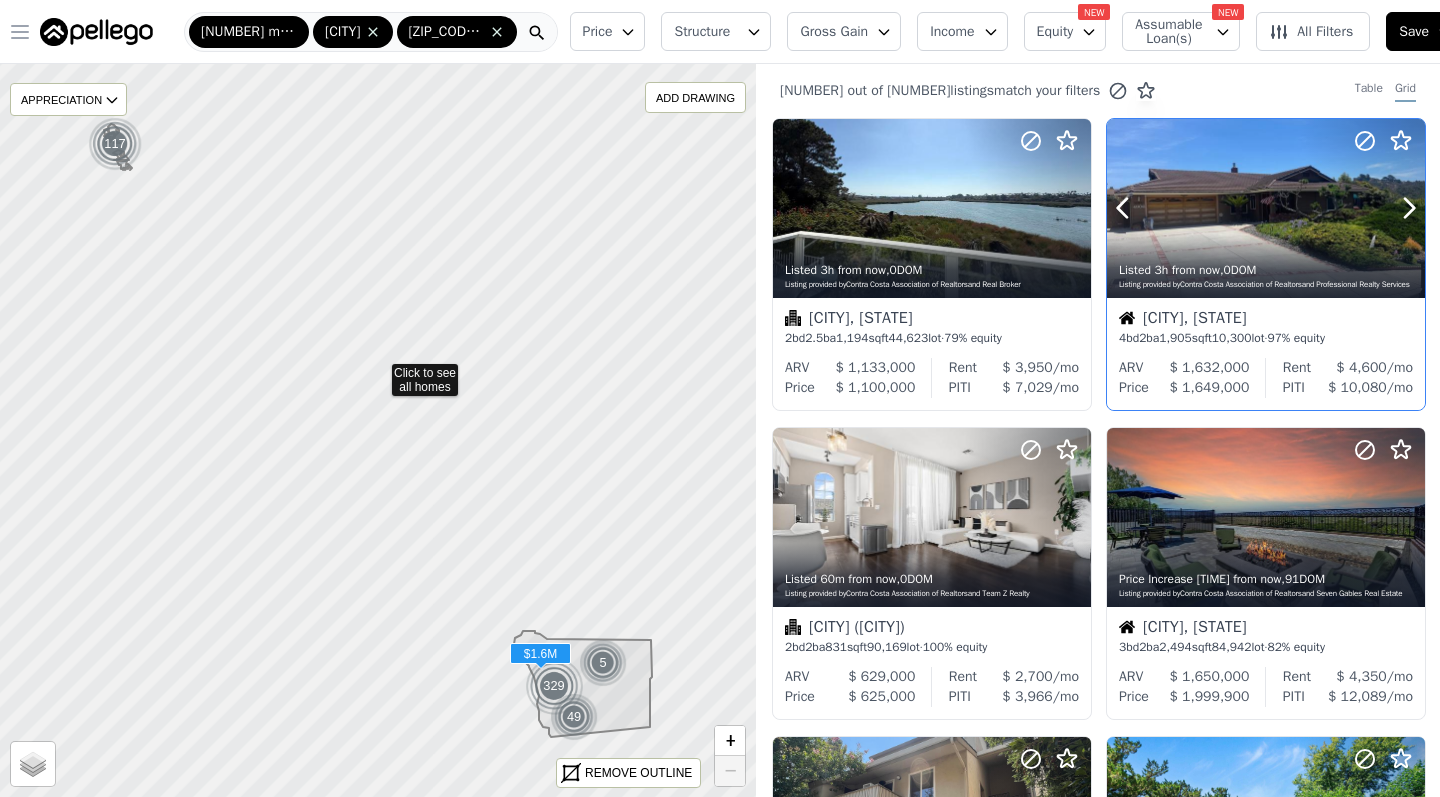 click at bounding box center (1266, 208) 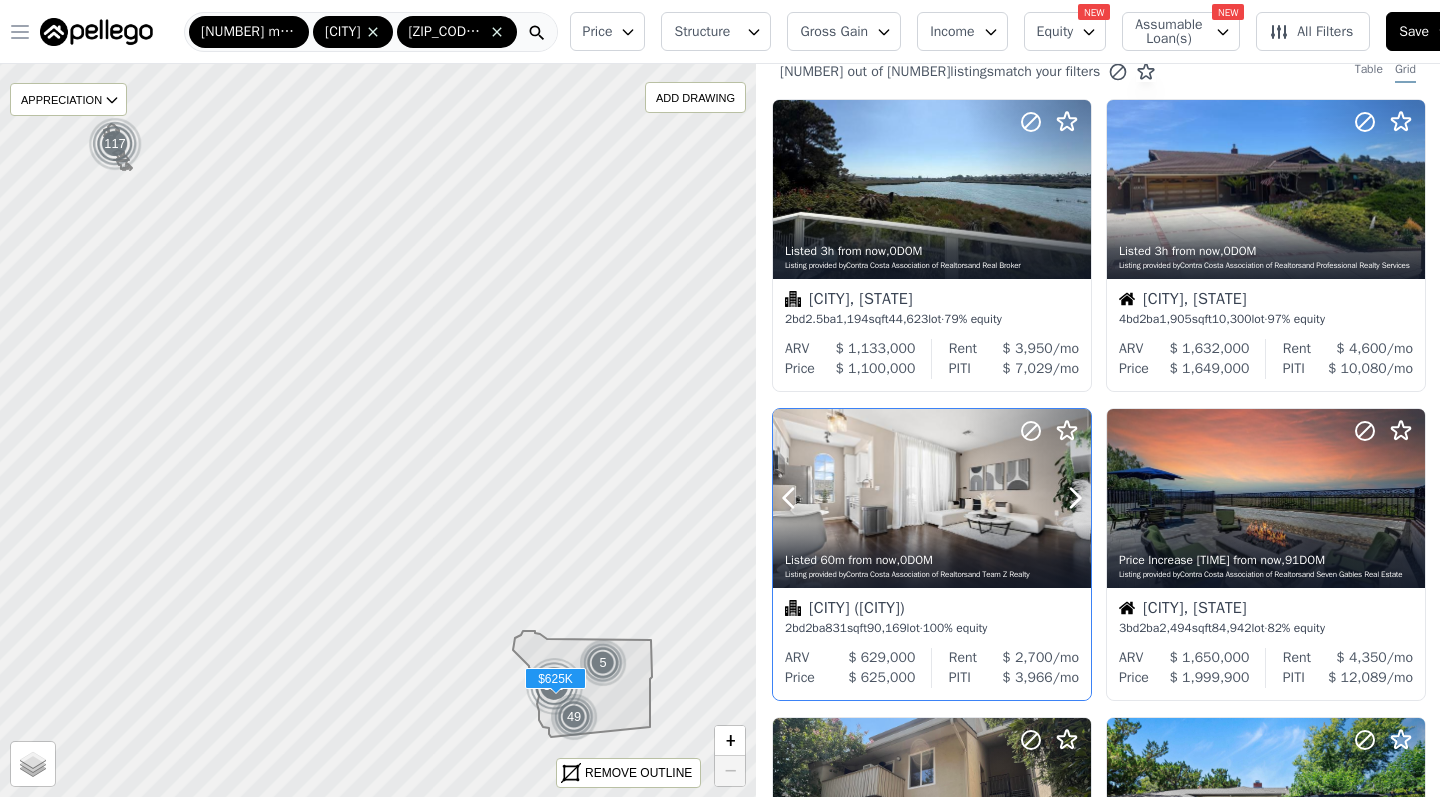 scroll, scrollTop: 12, scrollLeft: 0, axis: vertical 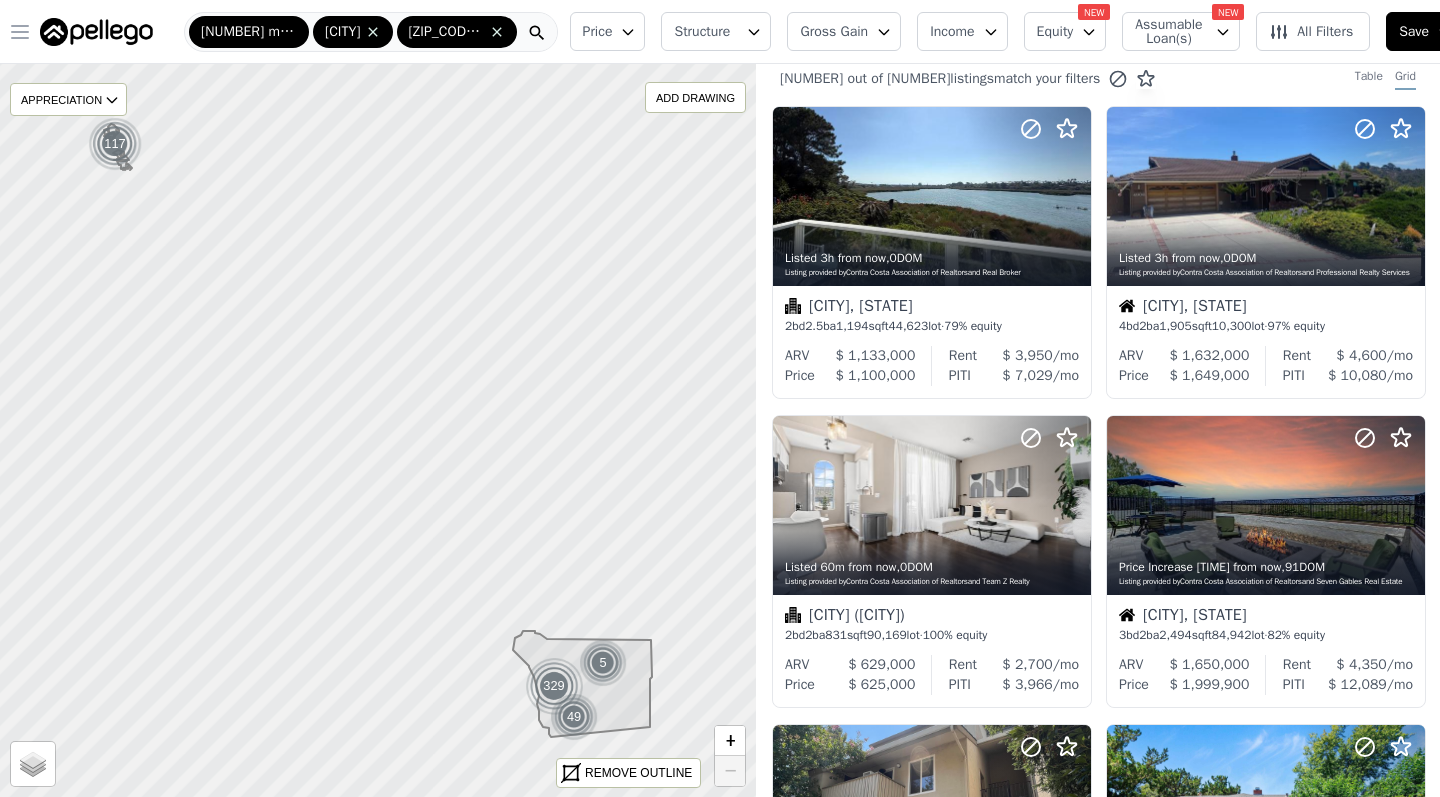 click on "Assumable Loan(s)" at bounding box center (1167, 32) 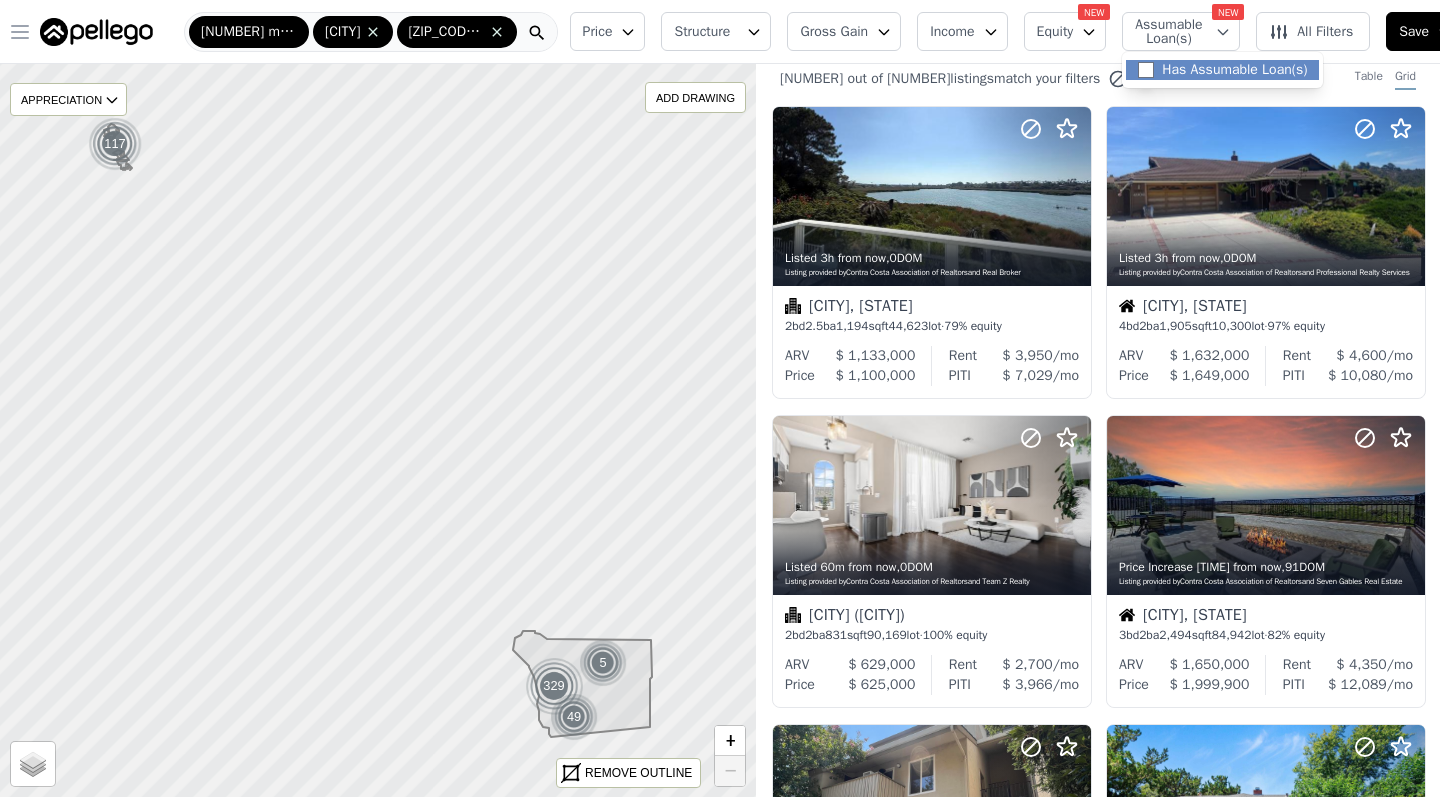 click on "Has Assumable Loan(s)" at bounding box center [1146, 70] 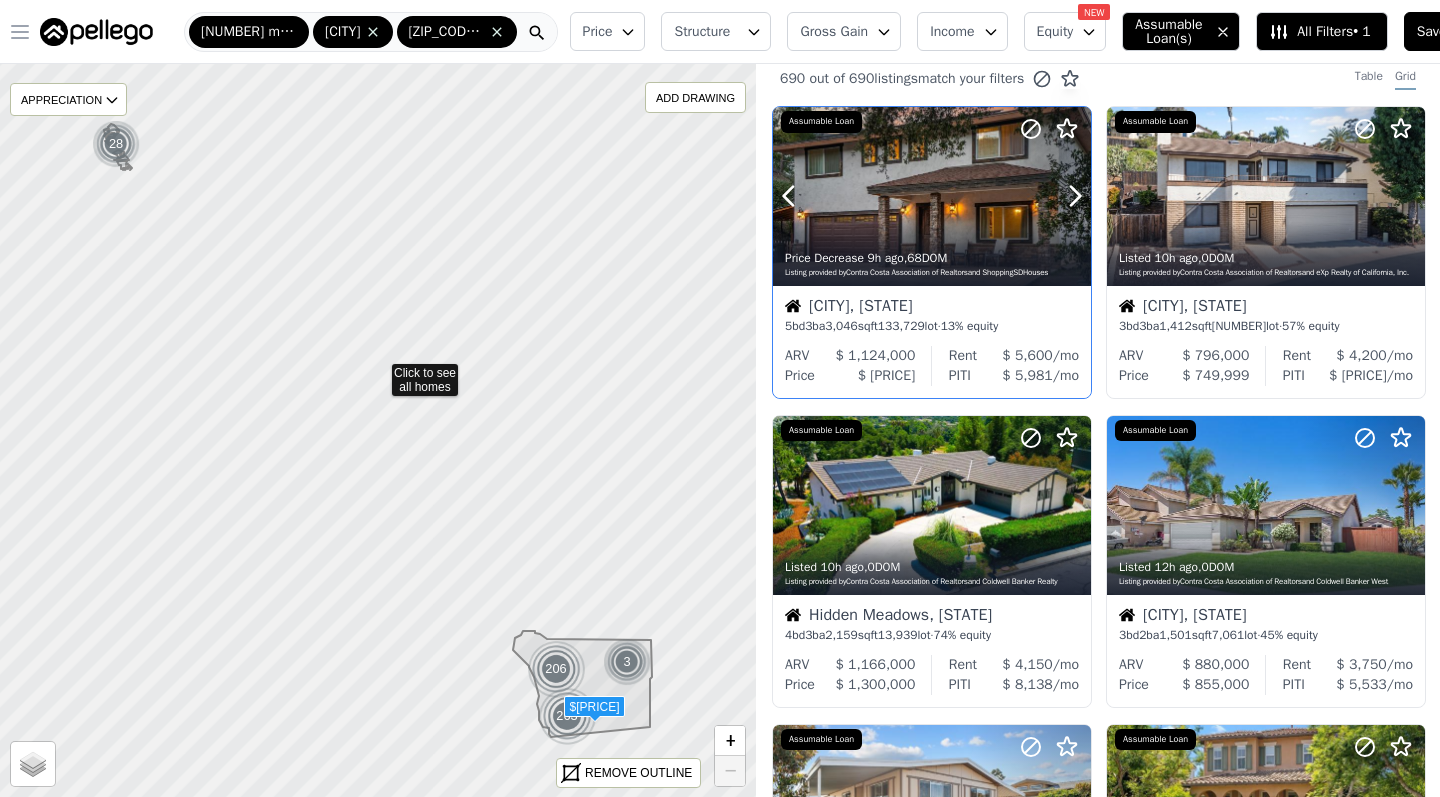 click at bounding box center (932, 196) 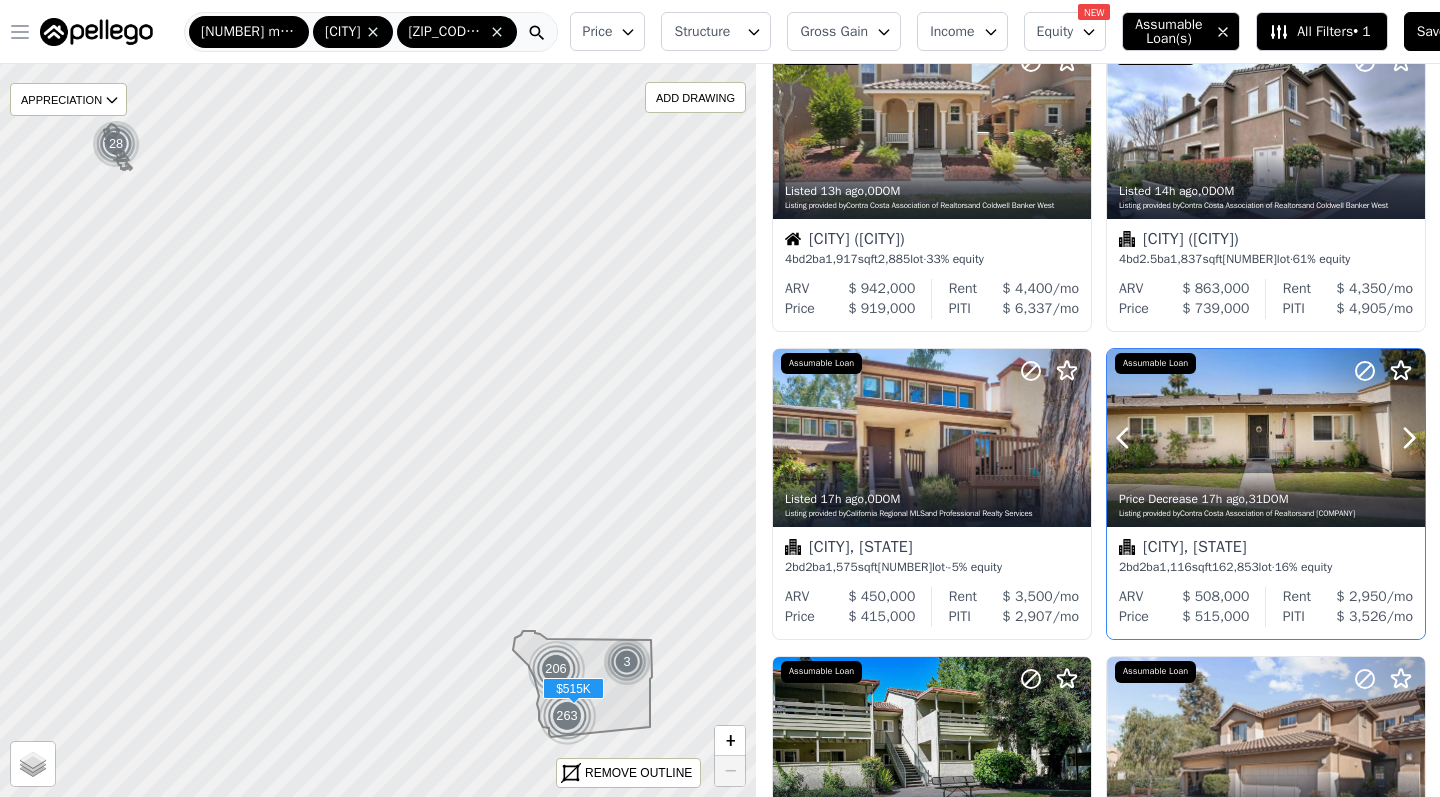 scroll, scrollTop: 1030, scrollLeft: 0, axis: vertical 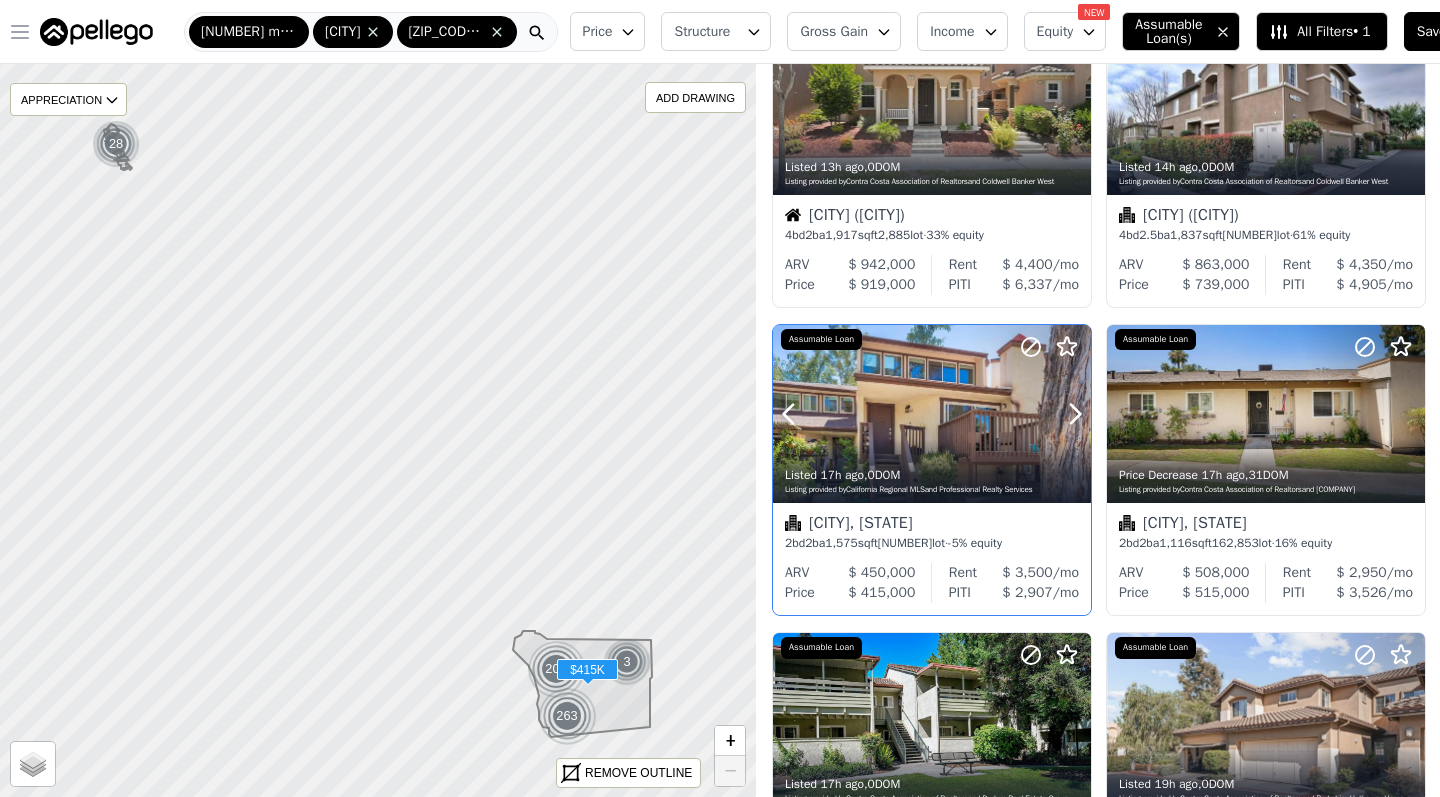 click at bounding box center [932, 414] 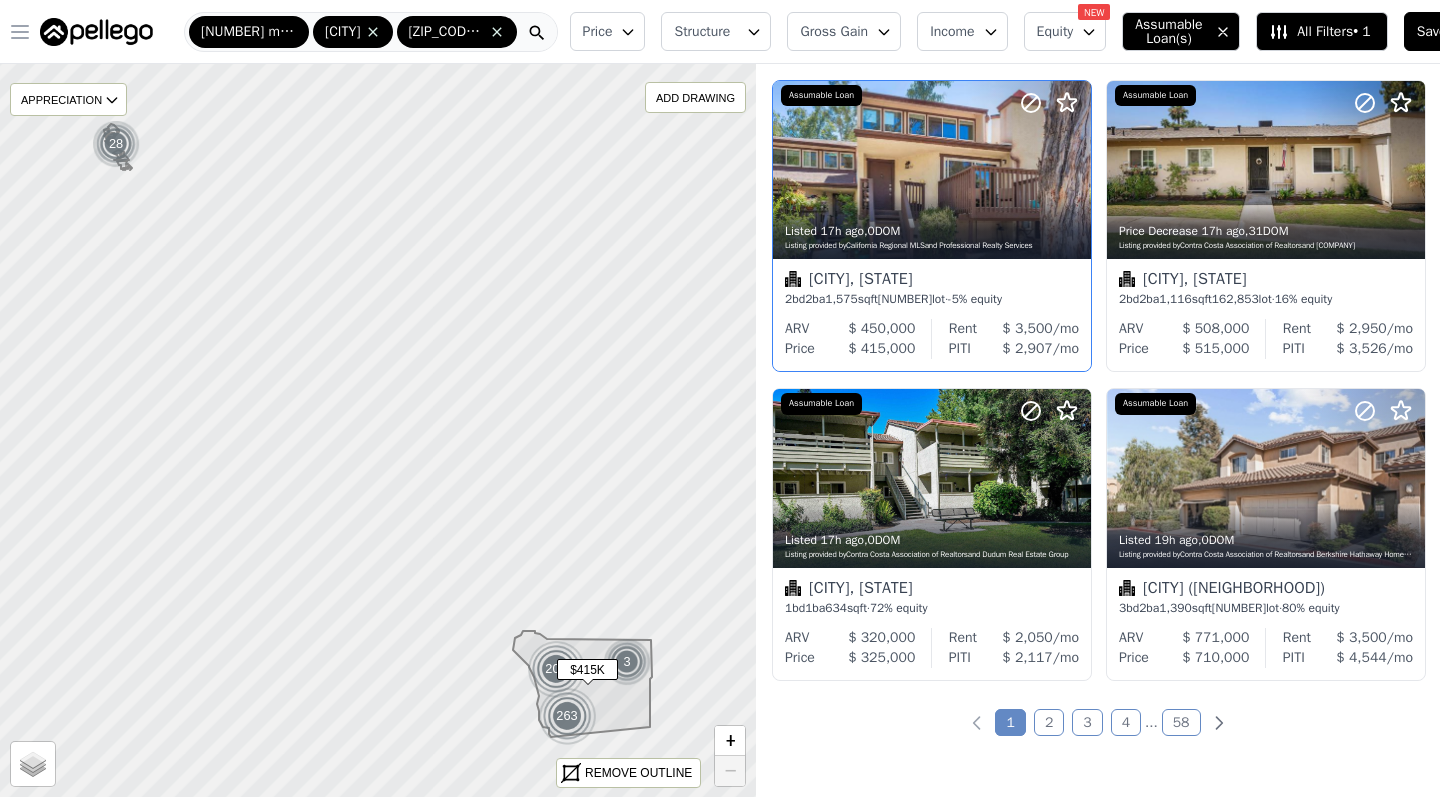 scroll, scrollTop: 1335, scrollLeft: 0, axis: vertical 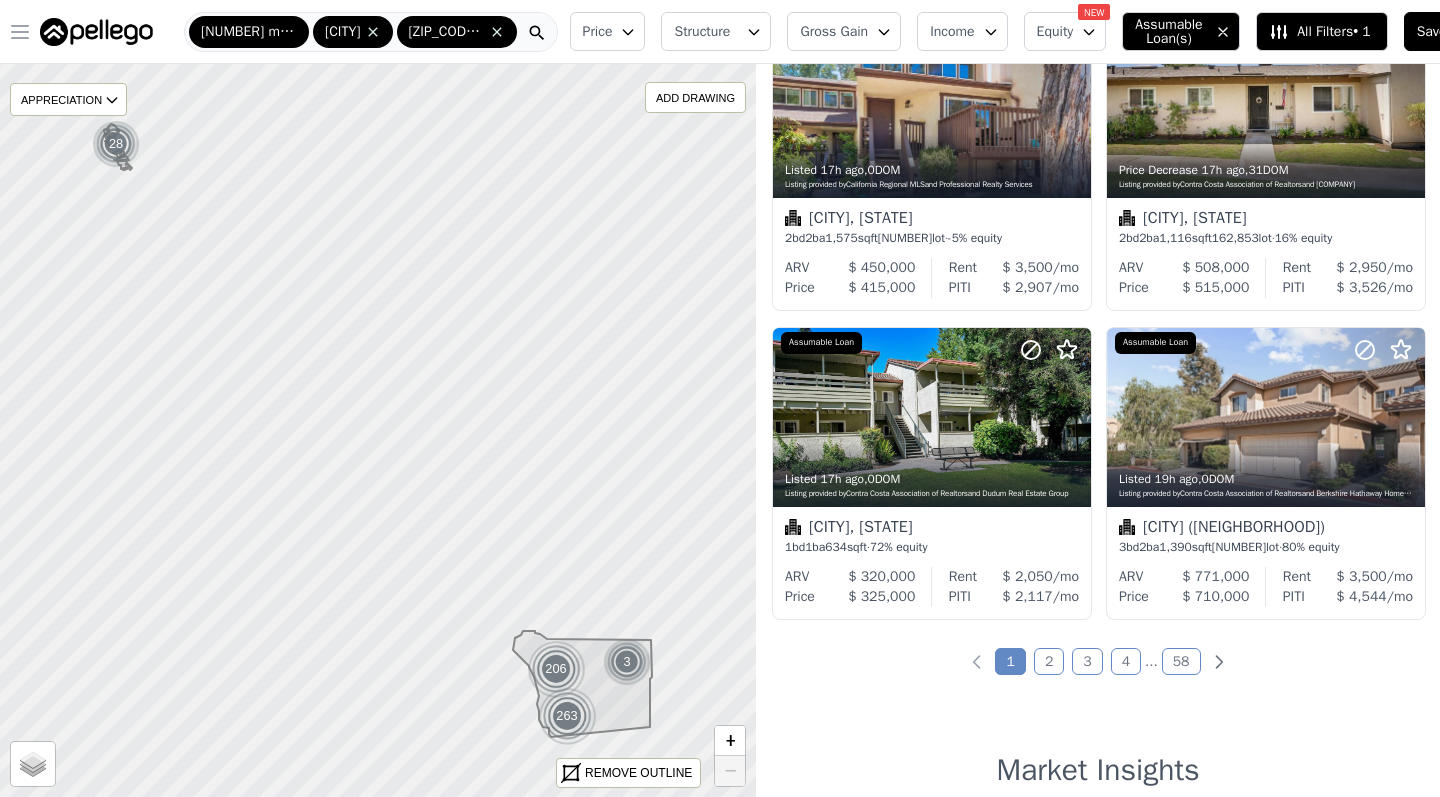click on "2" at bounding box center [1049, 661] 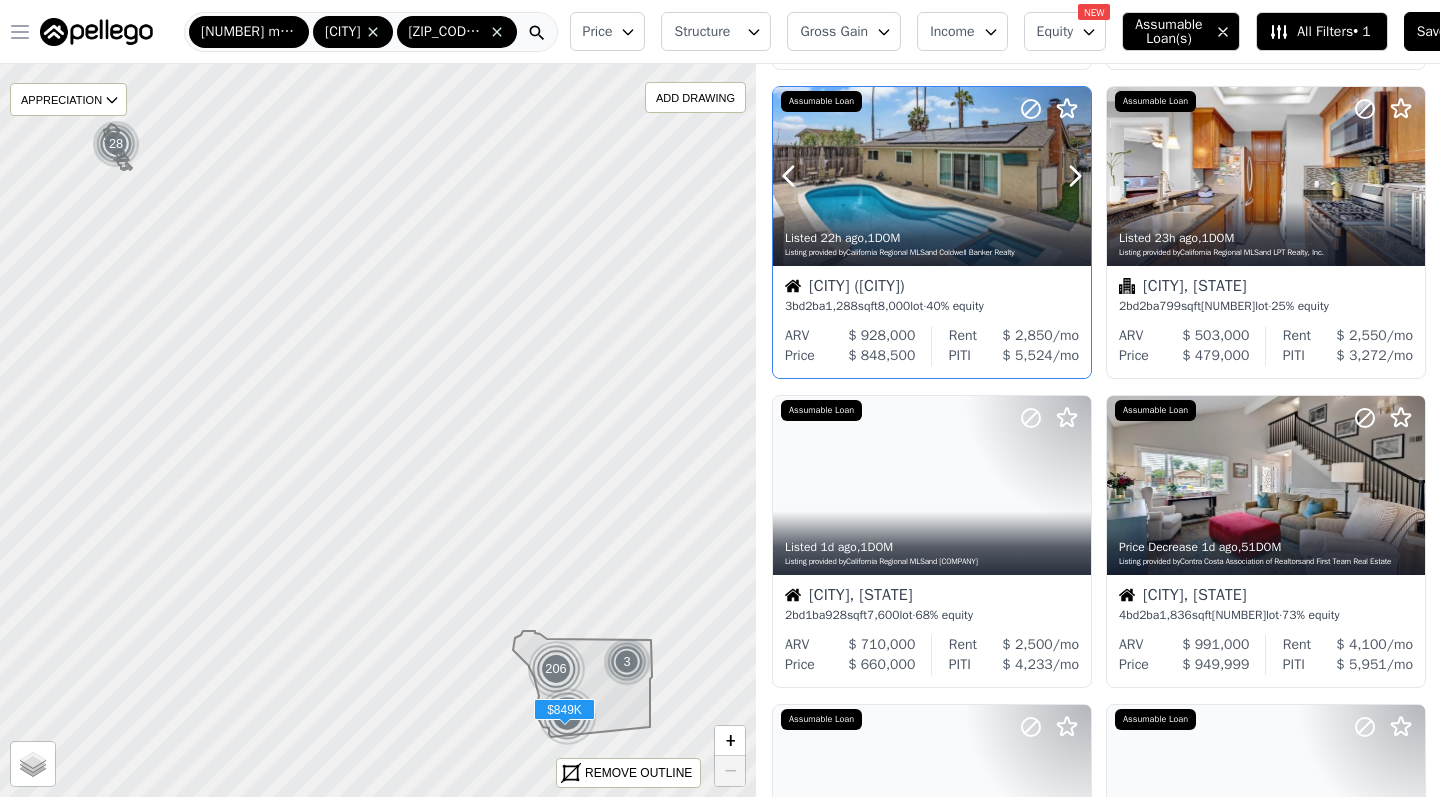 scroll, scrollTop: 347, scrollLeft: 0, axis: vertical 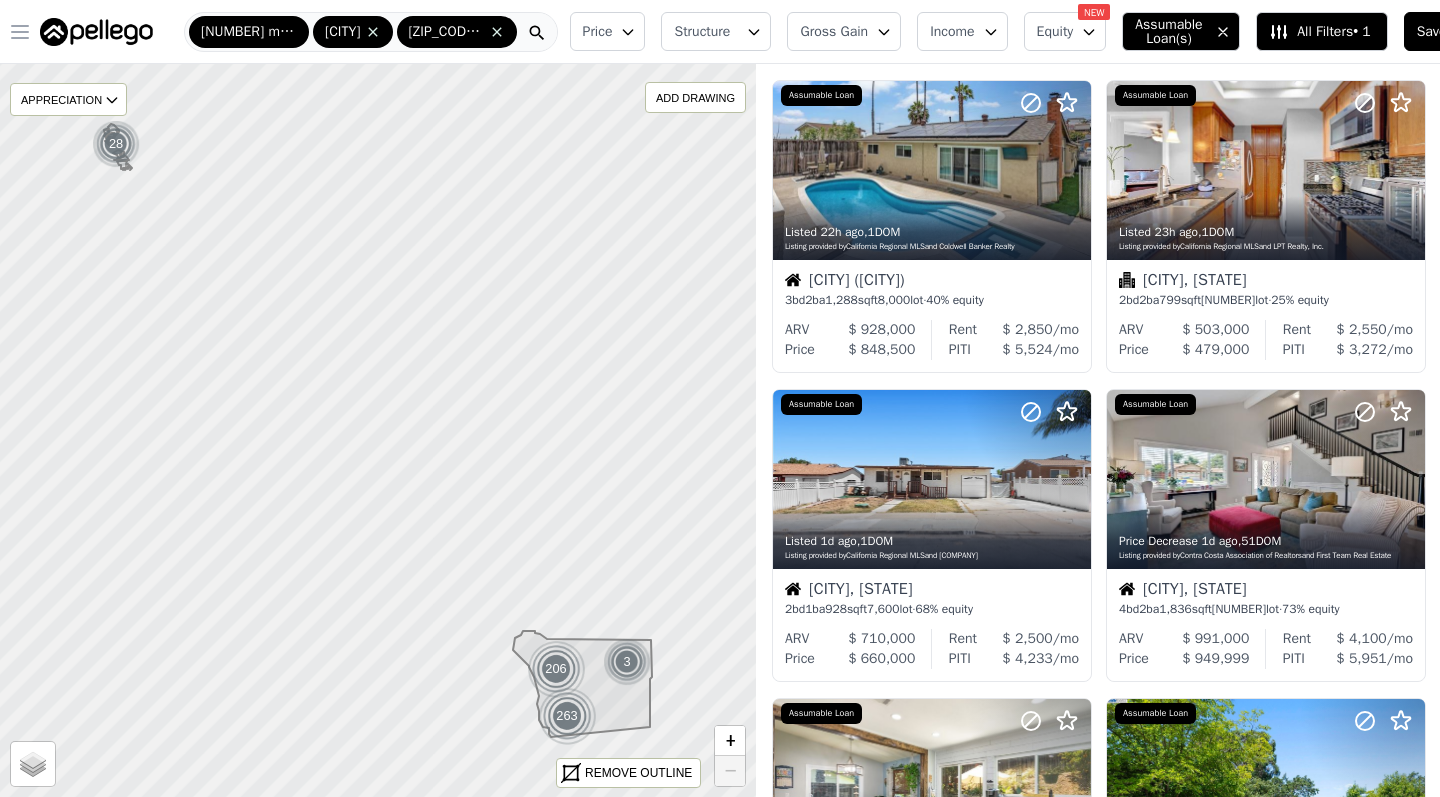 click on "Price Structure Gross Gain Income Equity NEW Assumable Loan(s) All Filters  • 1 Save" at bounding box center [1029, 32] 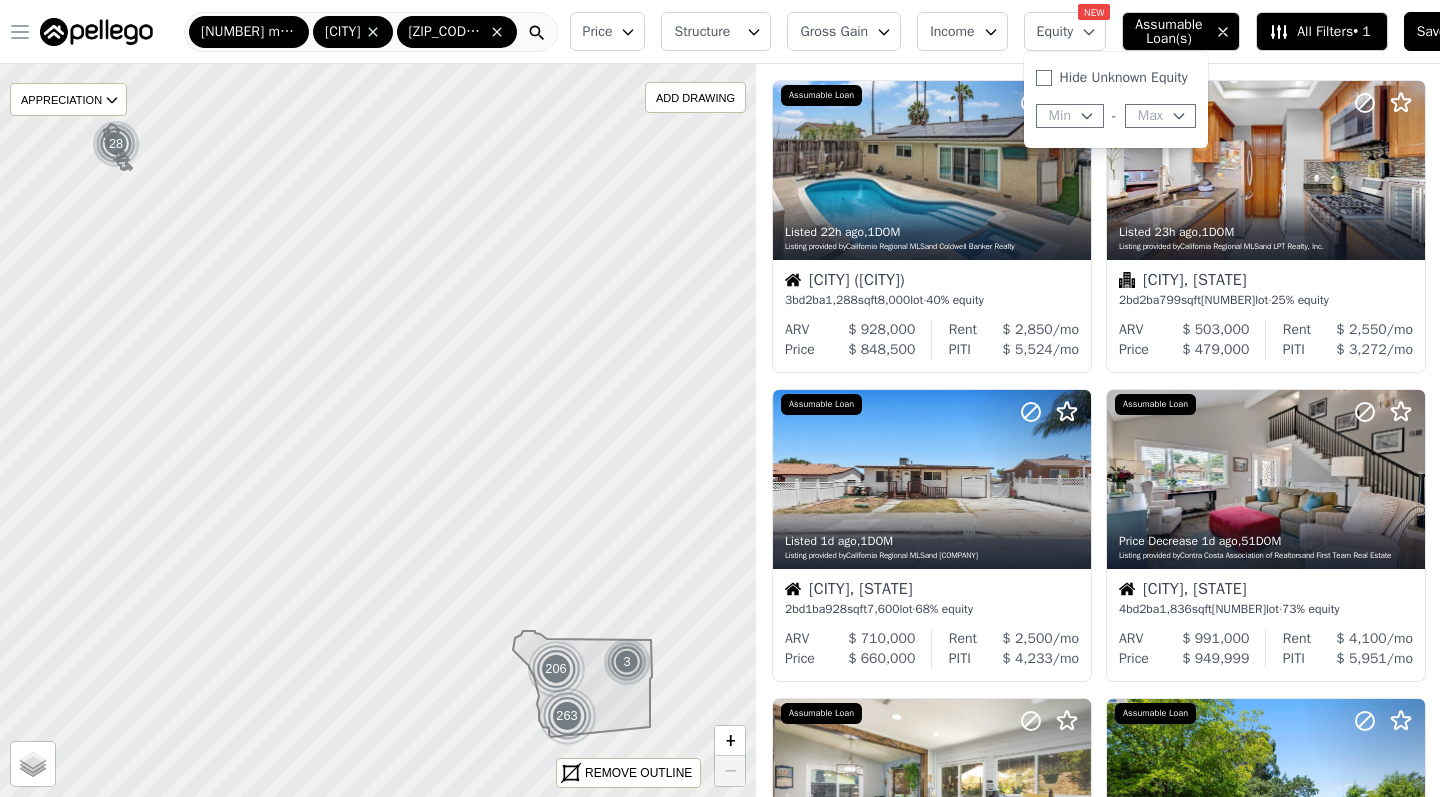 click on "Max" at bounding box center (1160, 116) 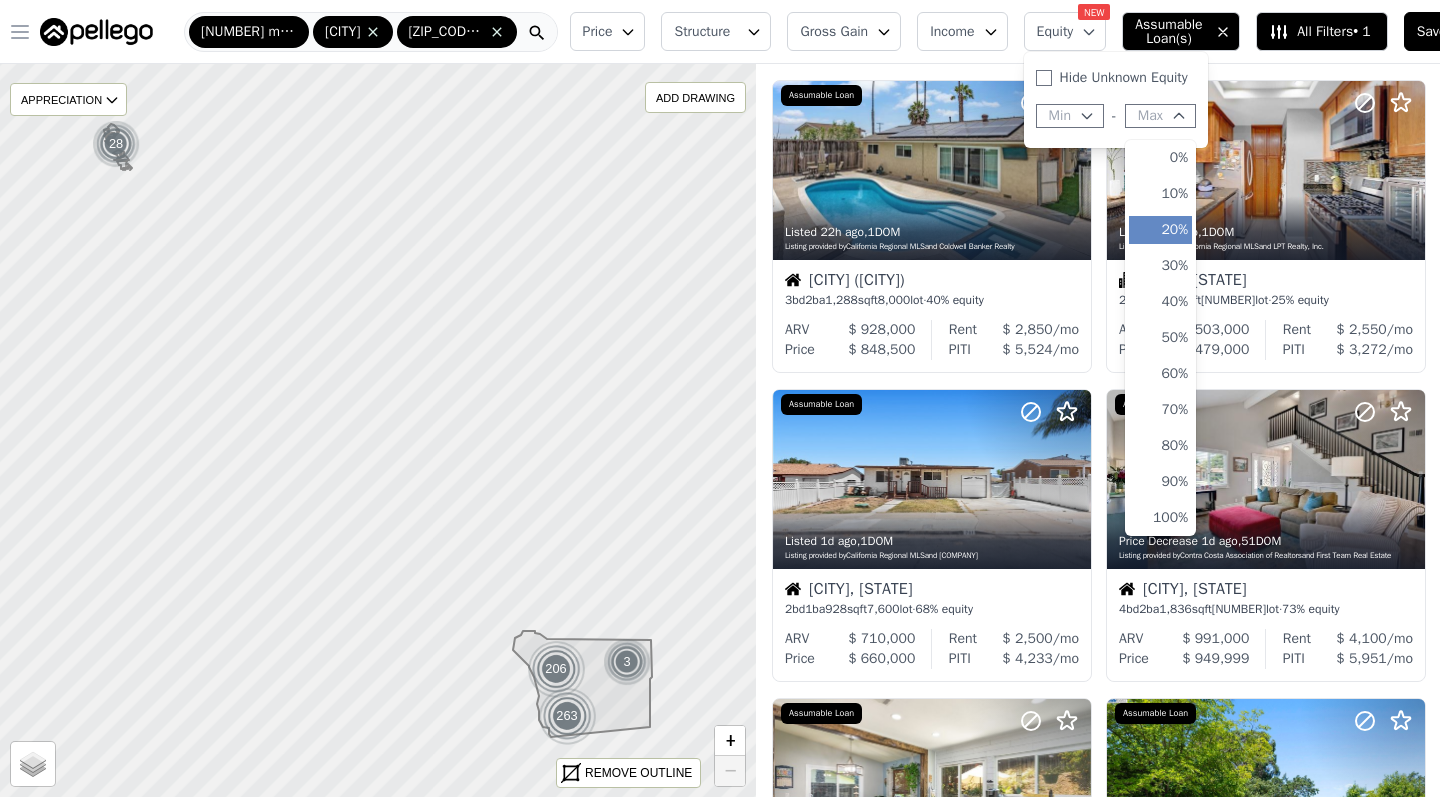 click on "20%" at bounding box center [1160, 230] 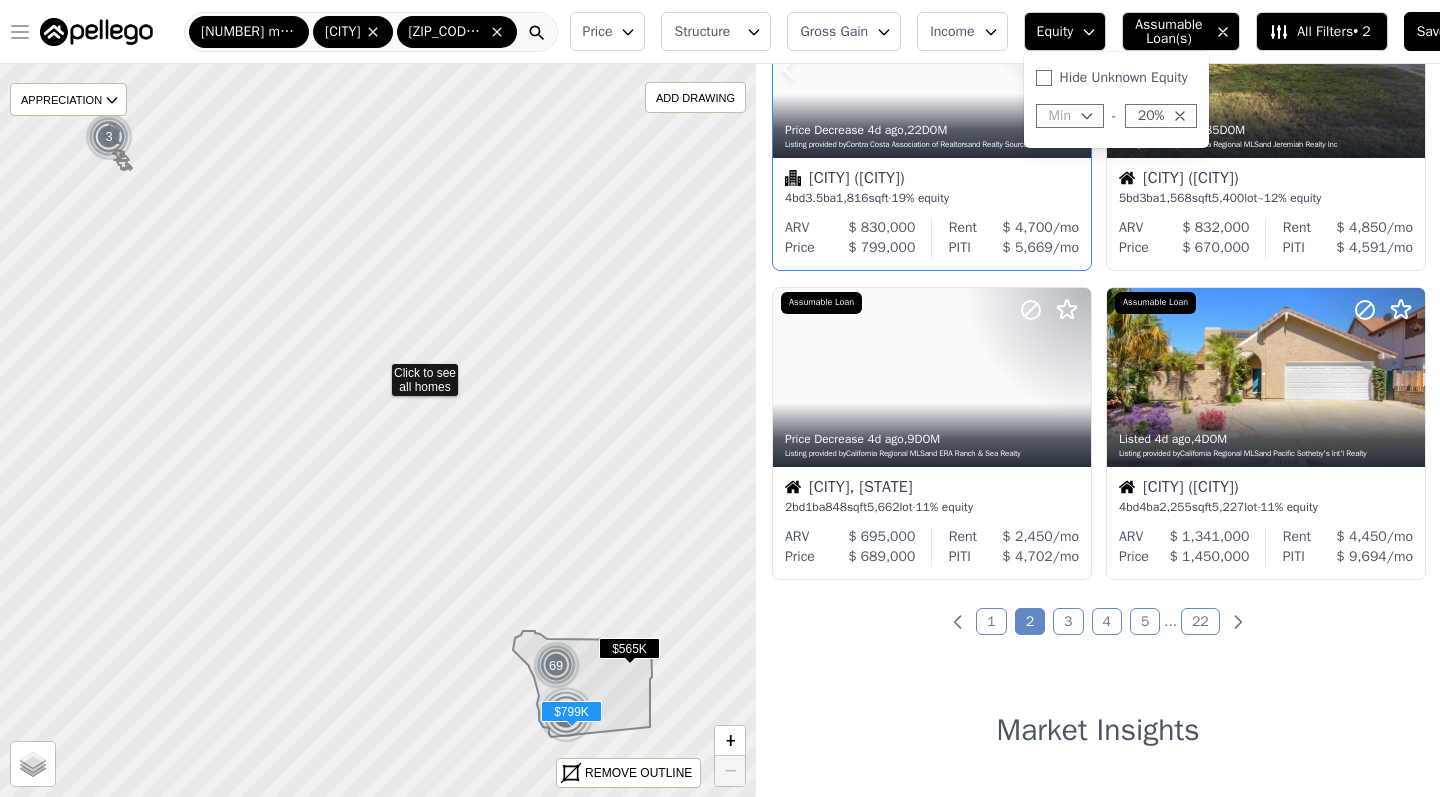 scroll, scrollTop: 1394, scrollLeft: 0, axis: vertical 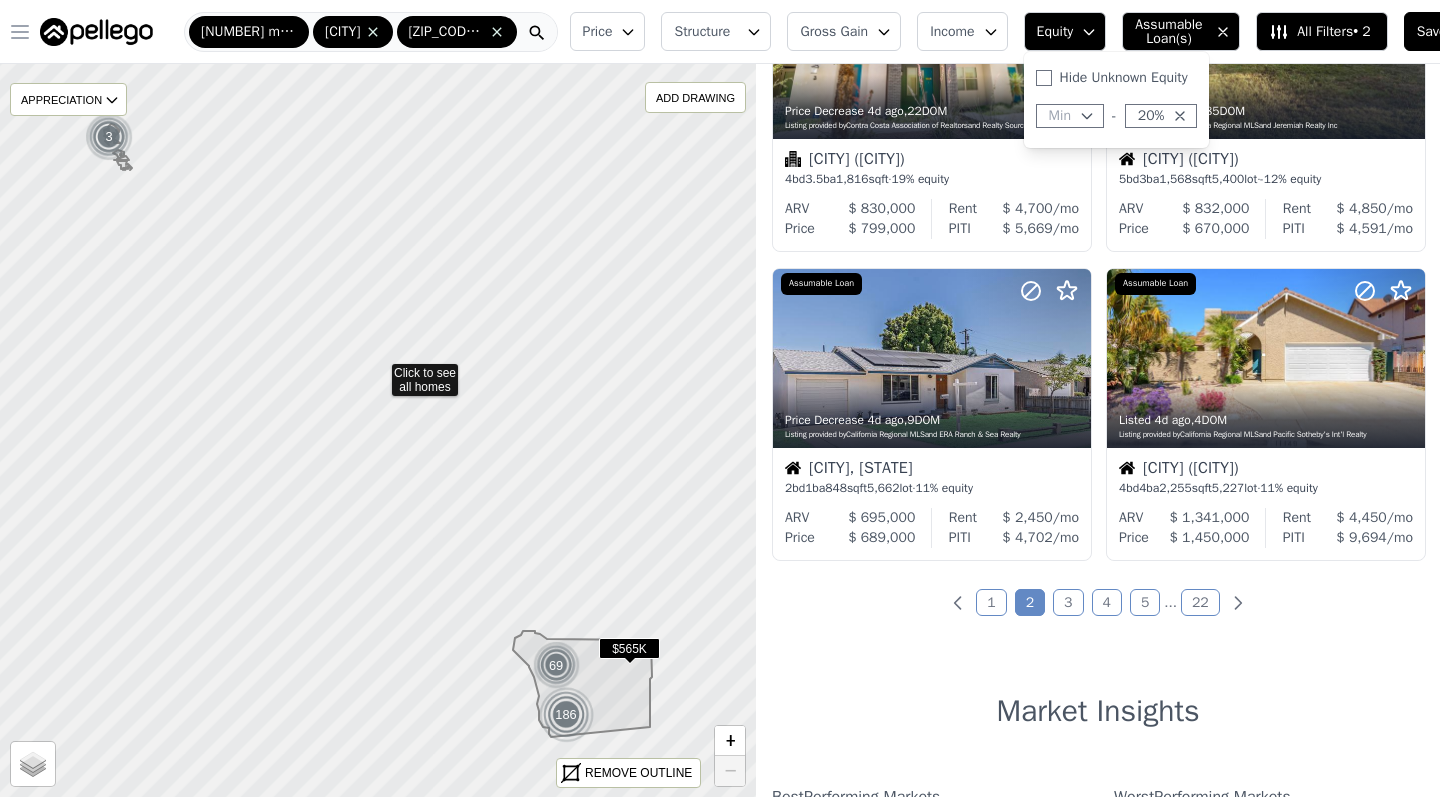 click on "3" at bounding box center (1068, 602) 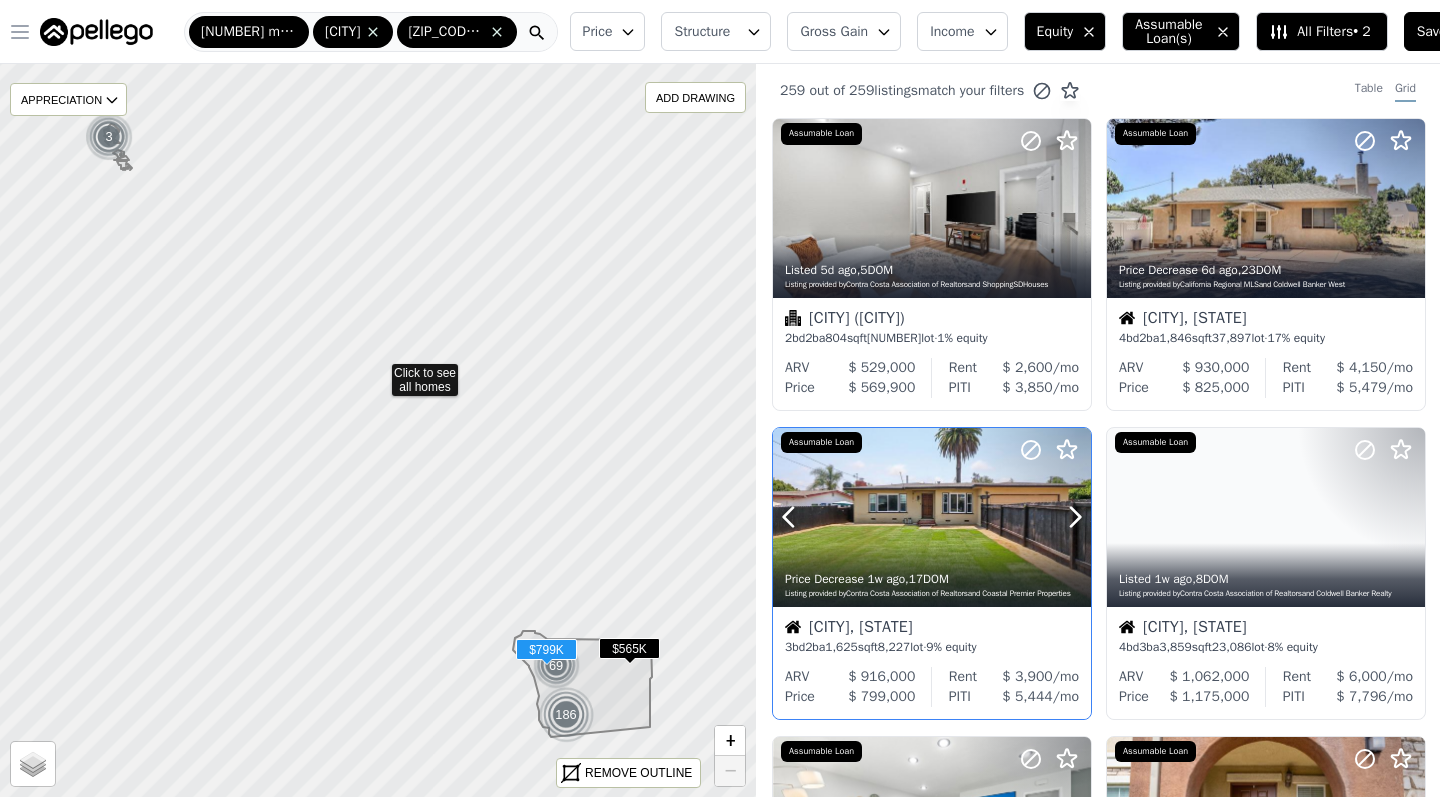scroll, scrollTop: 0, scrollLeft: 0, axis: both 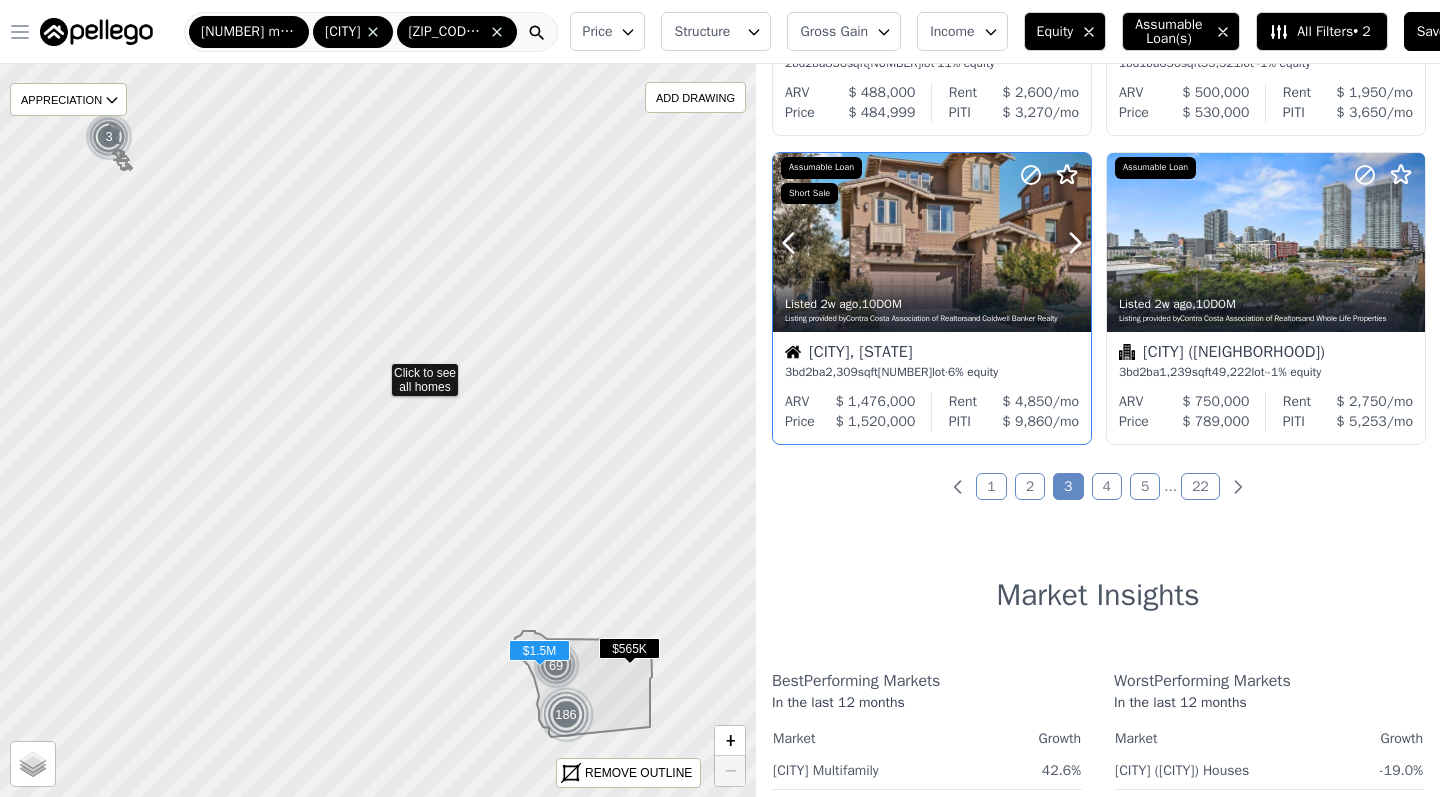 click at bounding box center [932, 242] 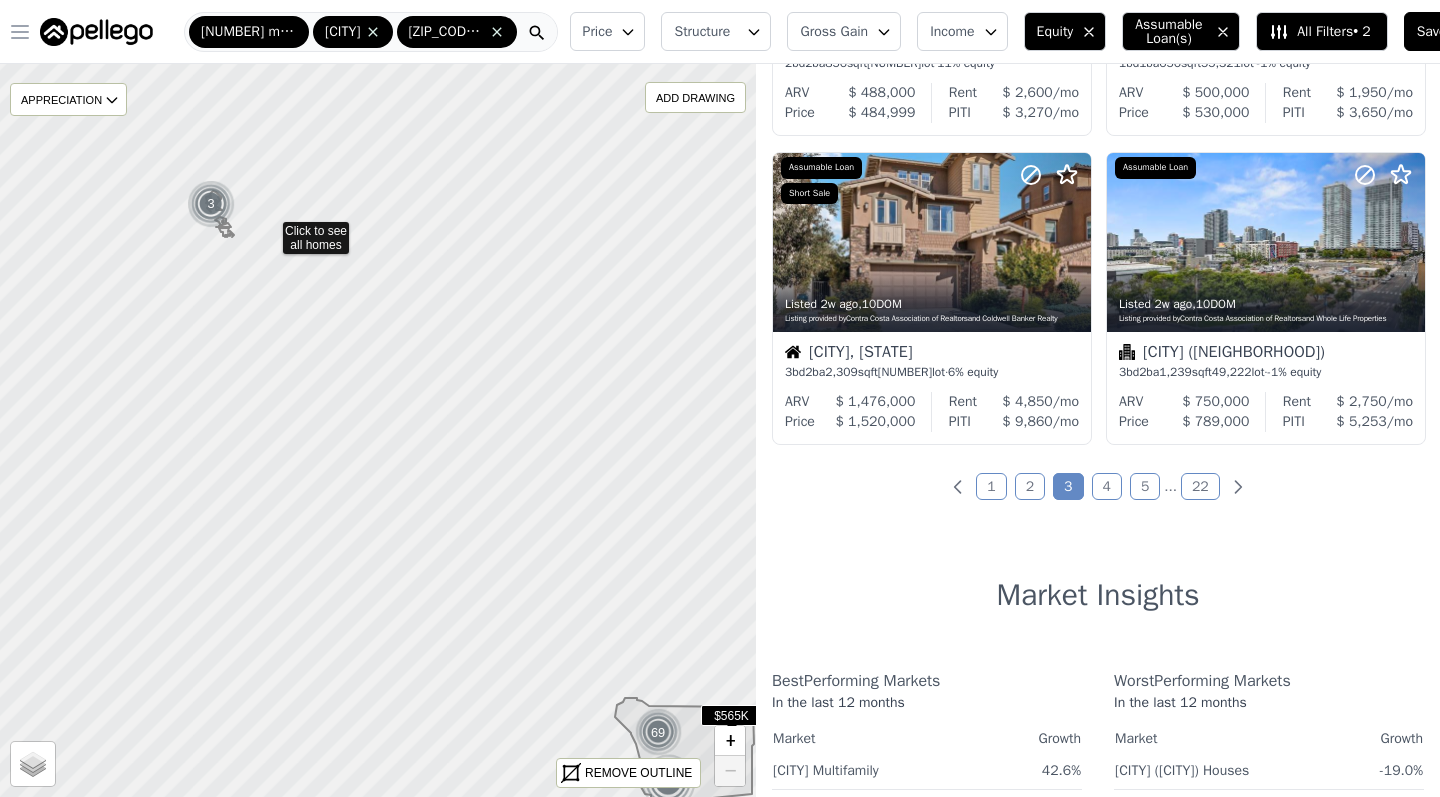 drag, startPoint x: 153, startPoint y: 152, endPoint x: 314, endPoint y: 265, distance: 196.69774 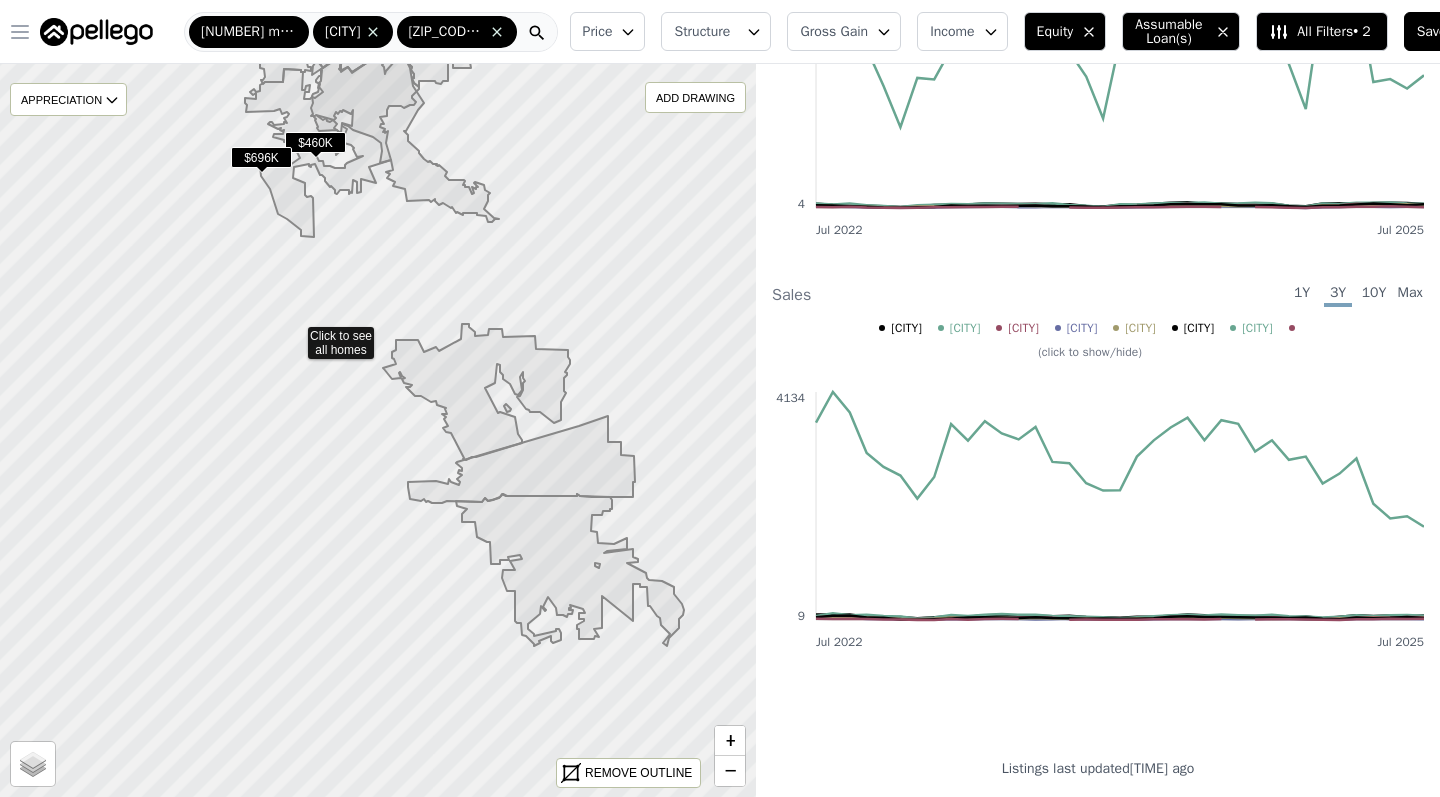 drag, startPoint x: 268, startPoint y: 264, endPoint x: 323, endPoint y: 421, distance: 166.35504 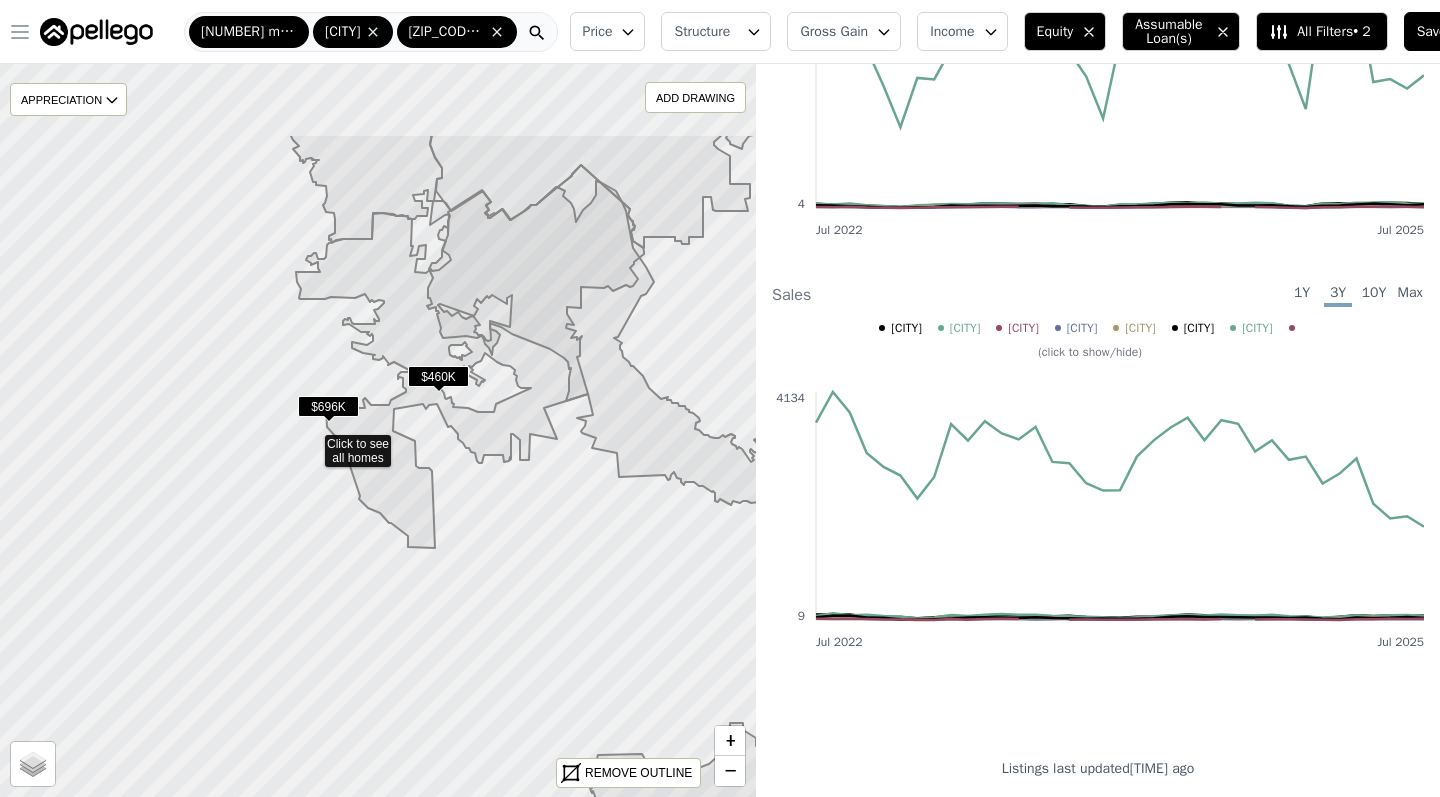 drag, startPoint x: 287, startPoint y: 287, endPoint x: 313, endPoint y: 464, distance: 178.89941 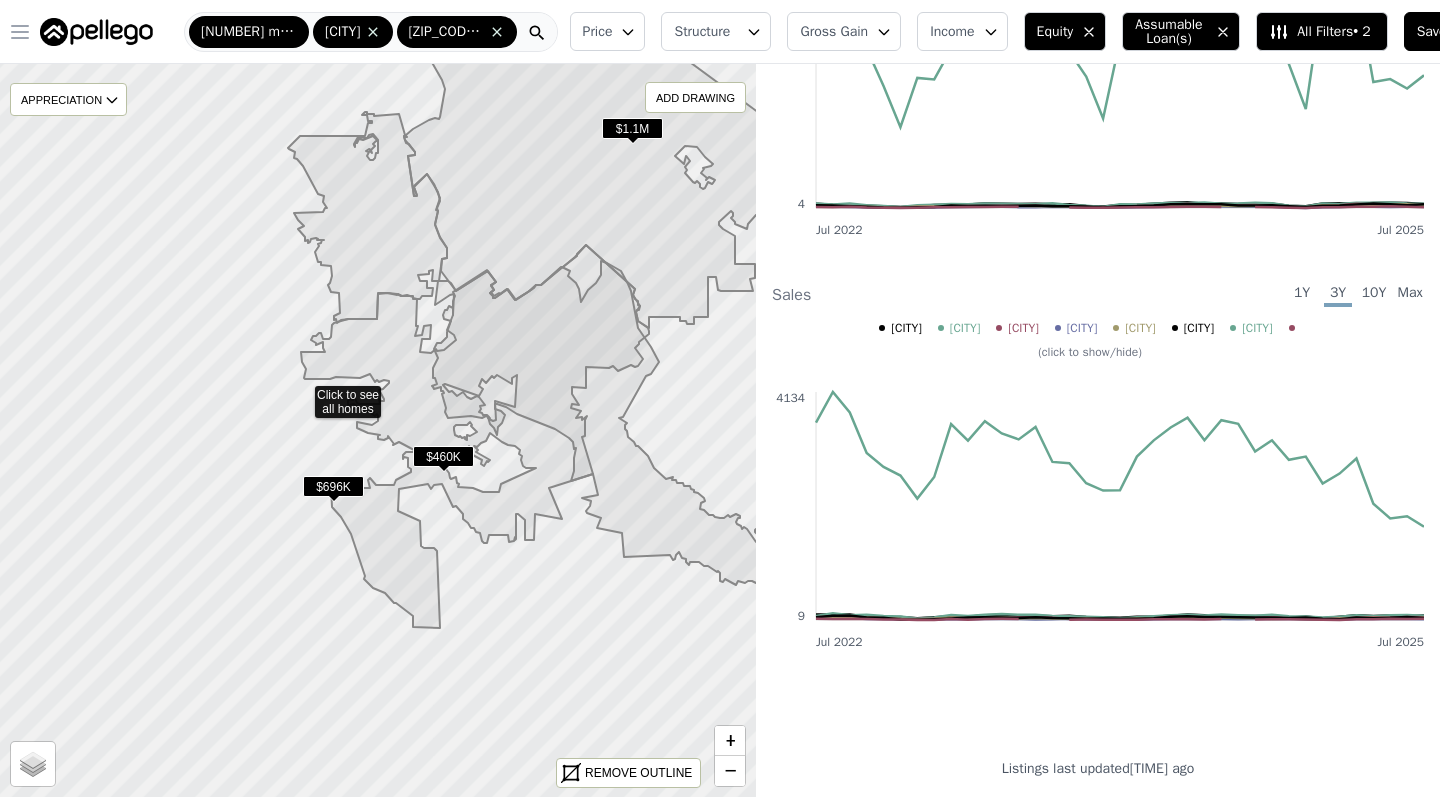 drag, startPoint x: 301, startPoint y: 343, endPoint x: 301, endPoint y: 392, distance: 49 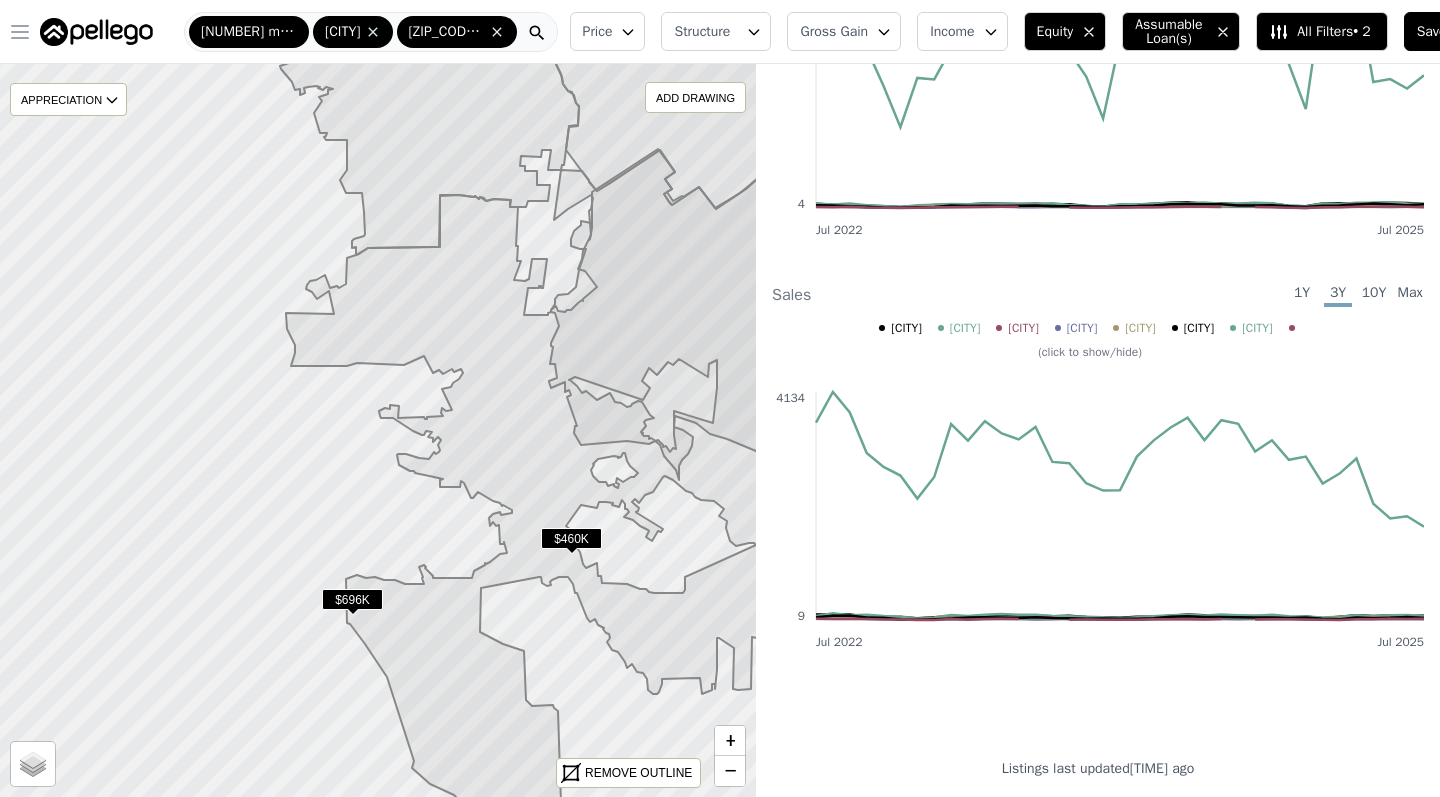 click 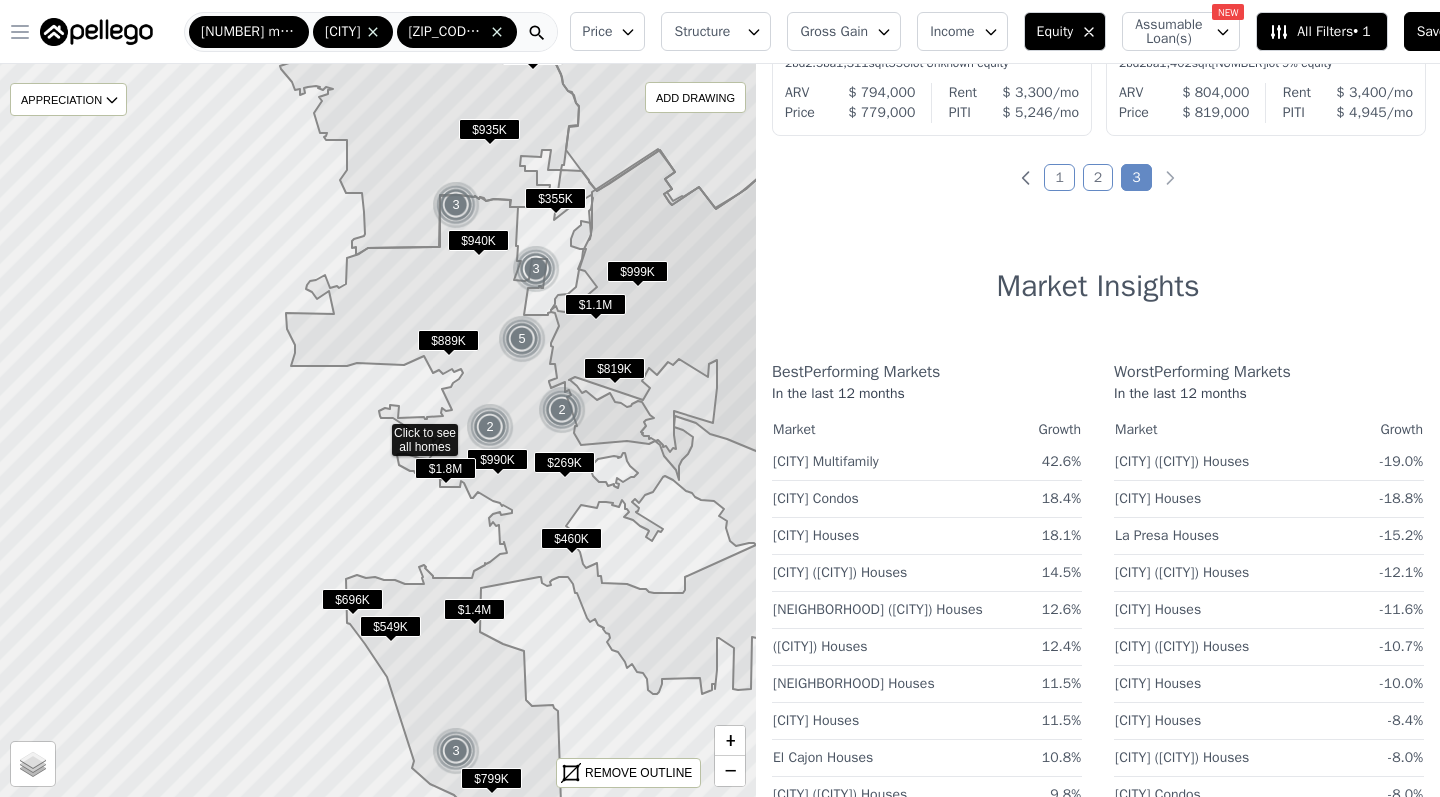 click on "Equity" at bounding box center [1055, 32] 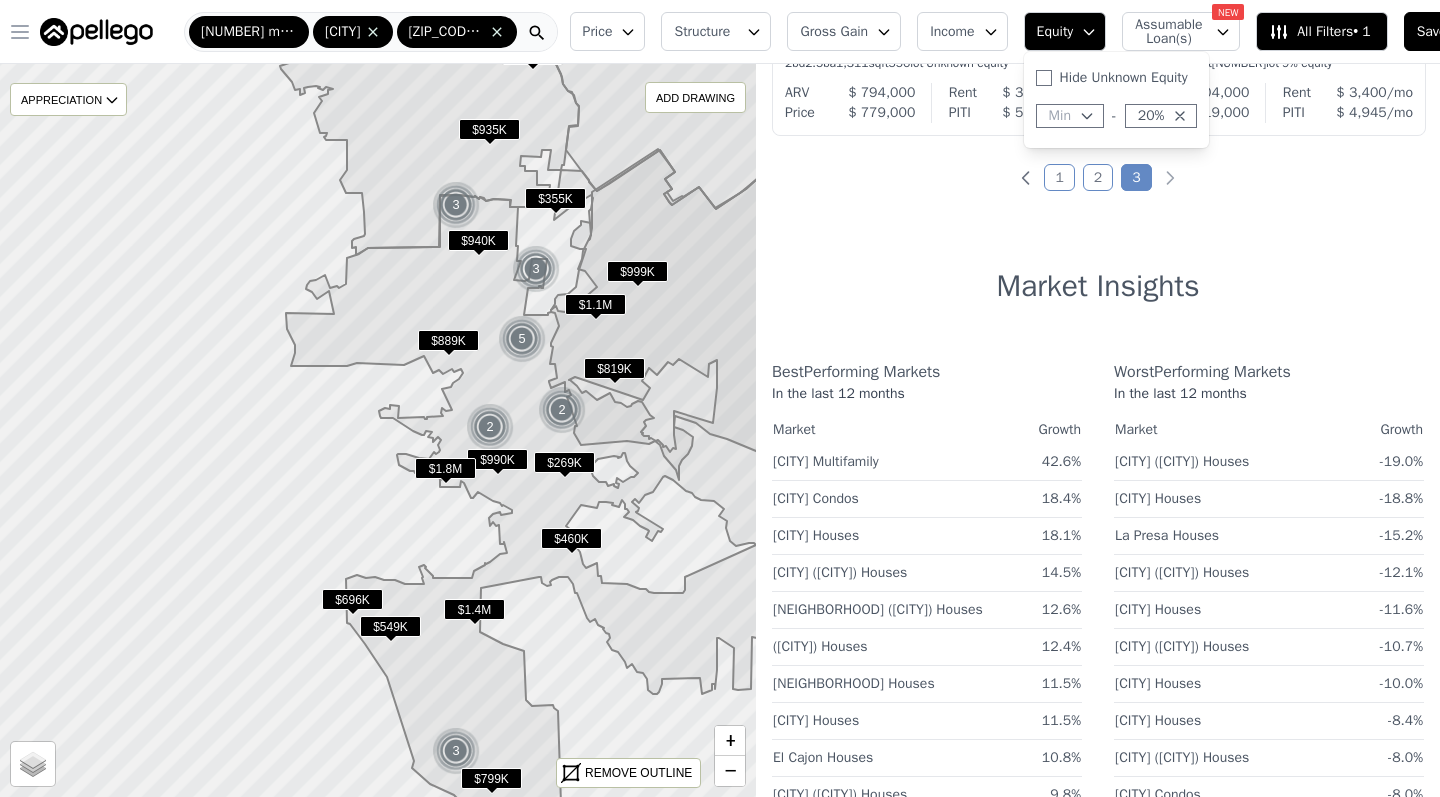 click on "$889K" at bounding box center [448, 340] 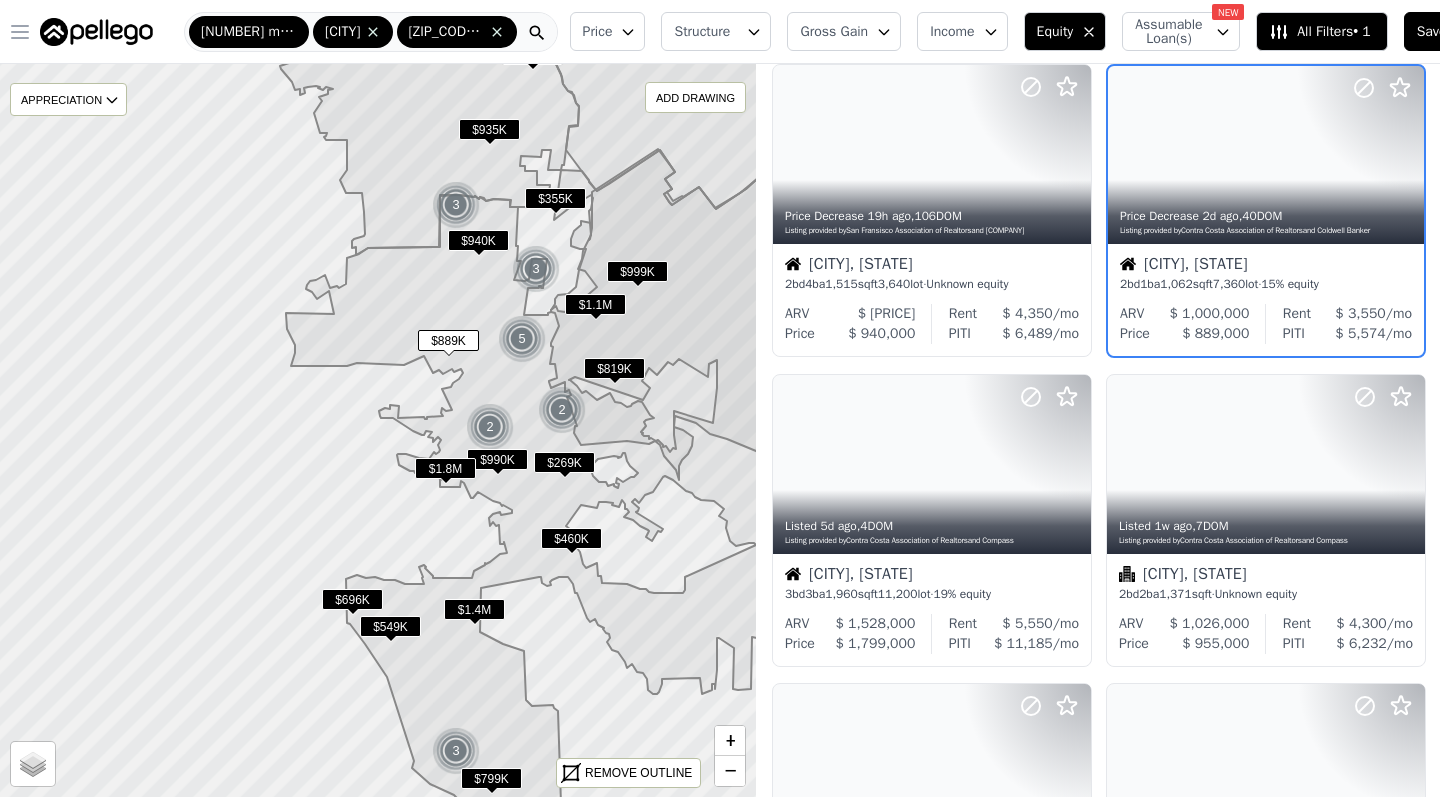 scroll, scrollTop: 113, scrollLeft: 0, axis: vertical 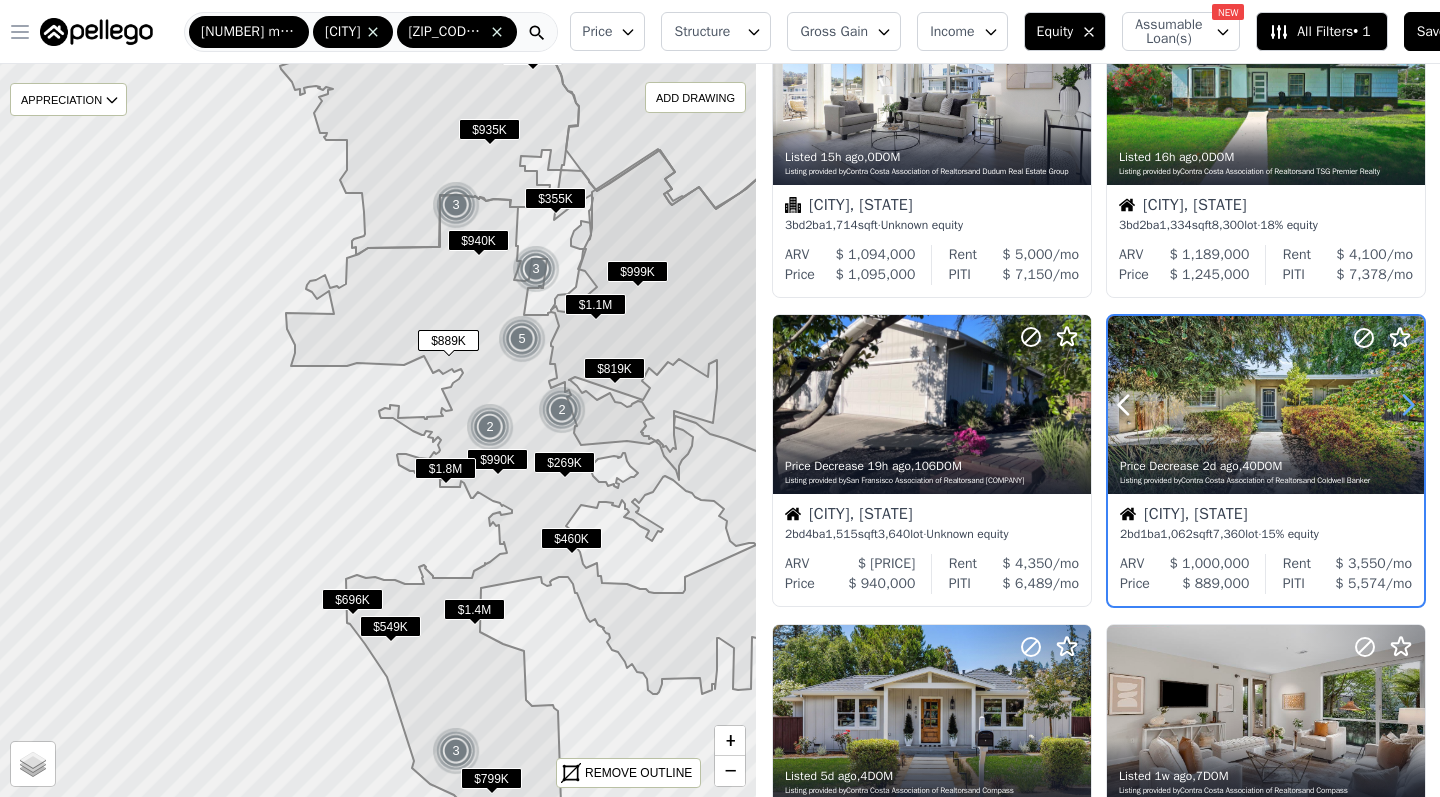click 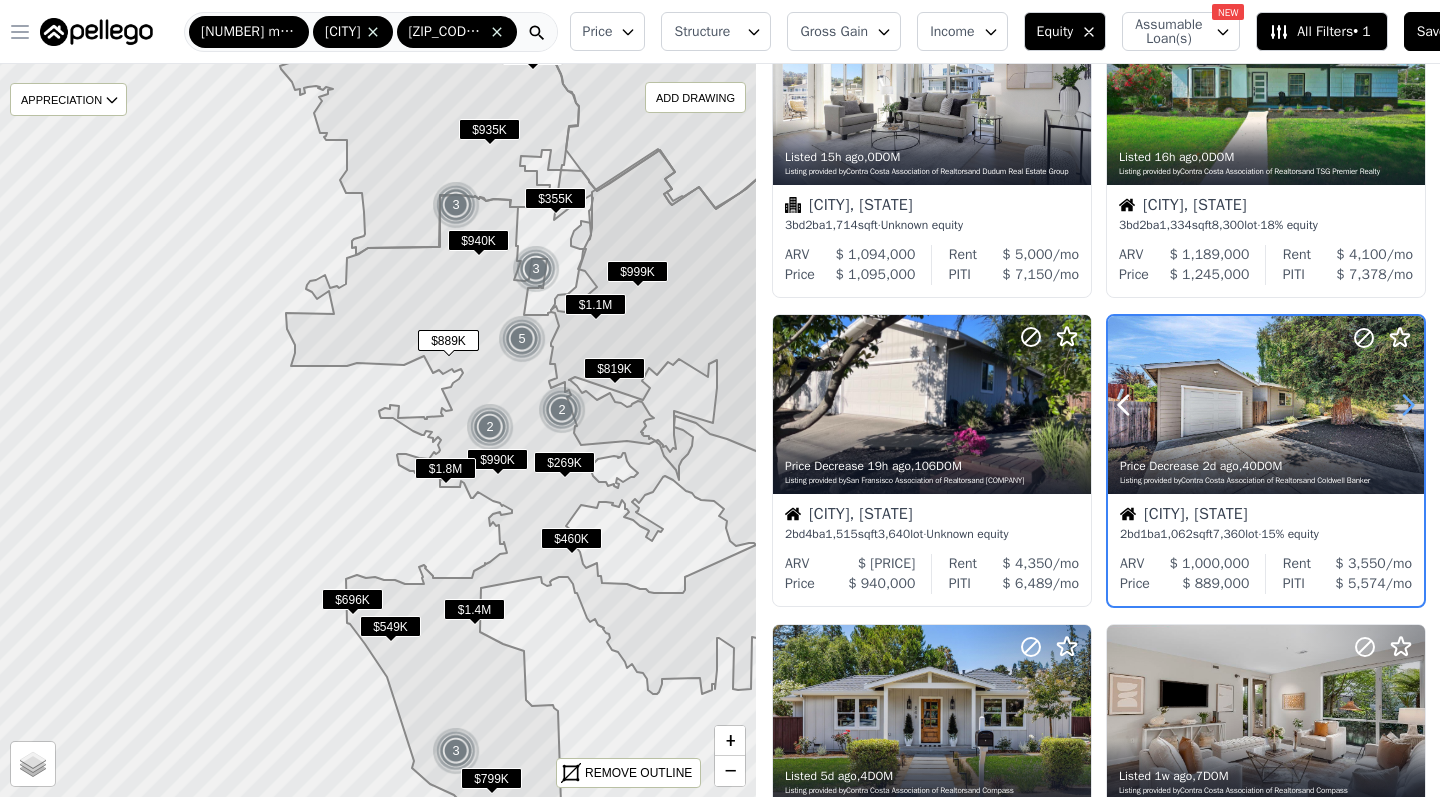 click 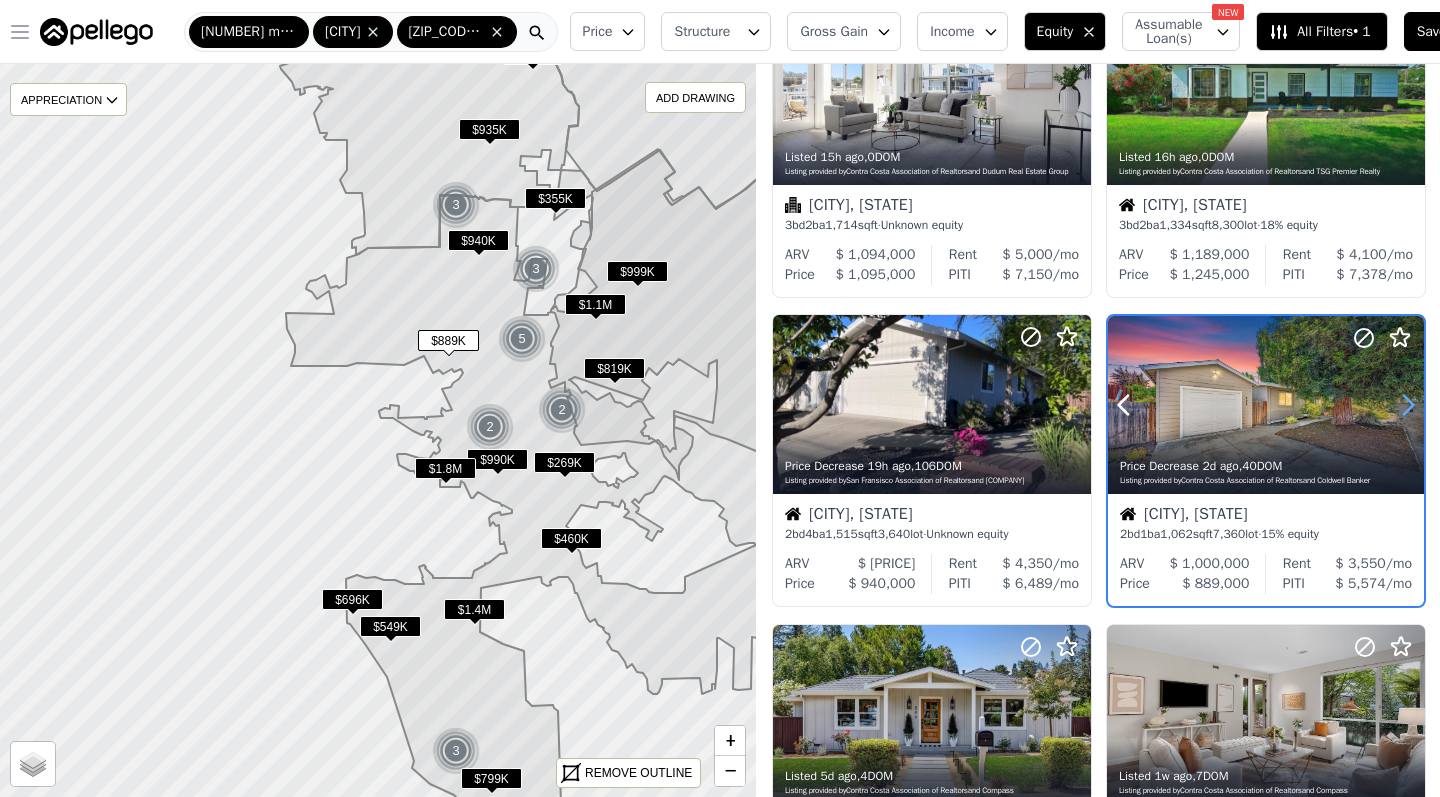 click 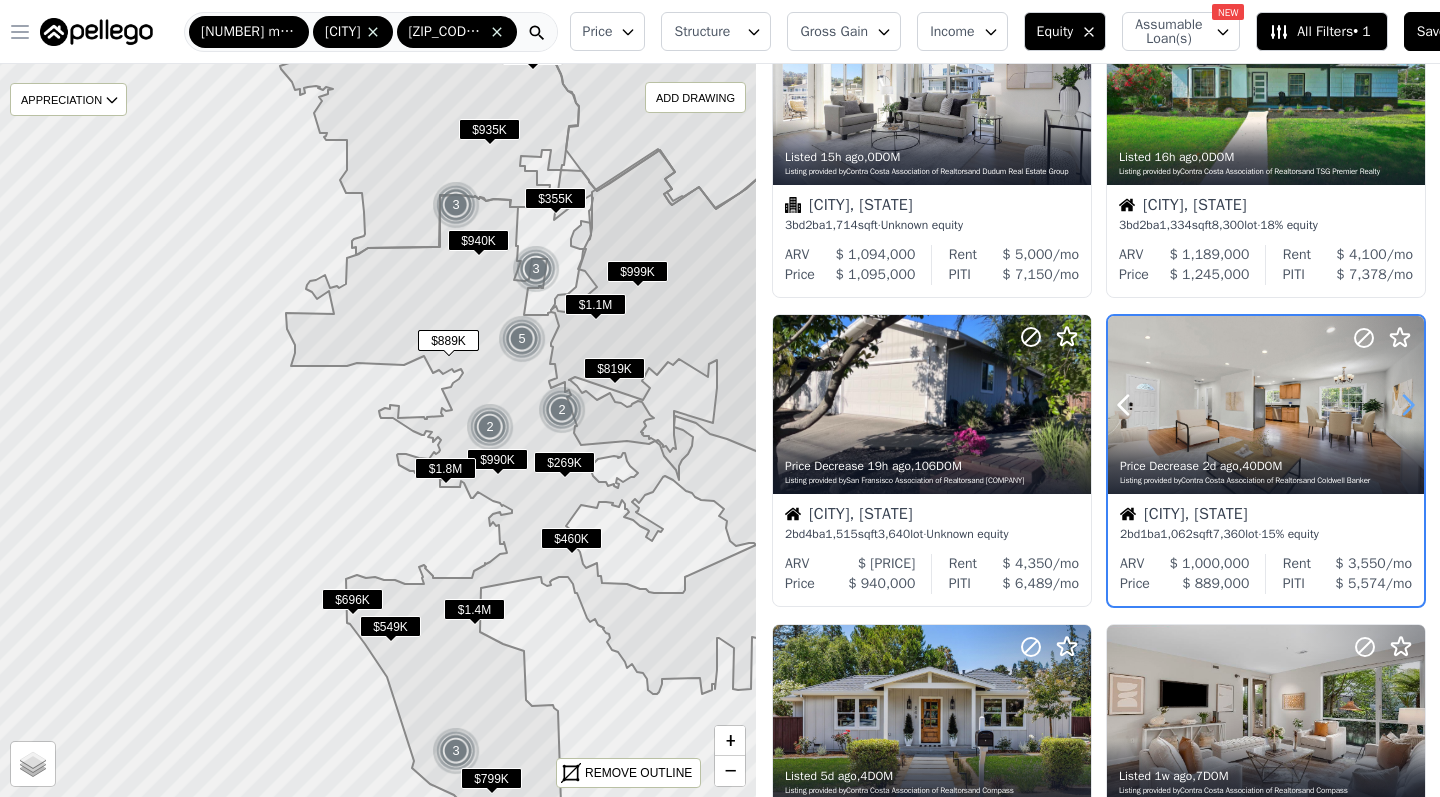 click 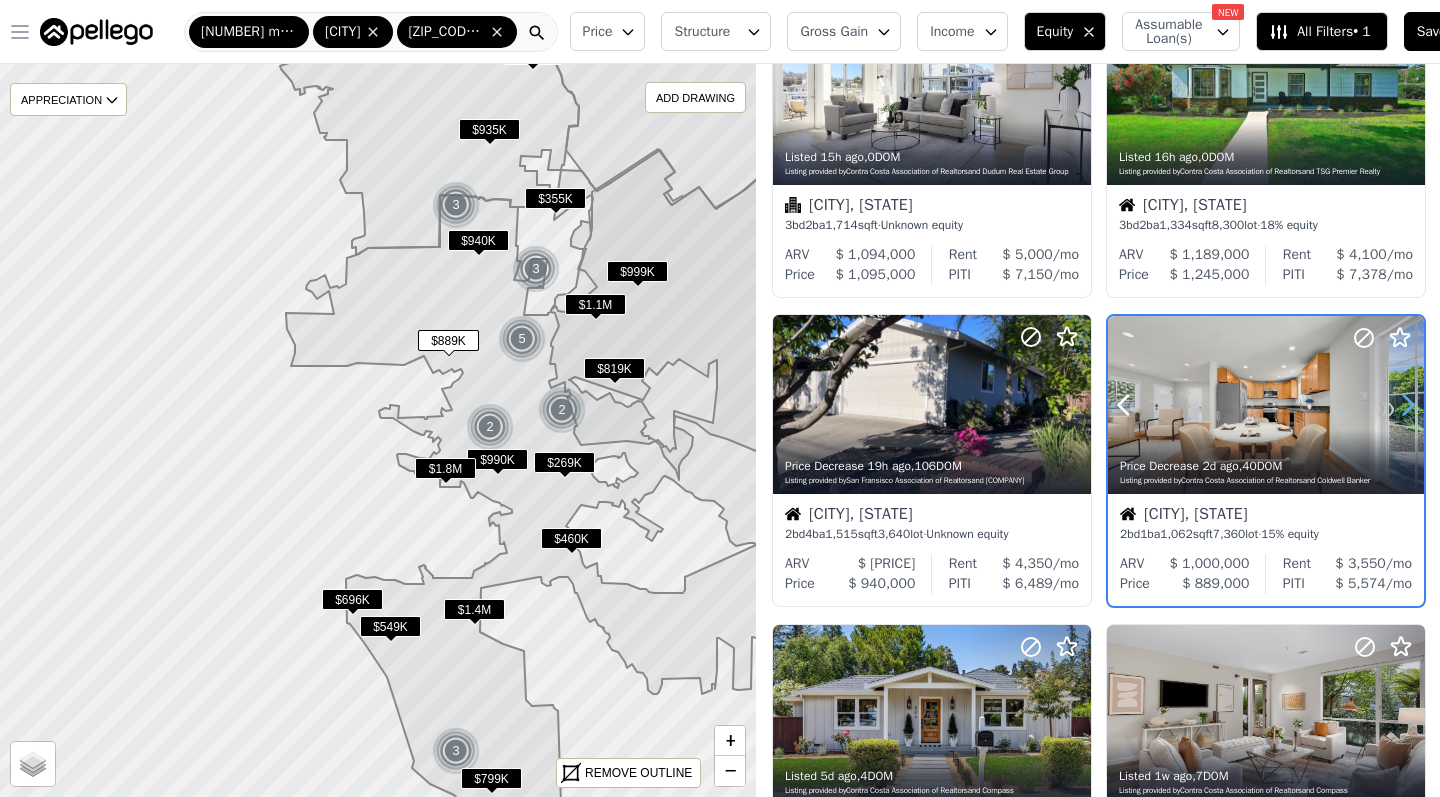 click 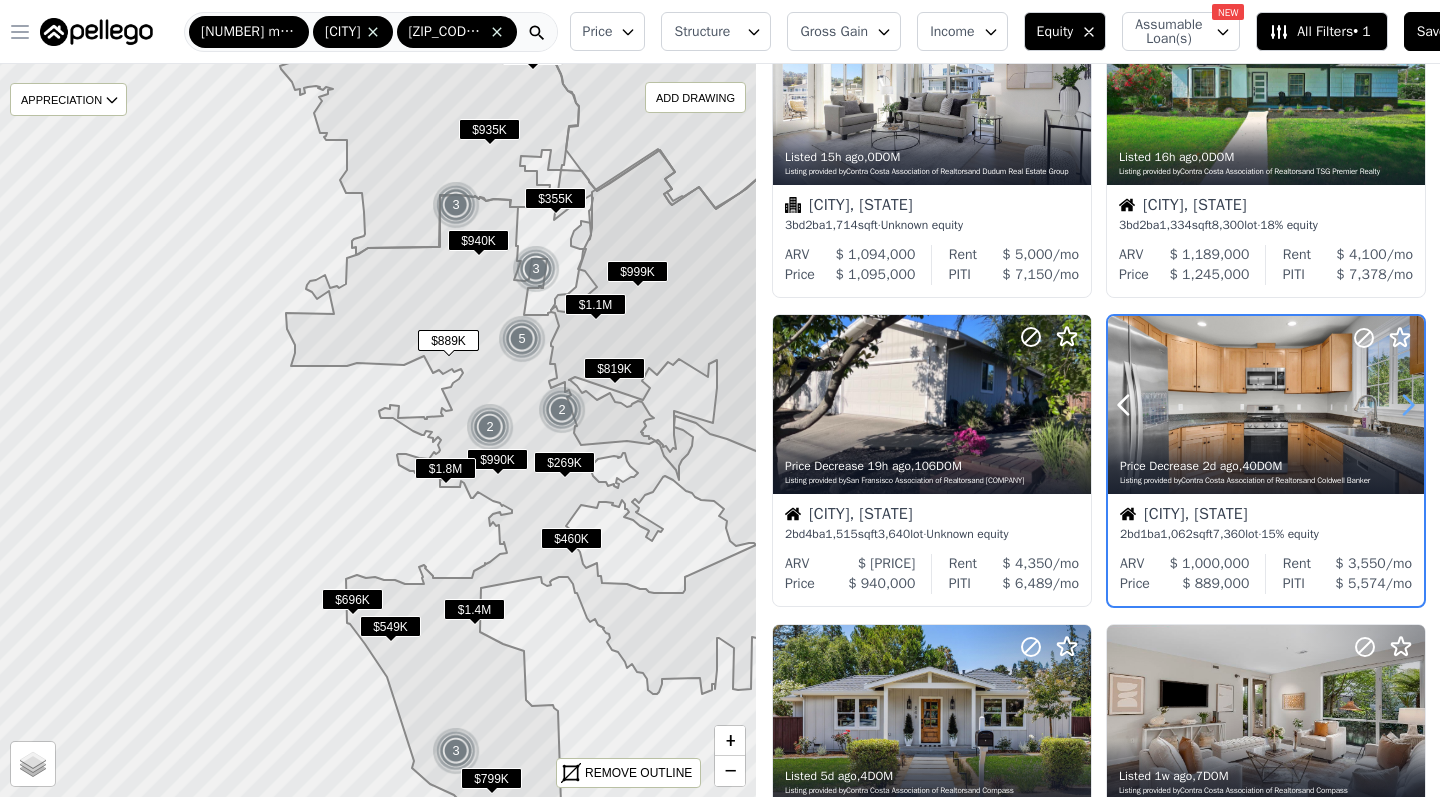 click 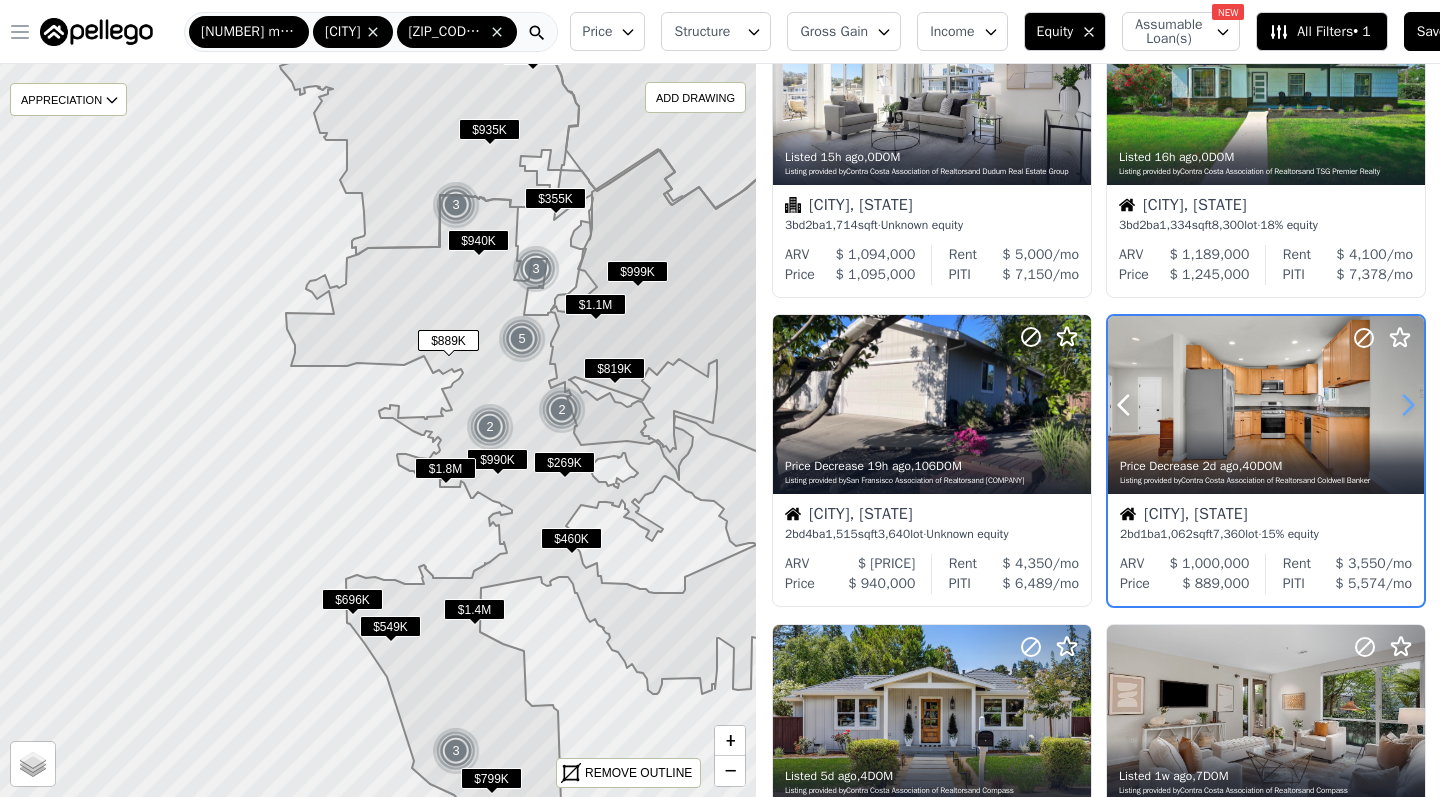 click 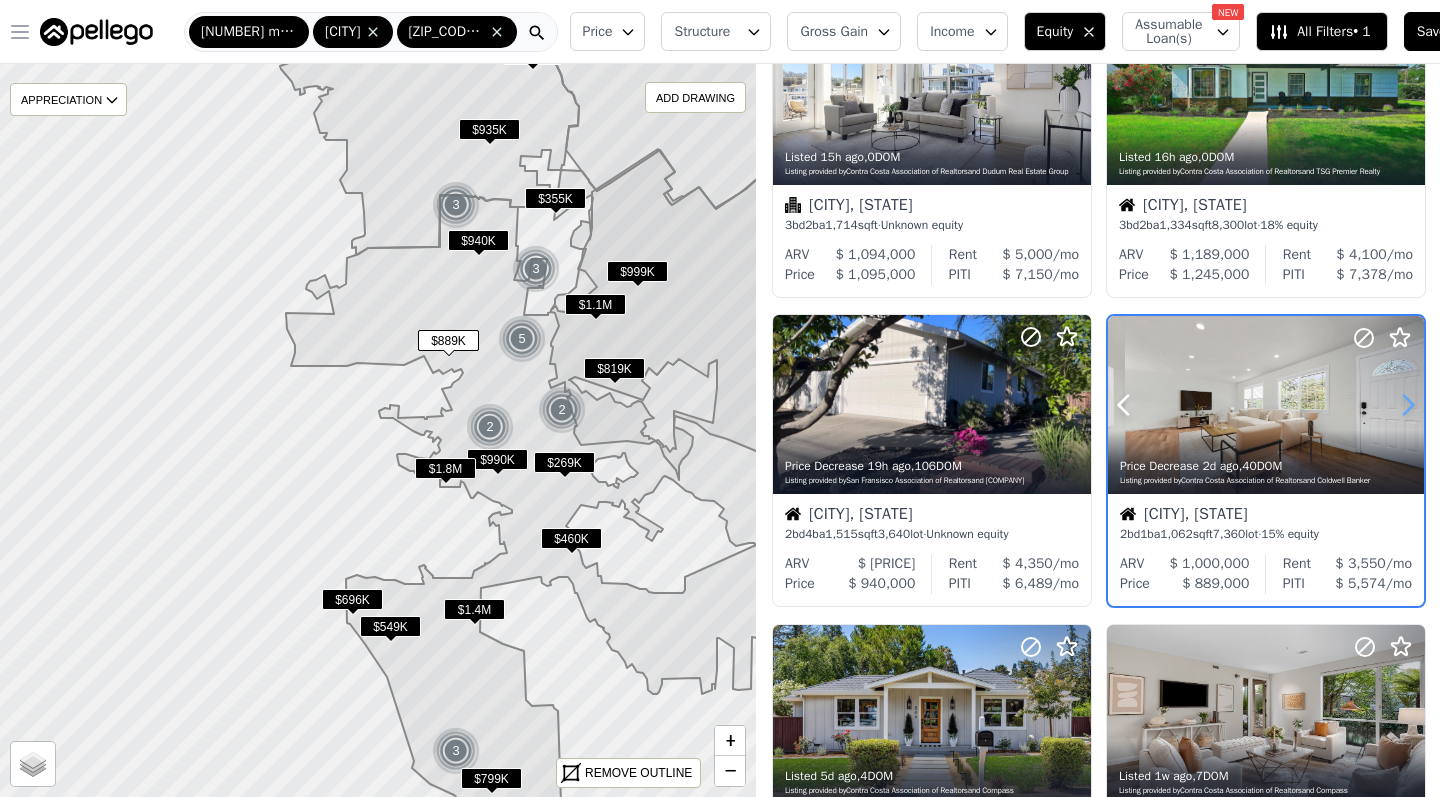 click 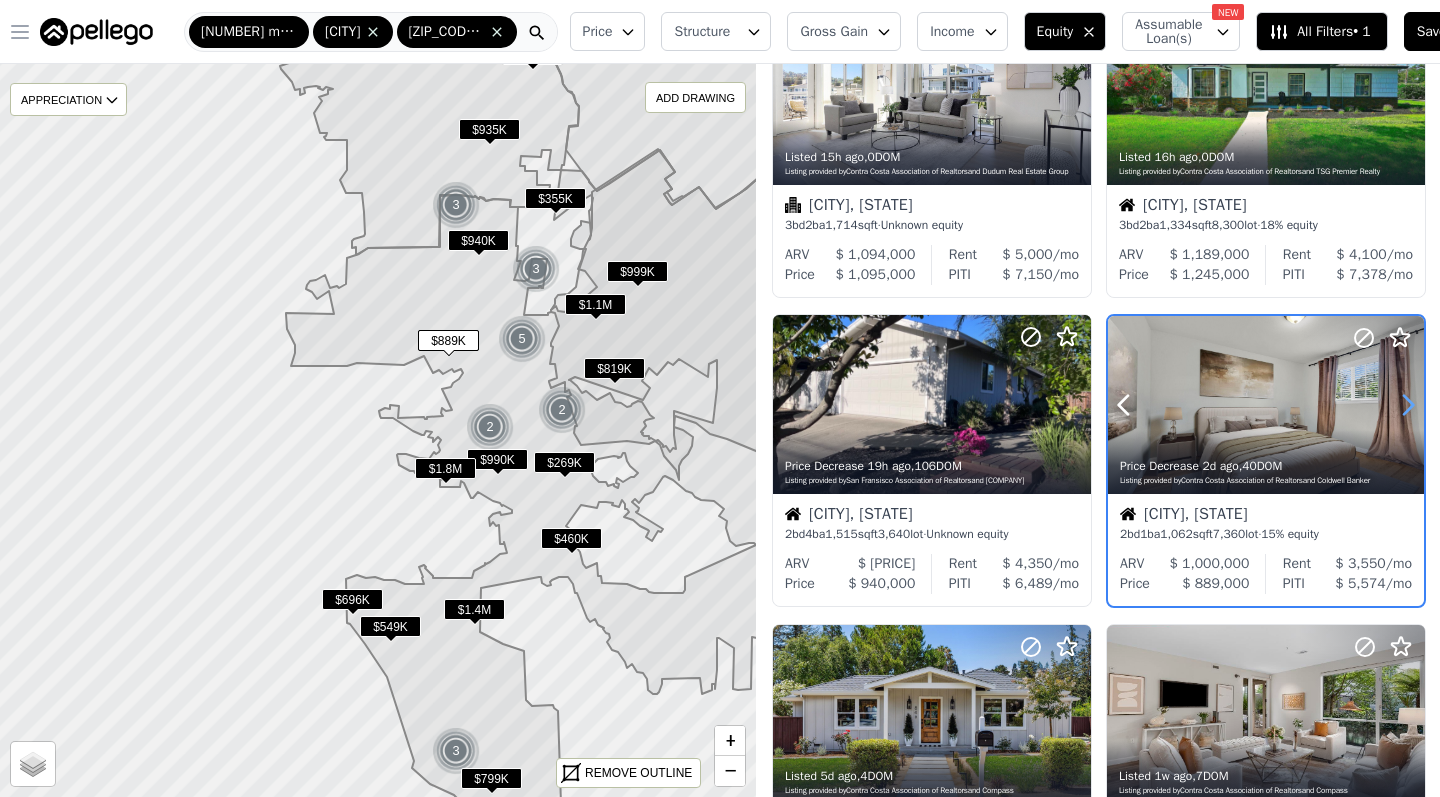 click 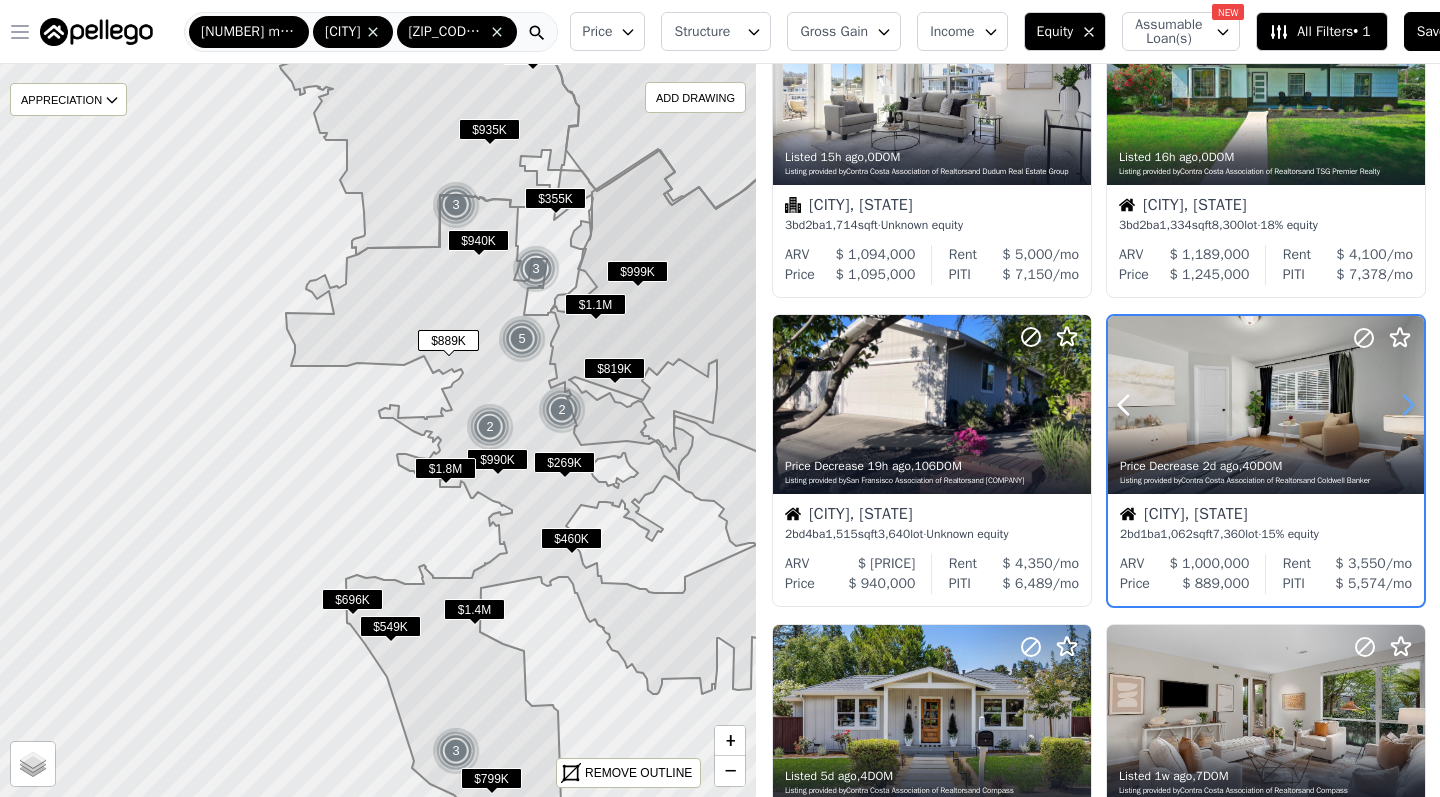 click 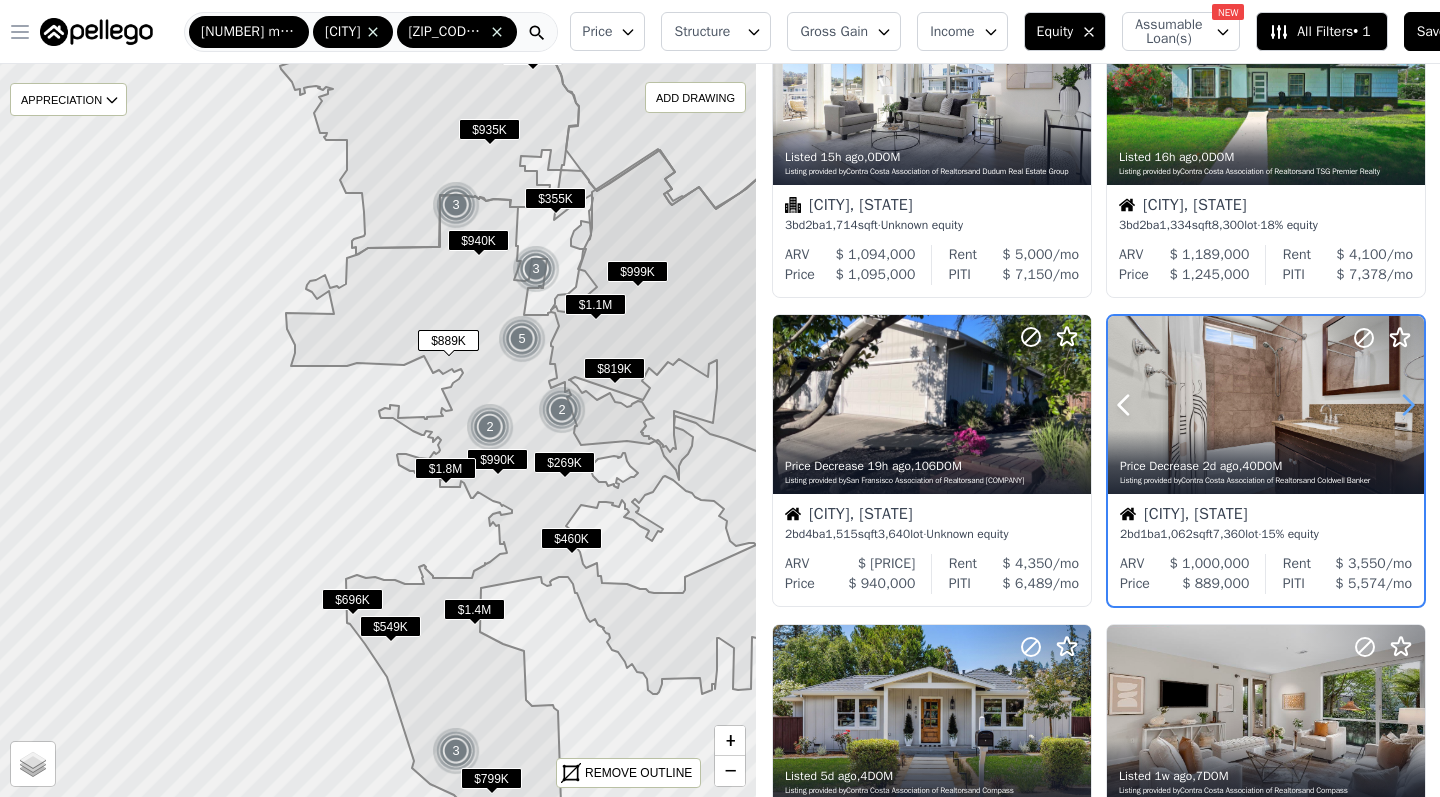 click 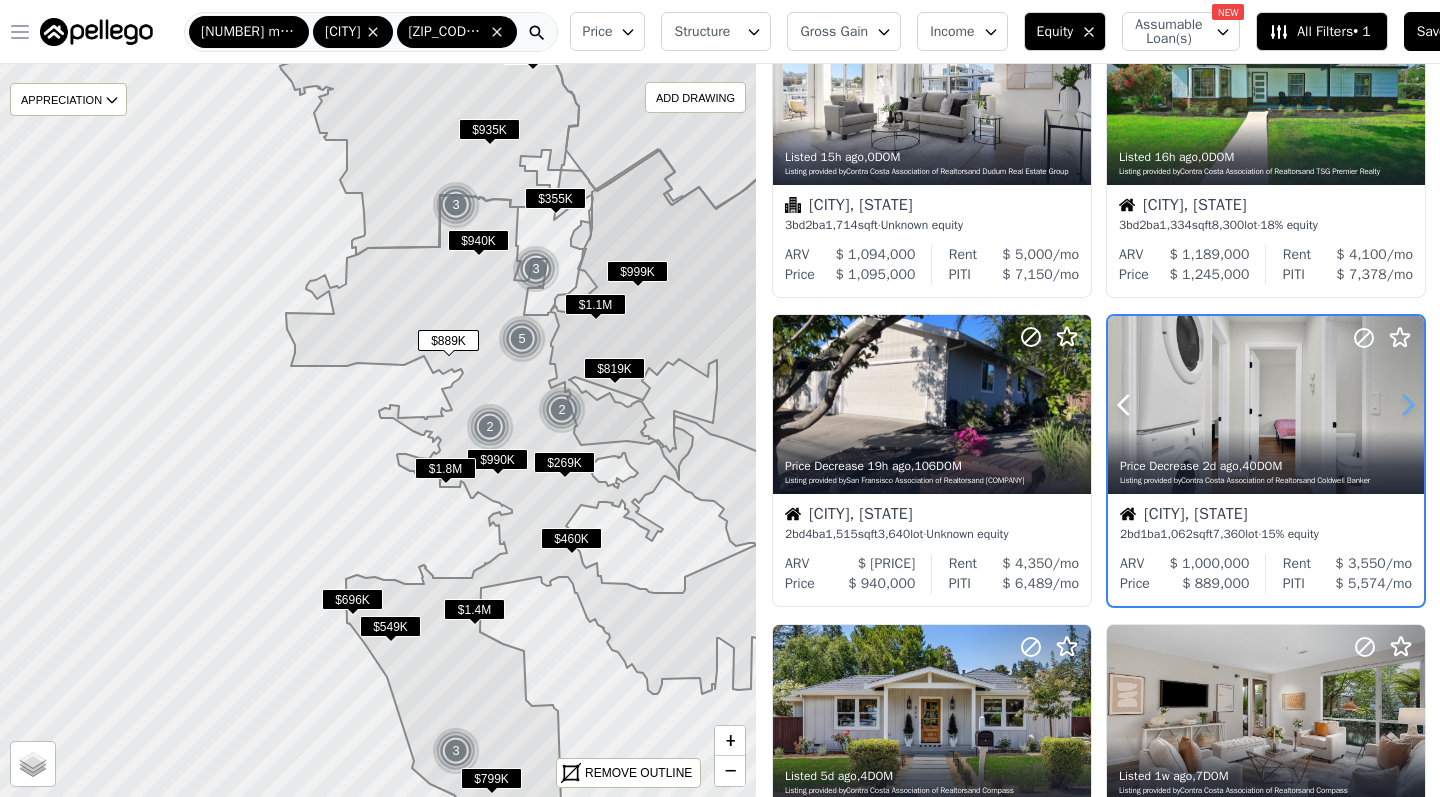 click 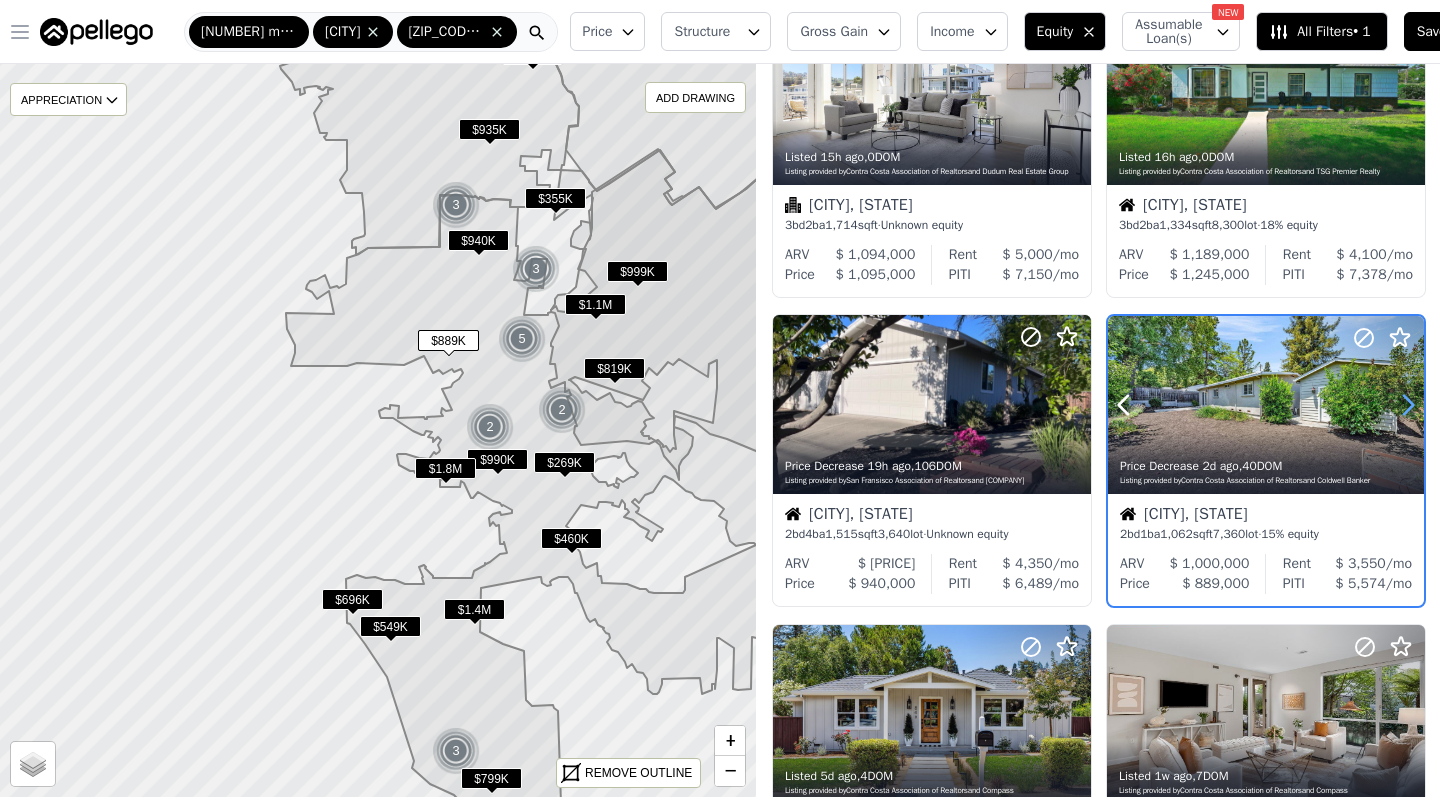 click 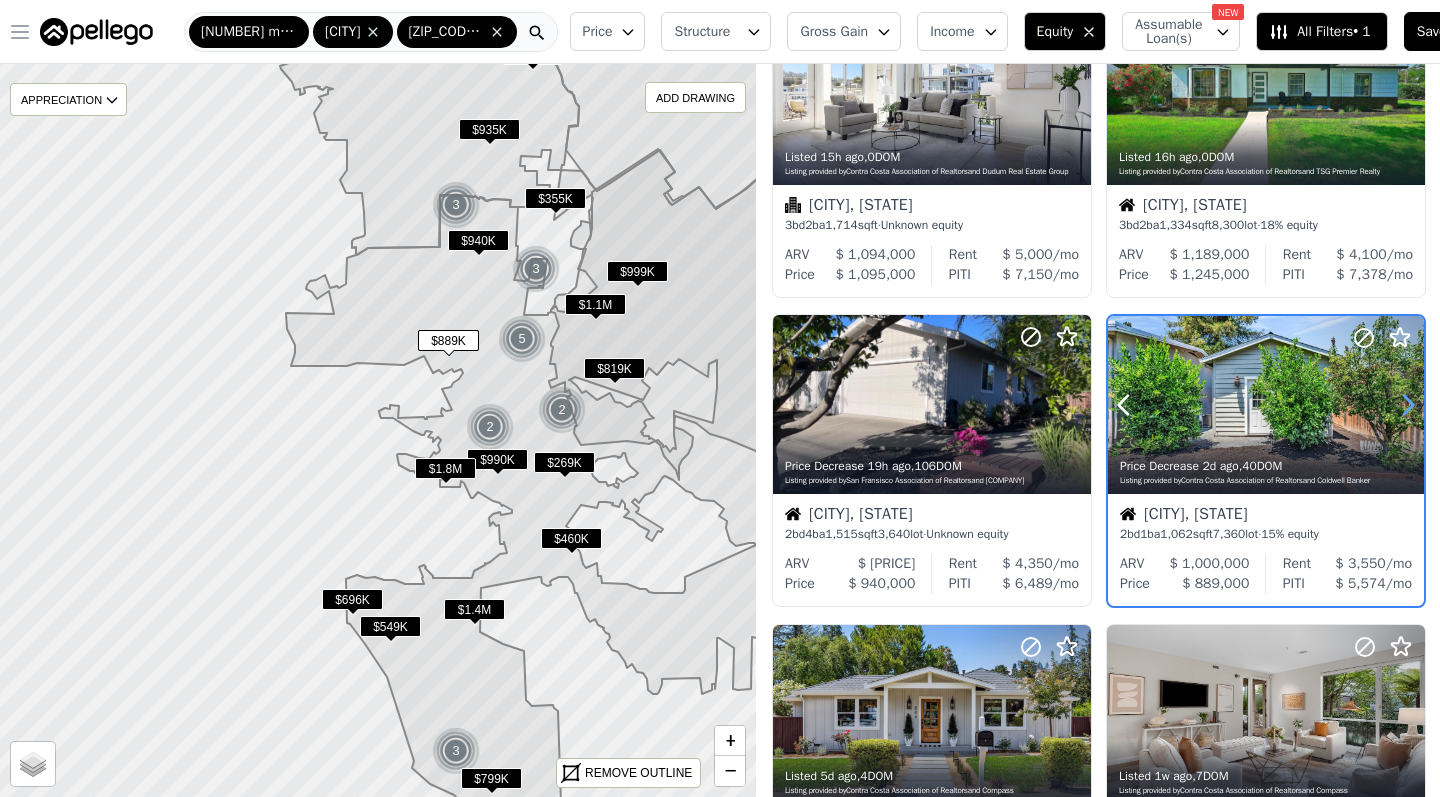 click 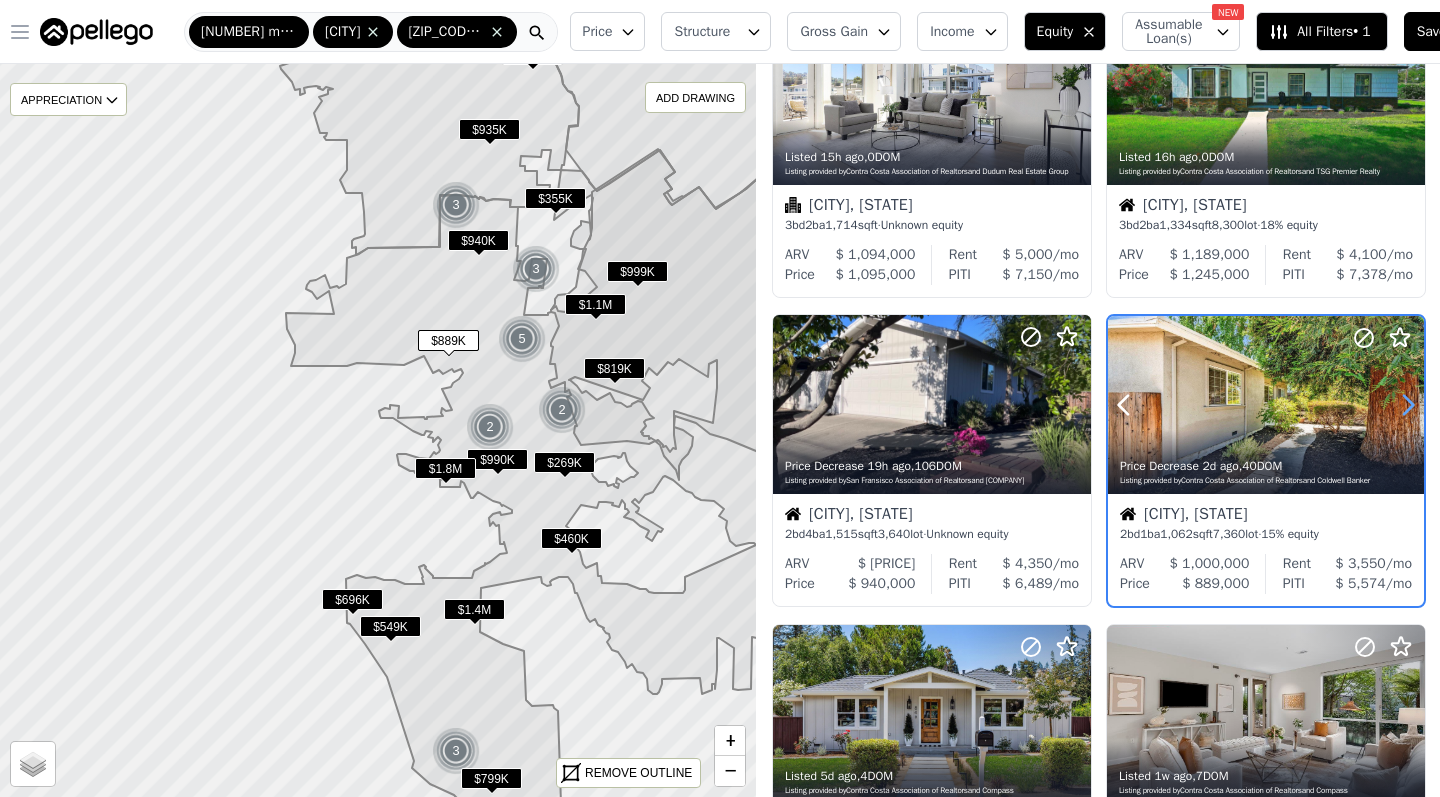 click 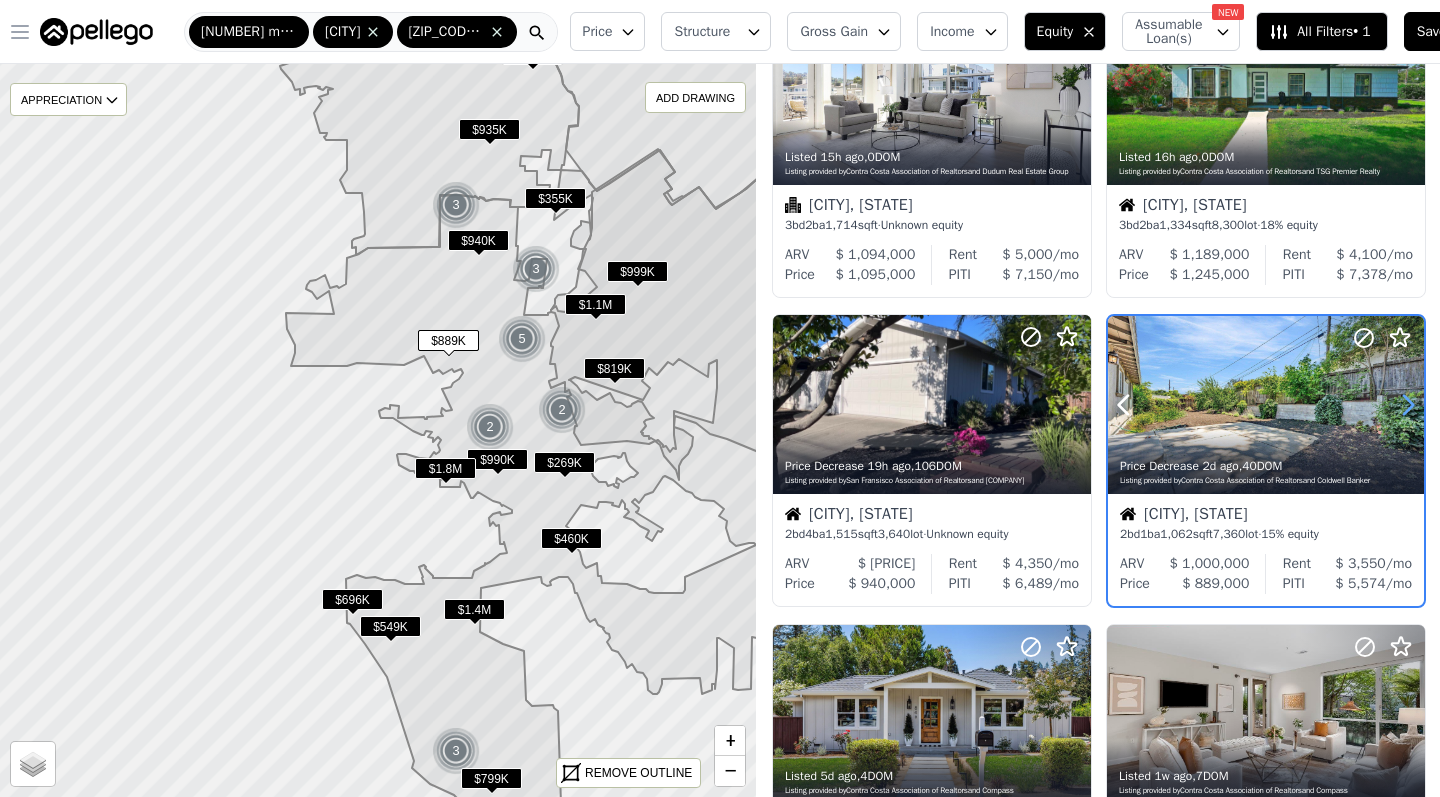 click 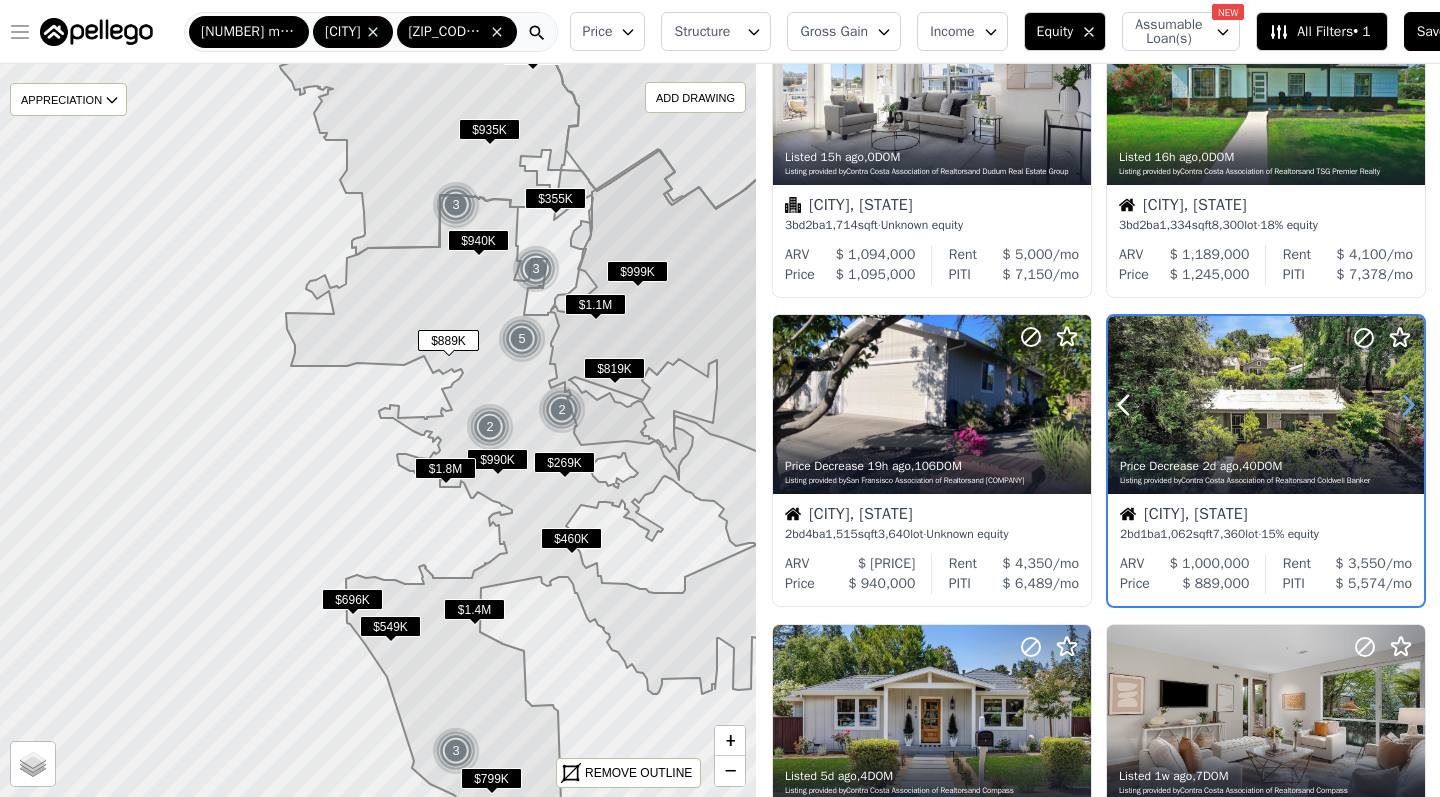 click 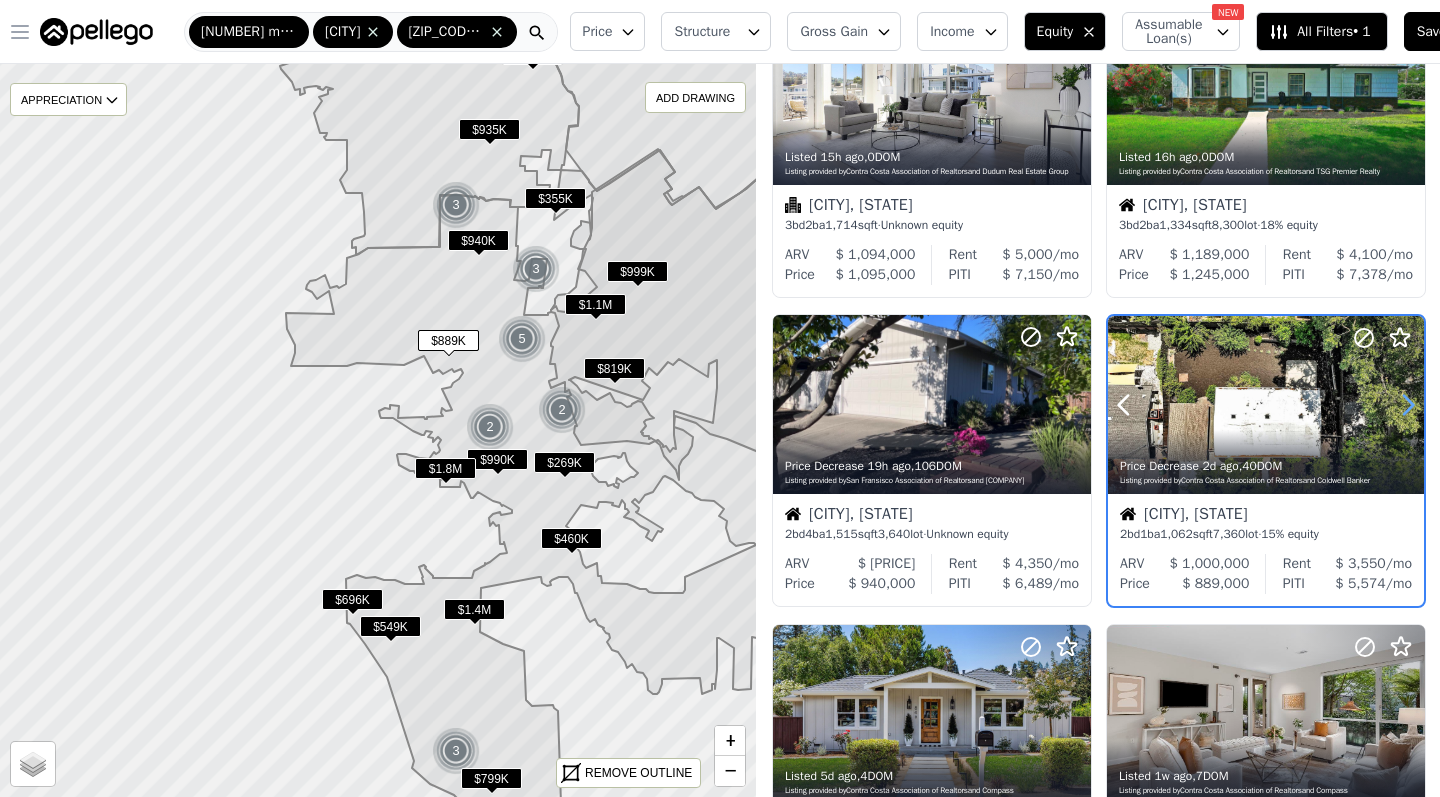 click 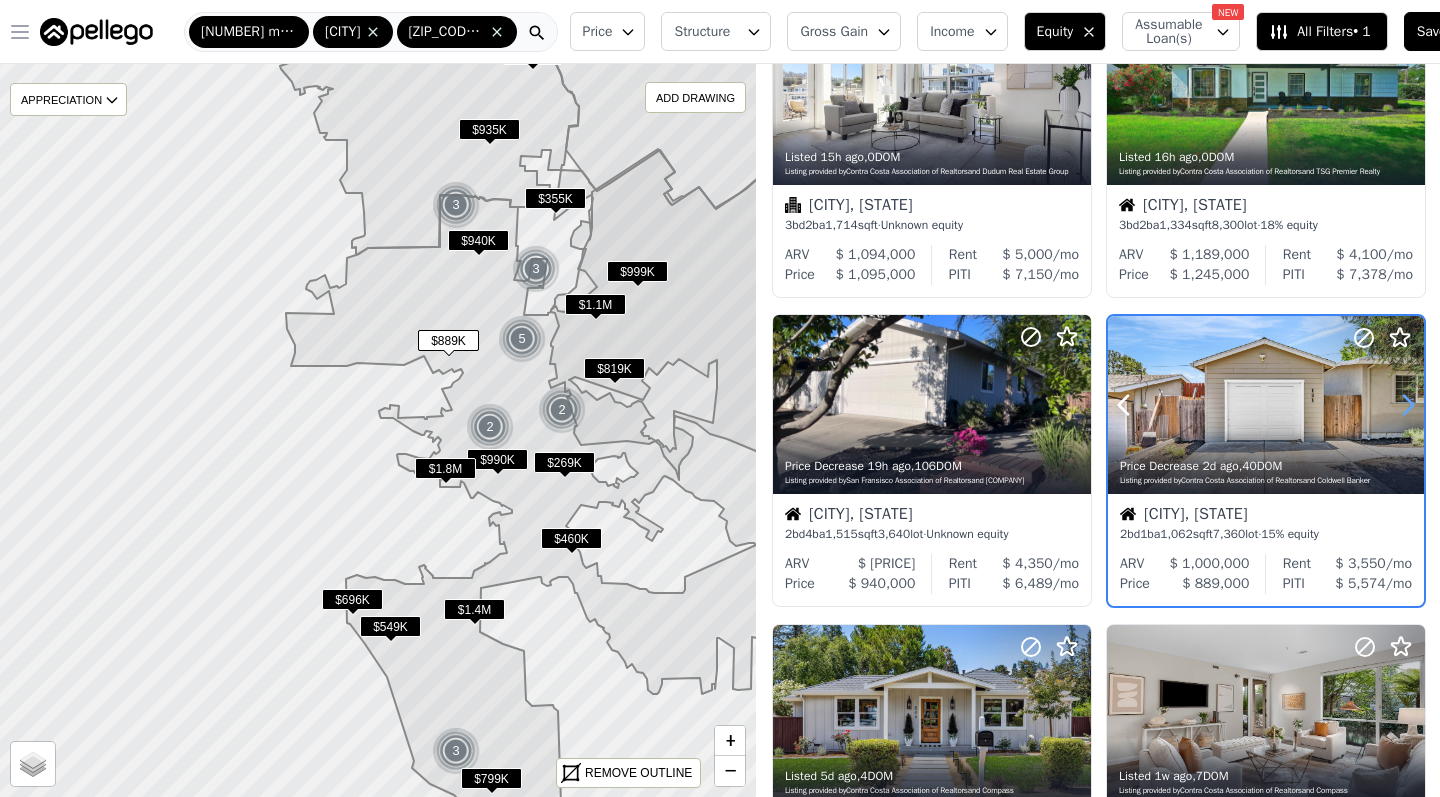 click 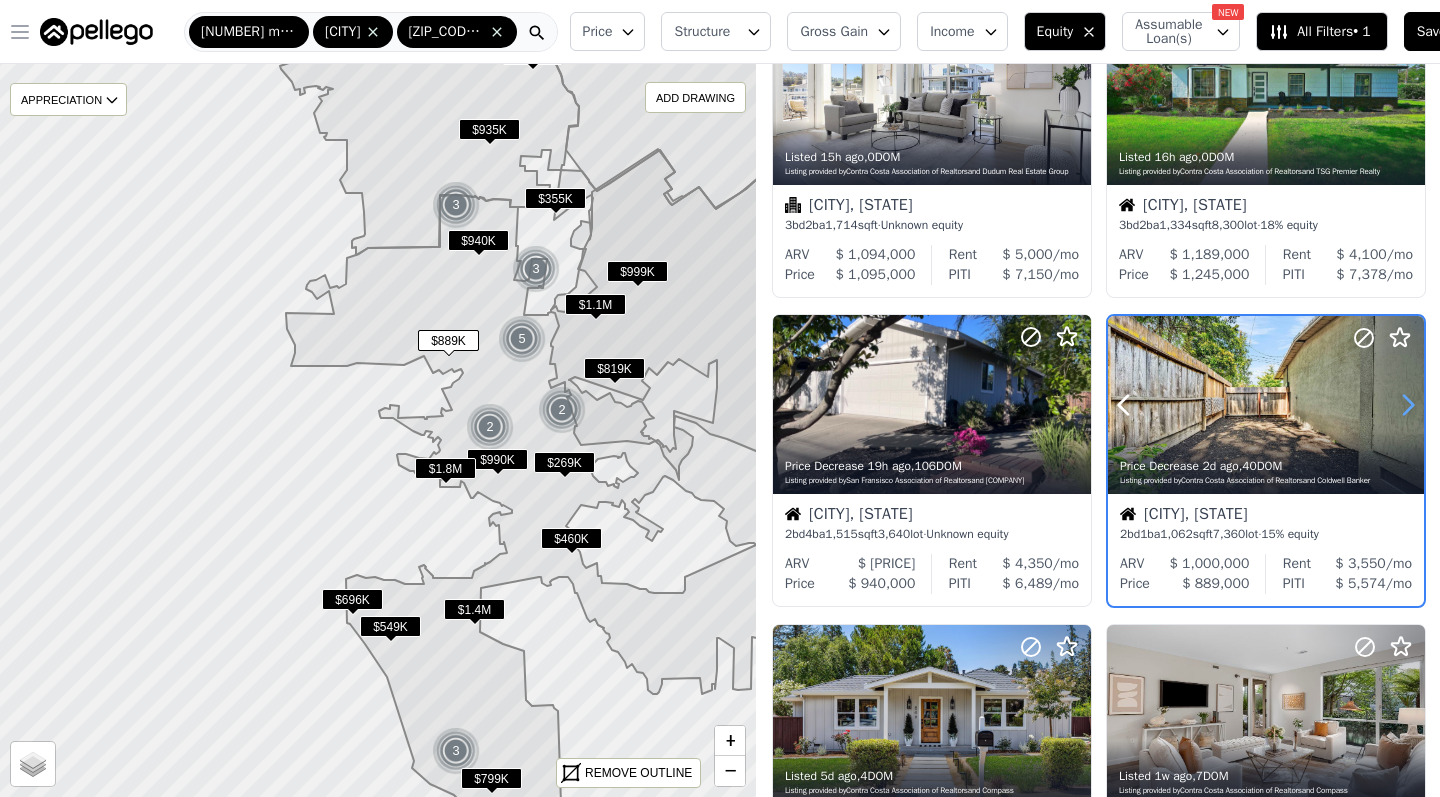 click 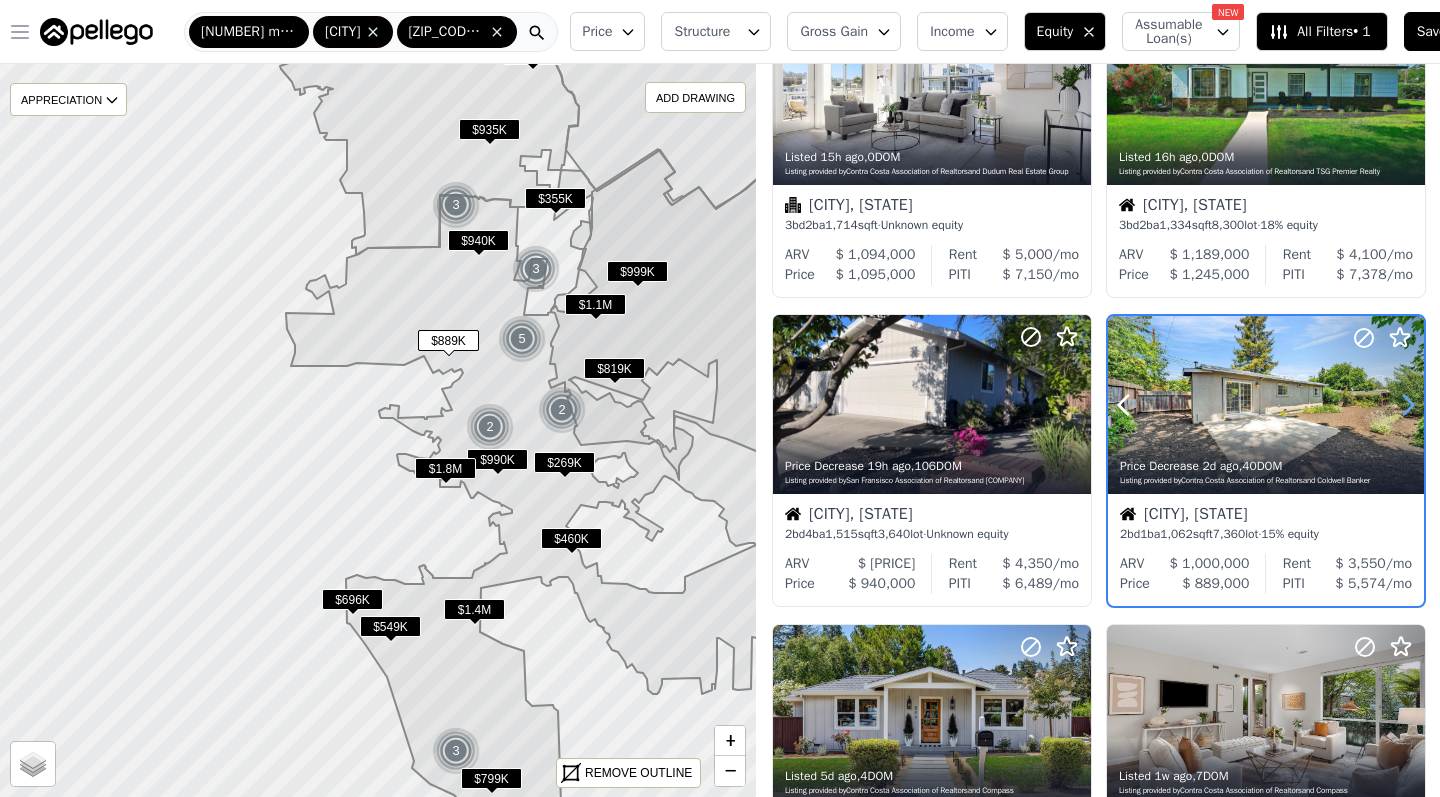 click 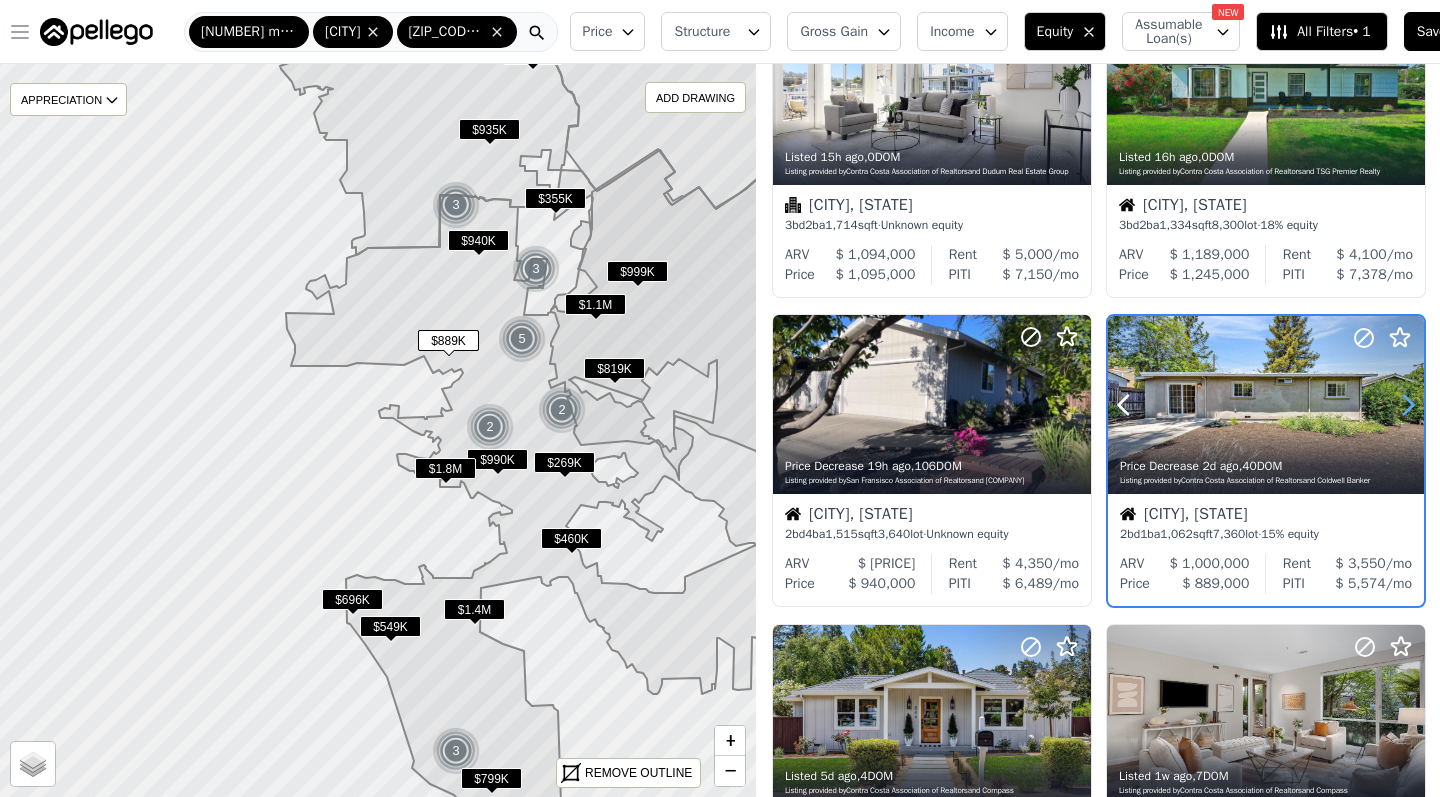 click 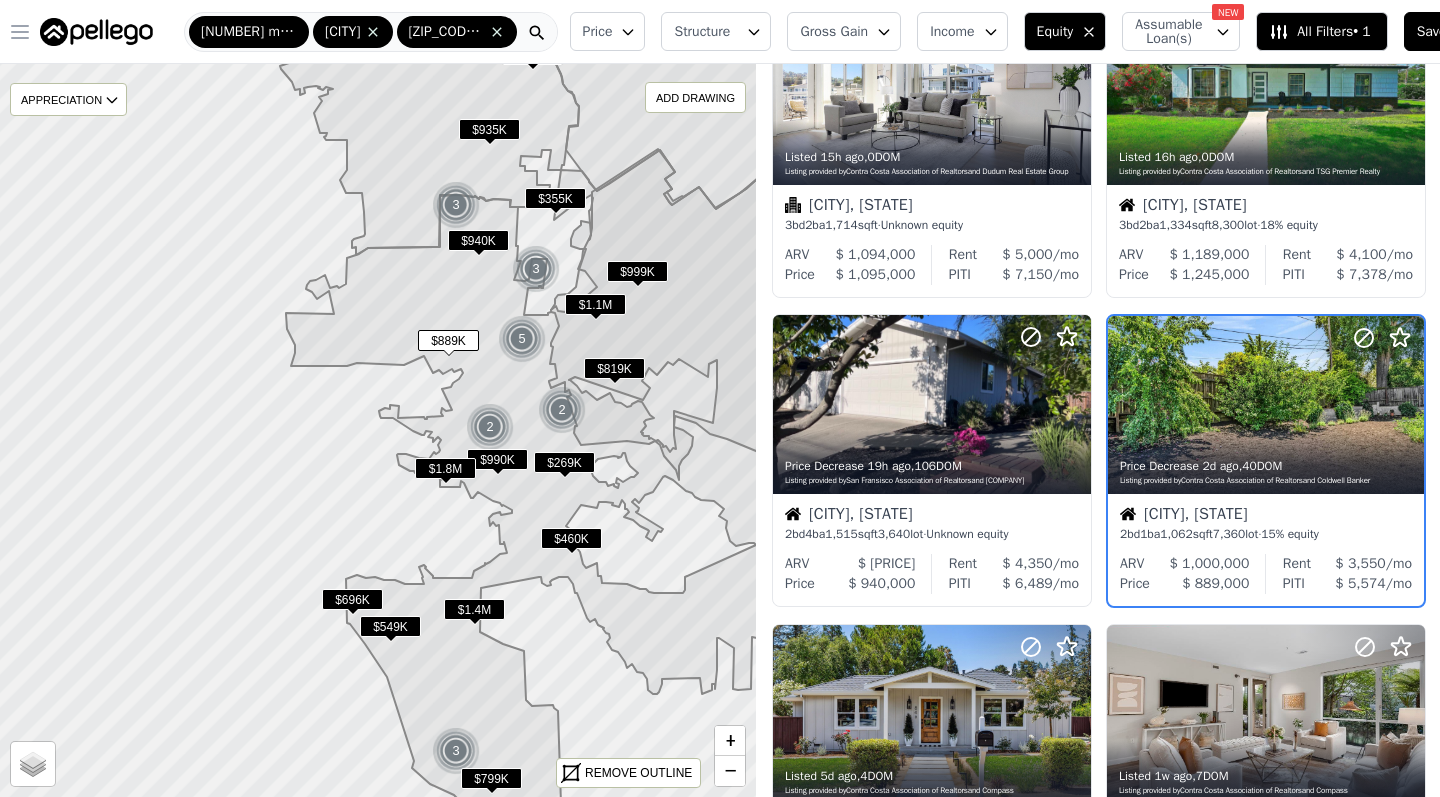 click 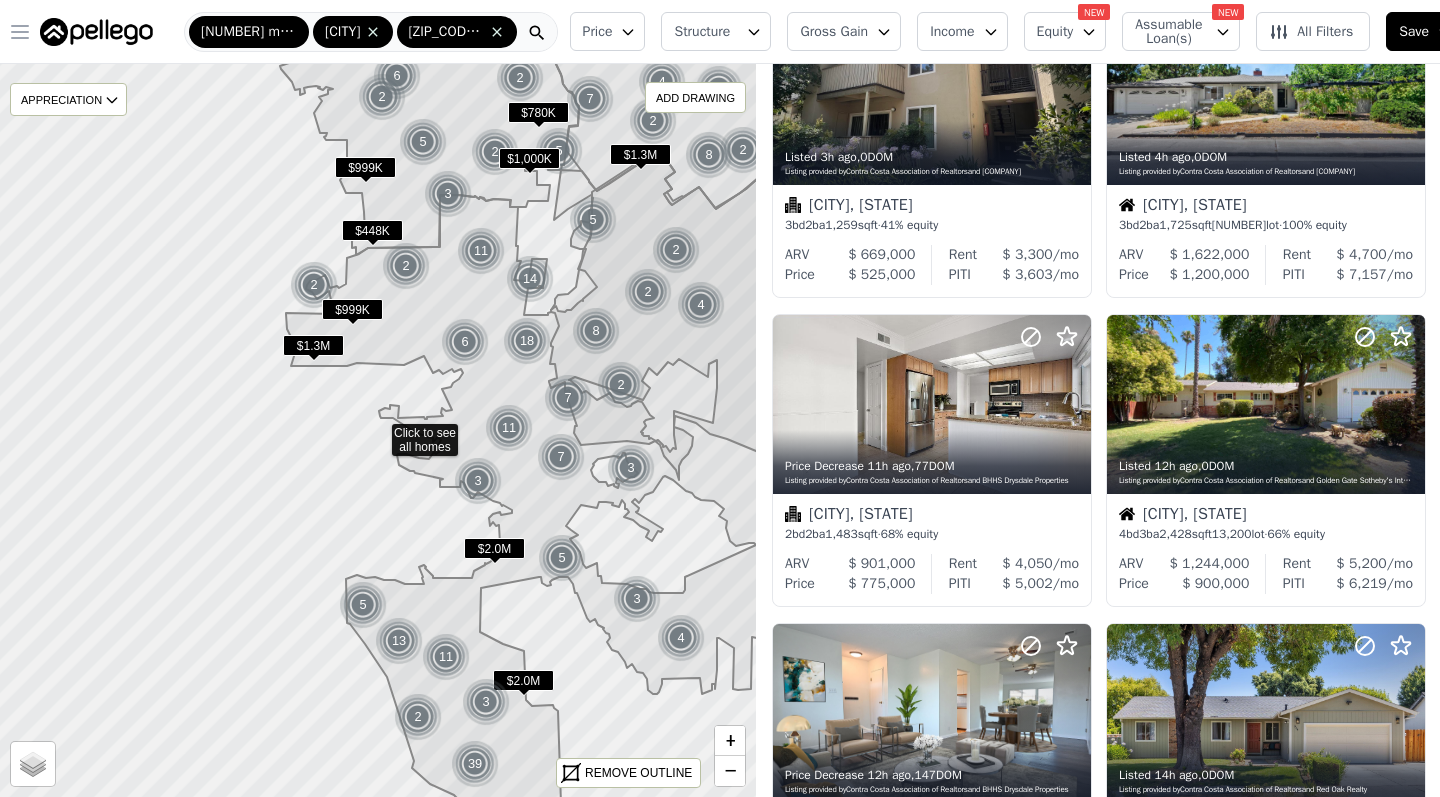click on "Equity" at bounding box center (1055, 32) 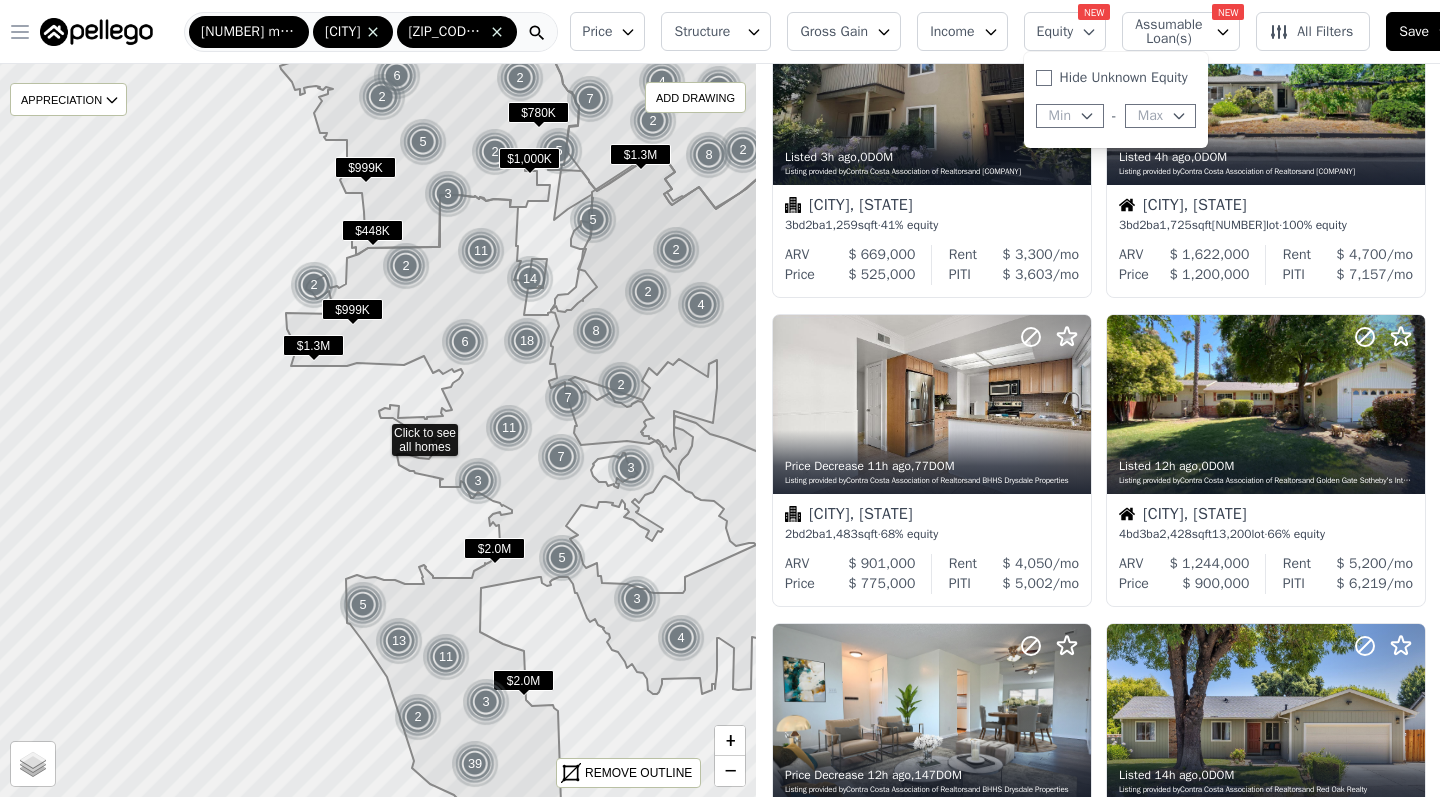 click 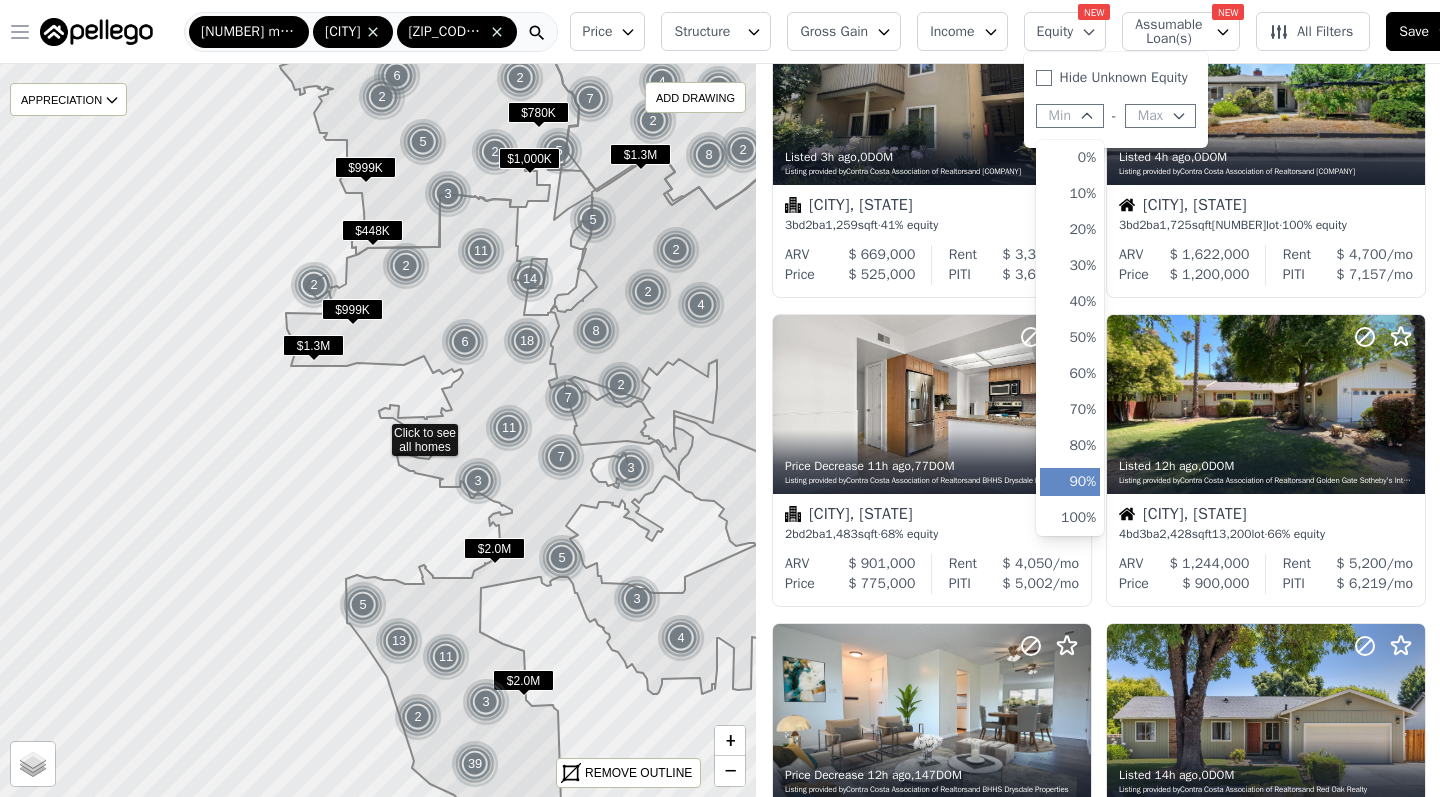 scroll, scrollTop: 0, scrollLeft: 0, axis: both 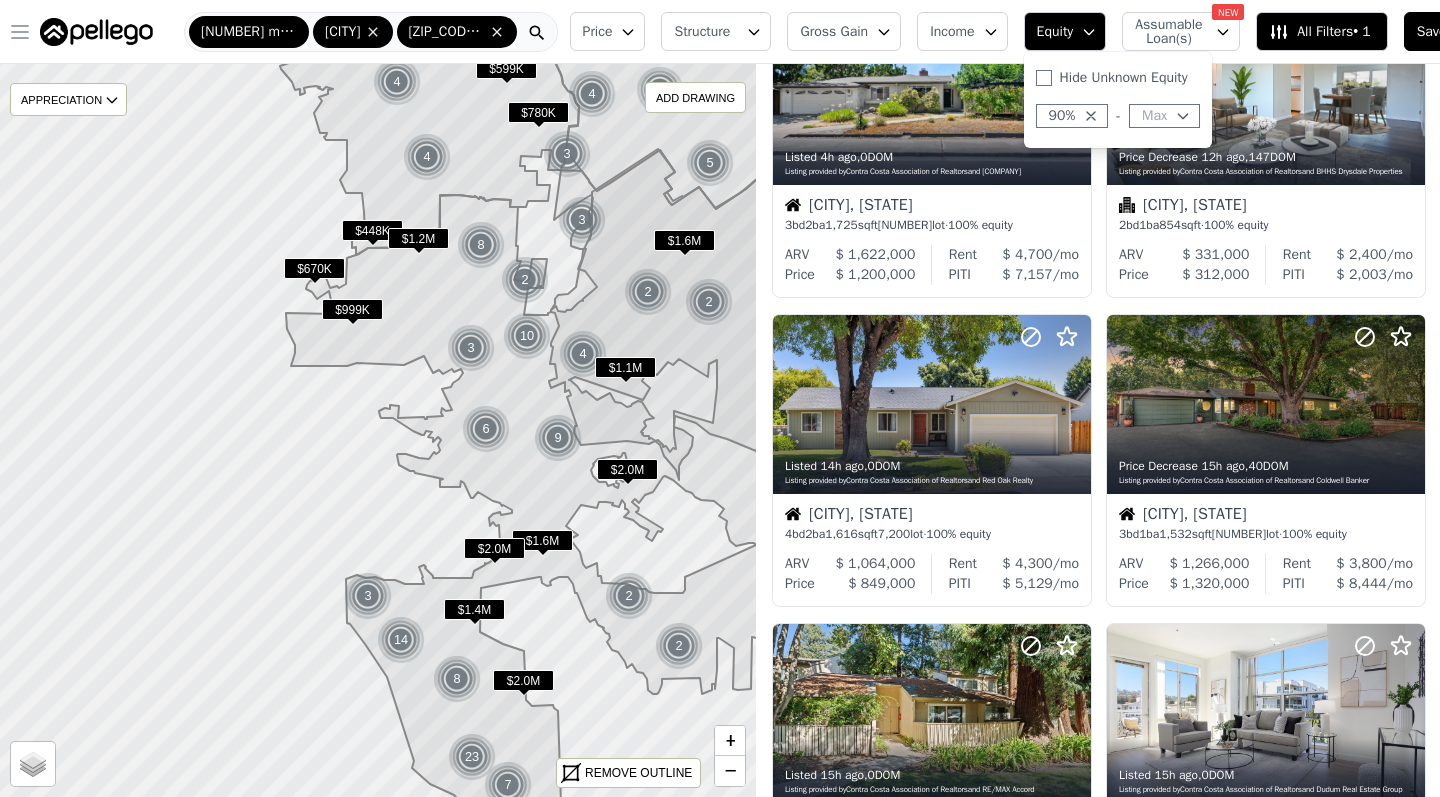 click on "$999K" at bounding box center (352, 309) 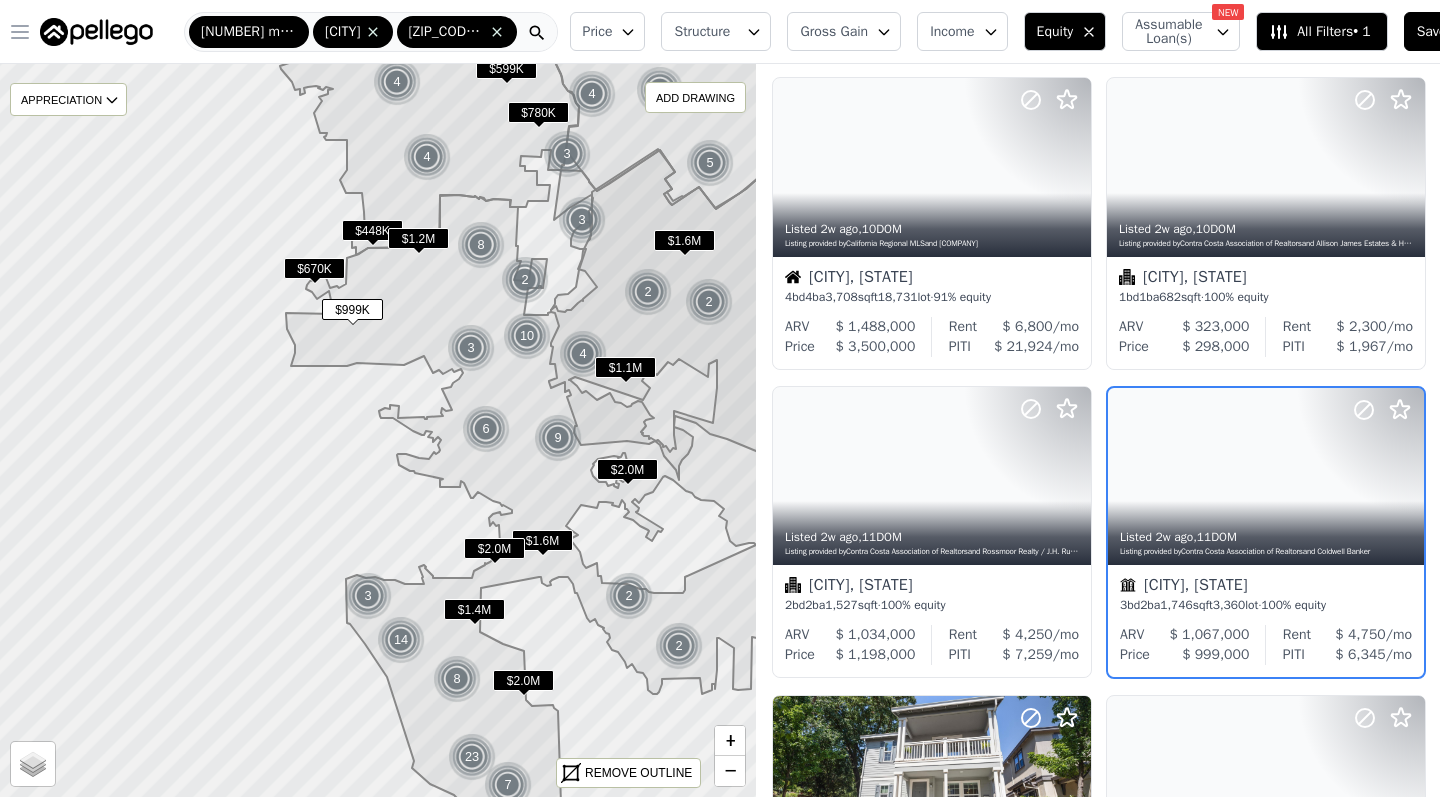 scroll, scrollTop: 1043, scrollLeft: 0, axis: vertical 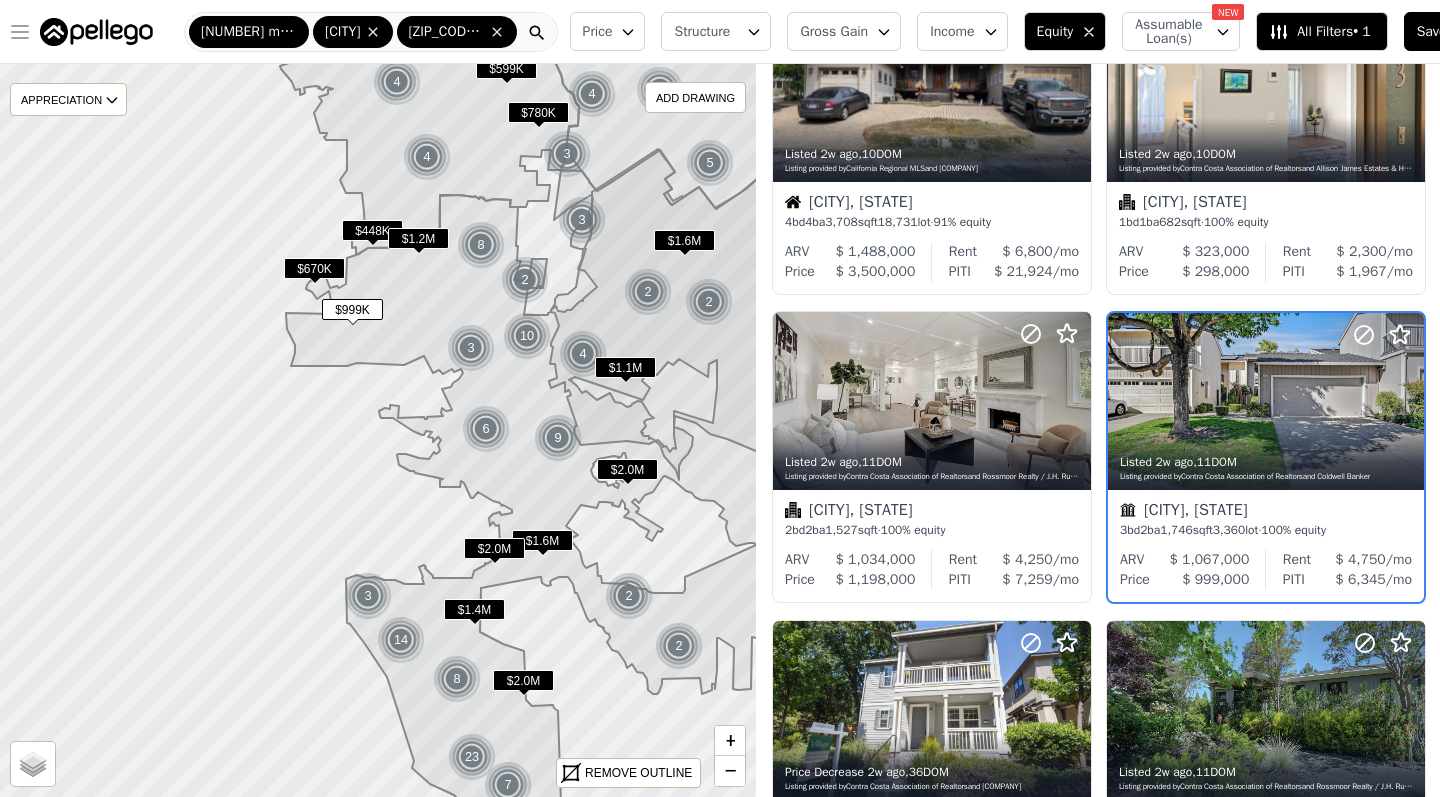 click on "$670K" at bounding box center (314, 268) 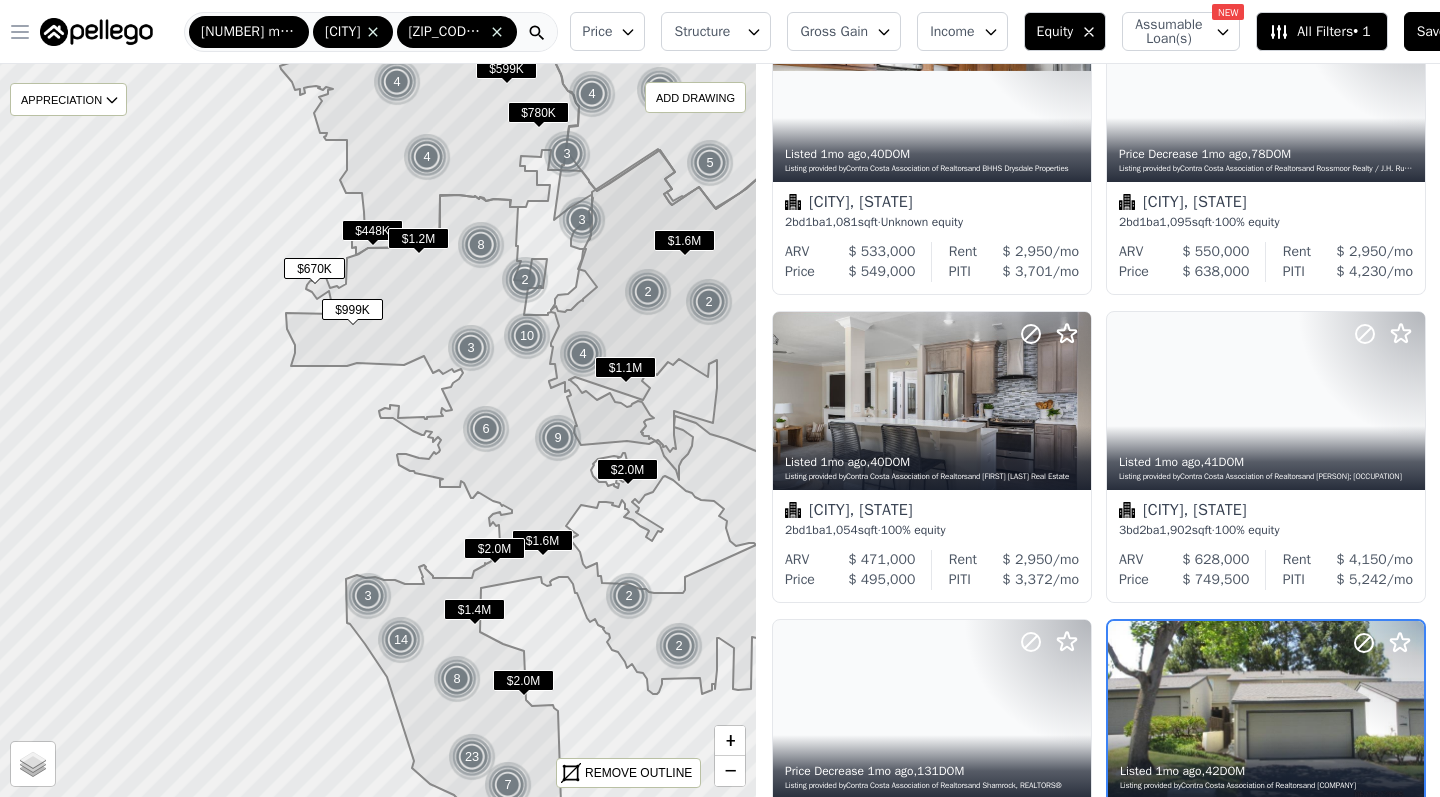 scroll, scrollTop: 1353, scrollLeft: 0, axis: vertical 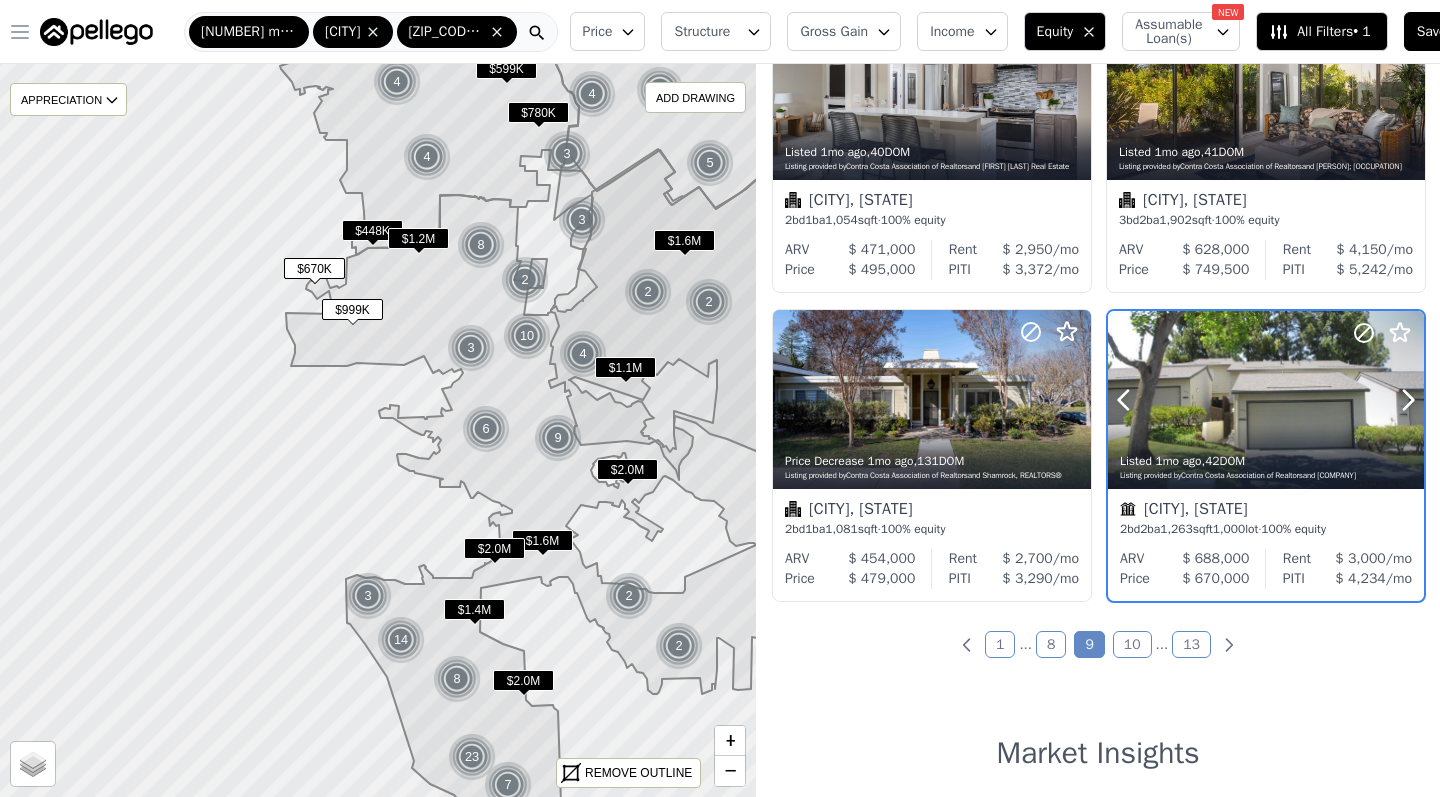 click at bounding box center (1266, 400) 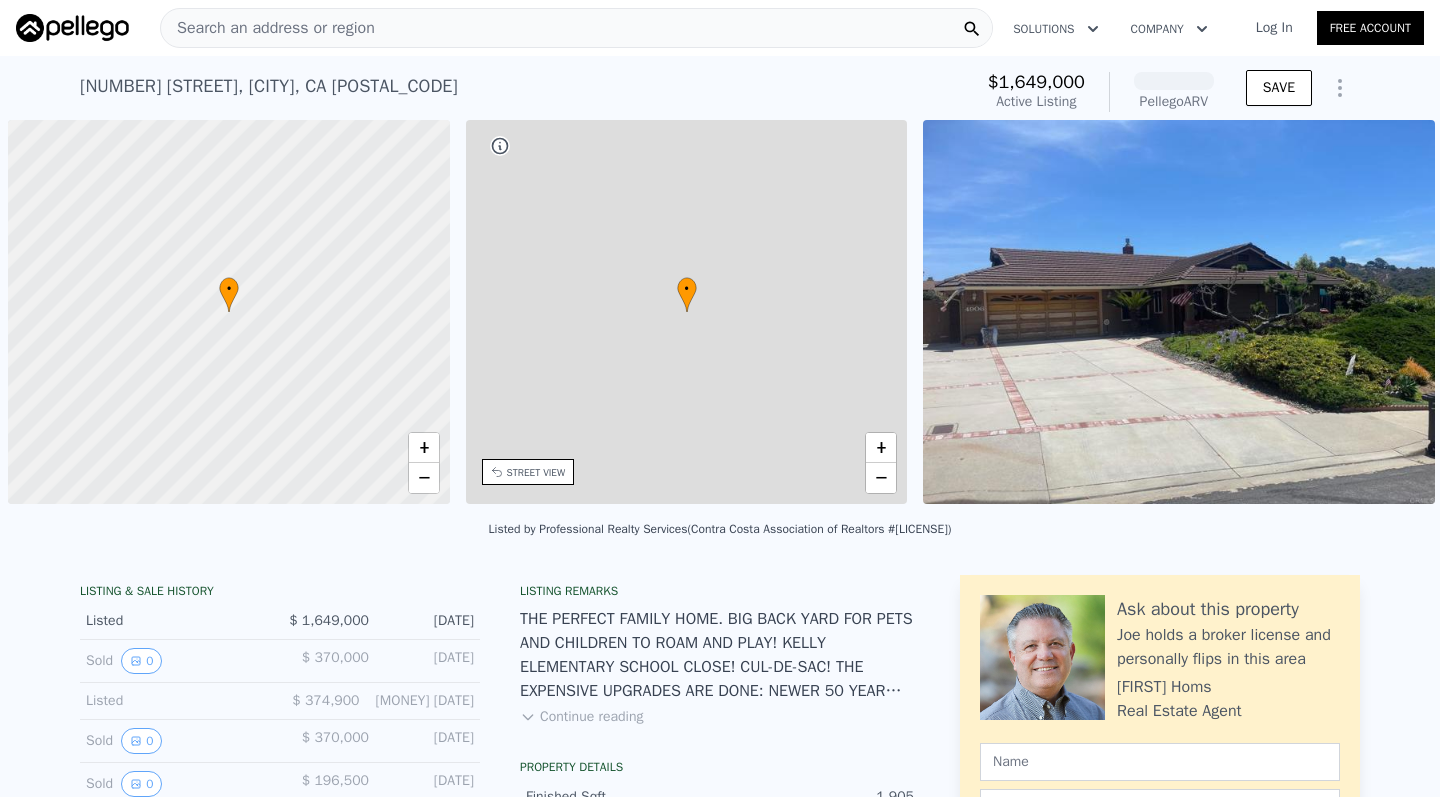scroll, scrollTop: 0, scrollLeft: 0, axis: both 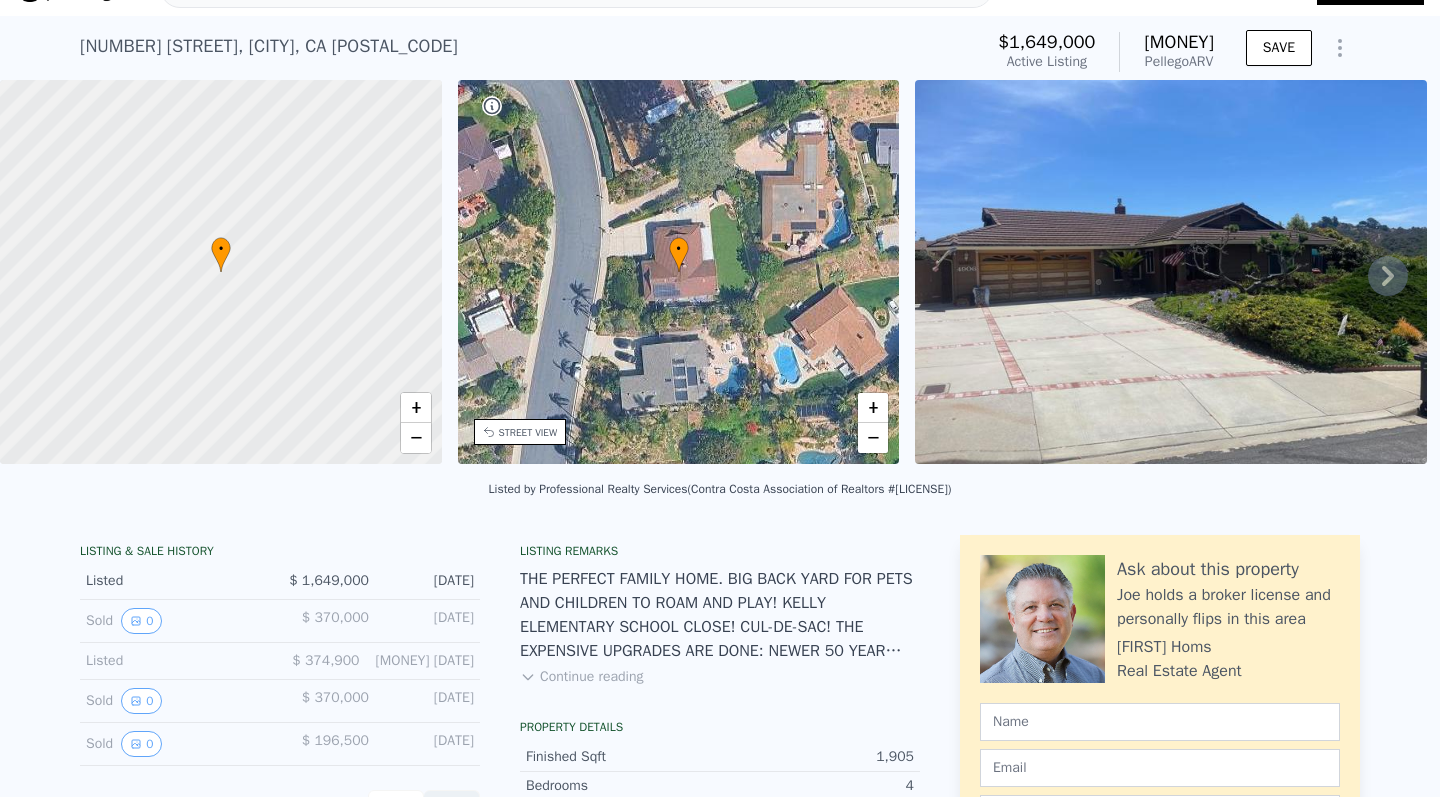 click 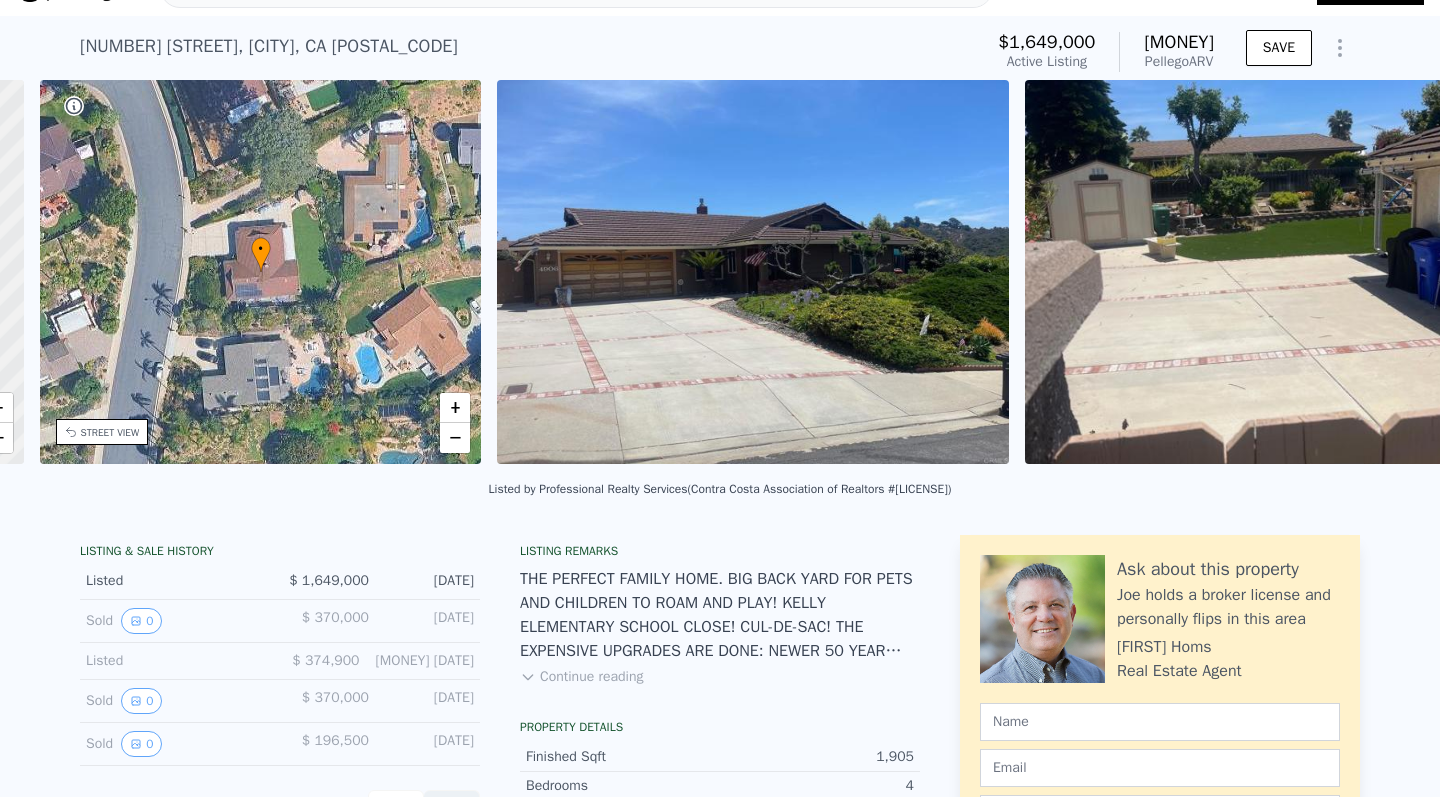 scroll, scrollTop: 0, scrollLeft: 466, axis: horizontal 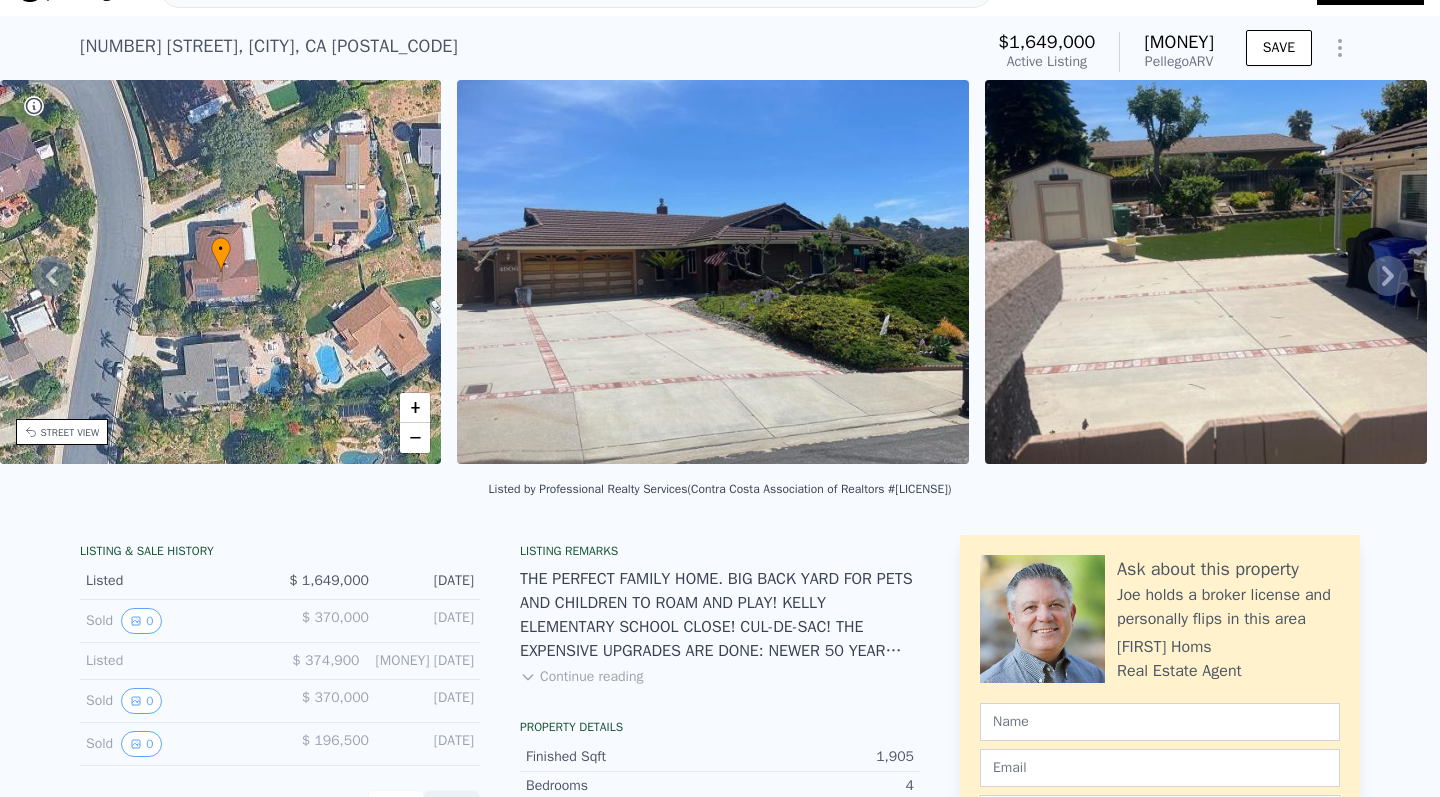 click 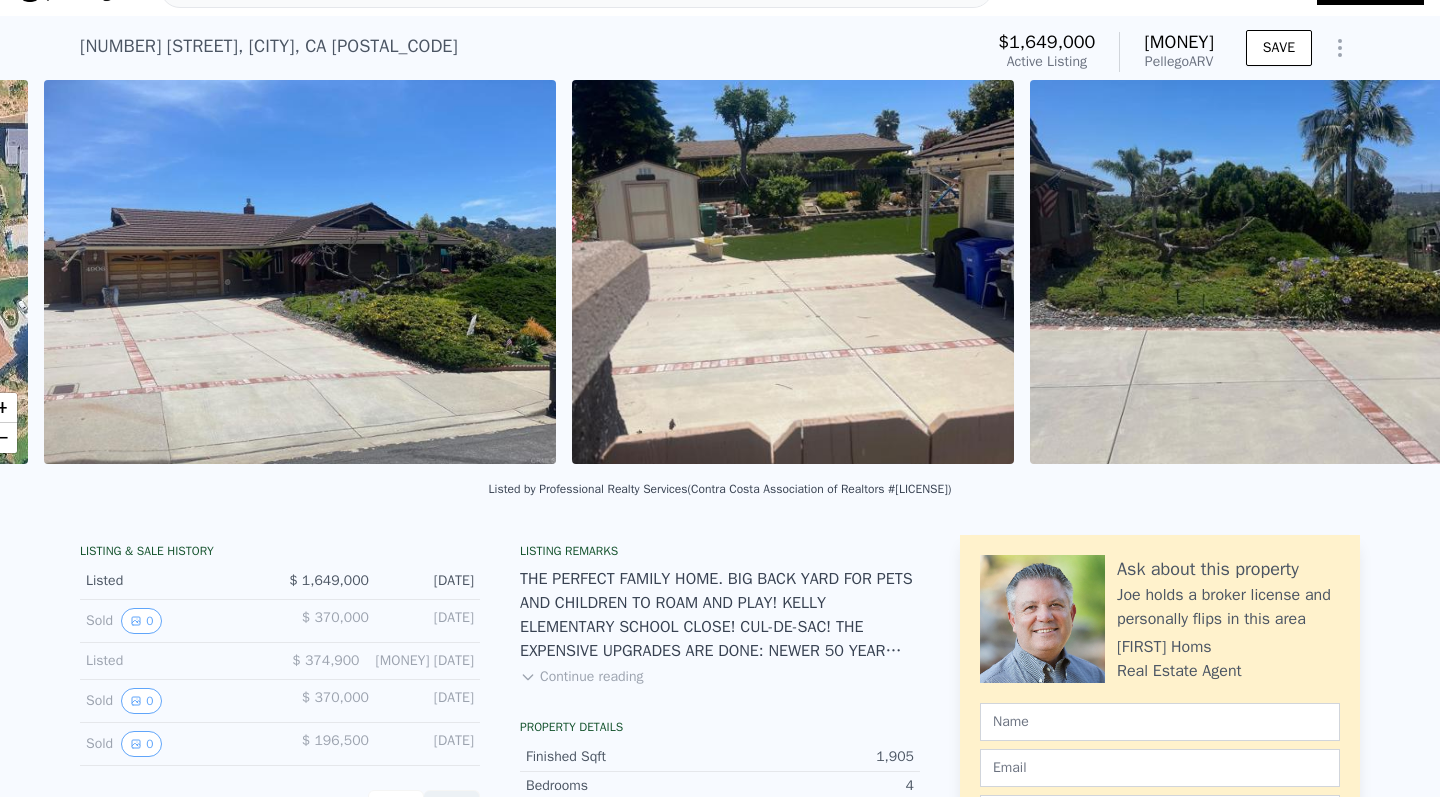 scroll, scrollTop: 0, scrollLeft: 915, axis: horizontal 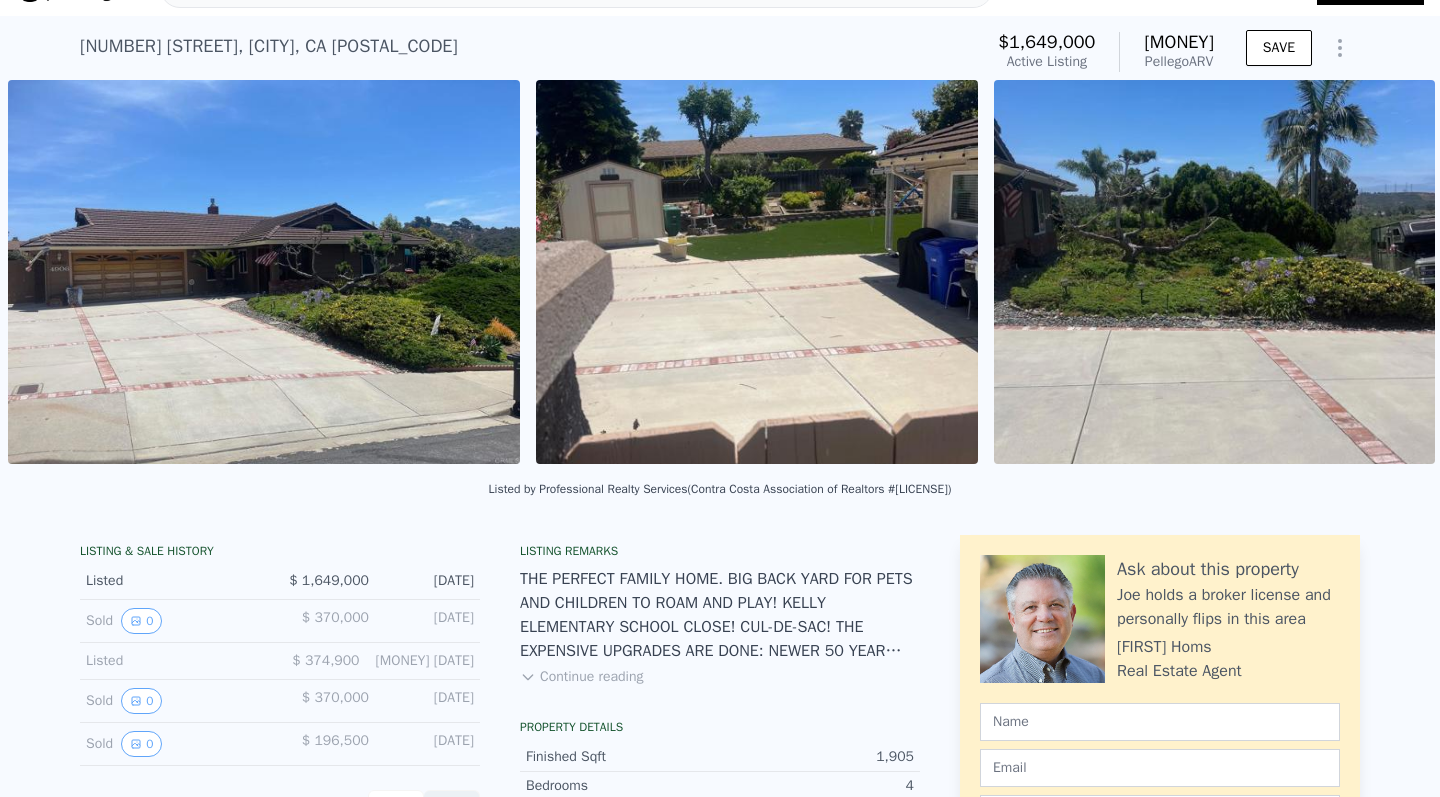 click on "•
+ −
•
+ − STREET VIEW Loading...   SATELLITE VIEW" at bounding box center [720, 275] 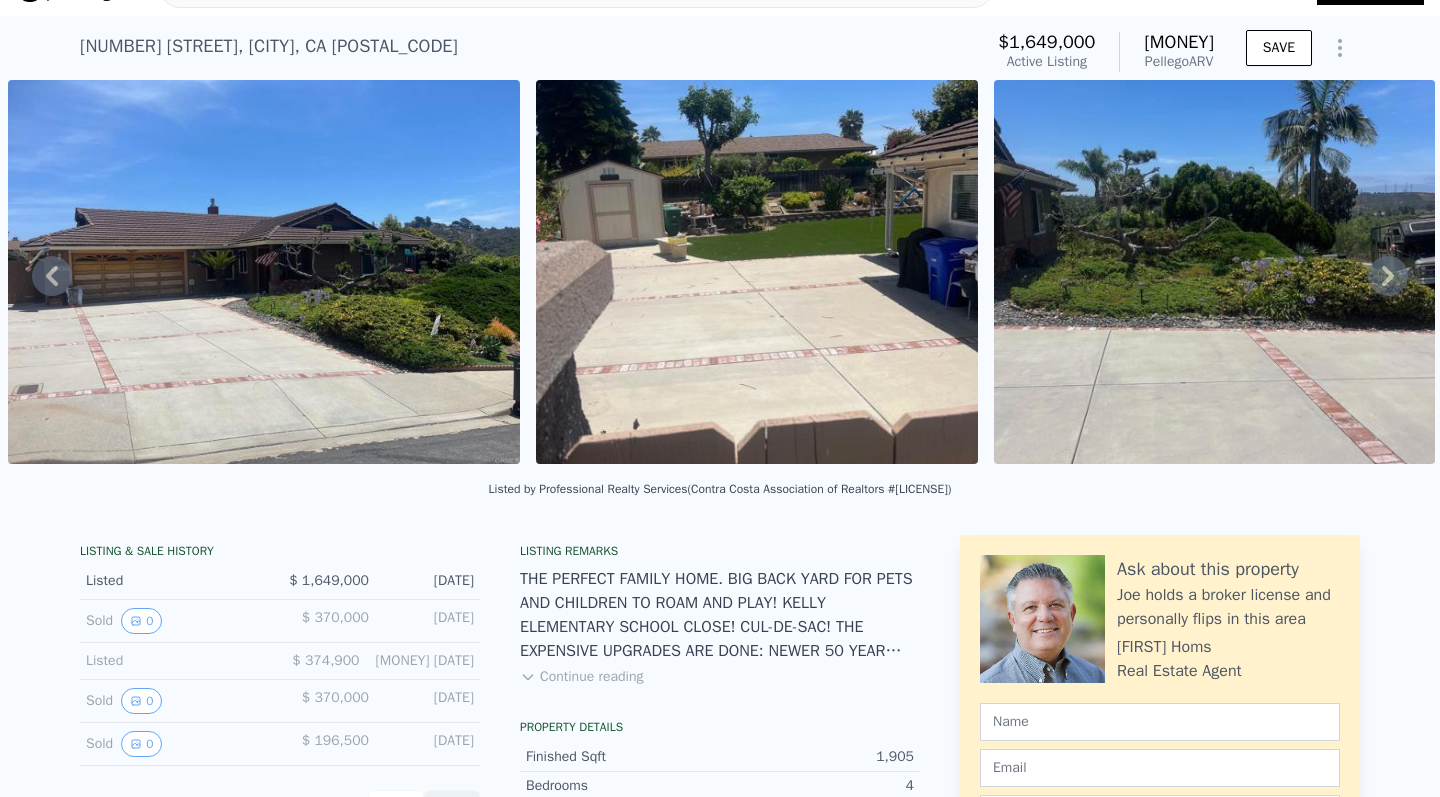 click 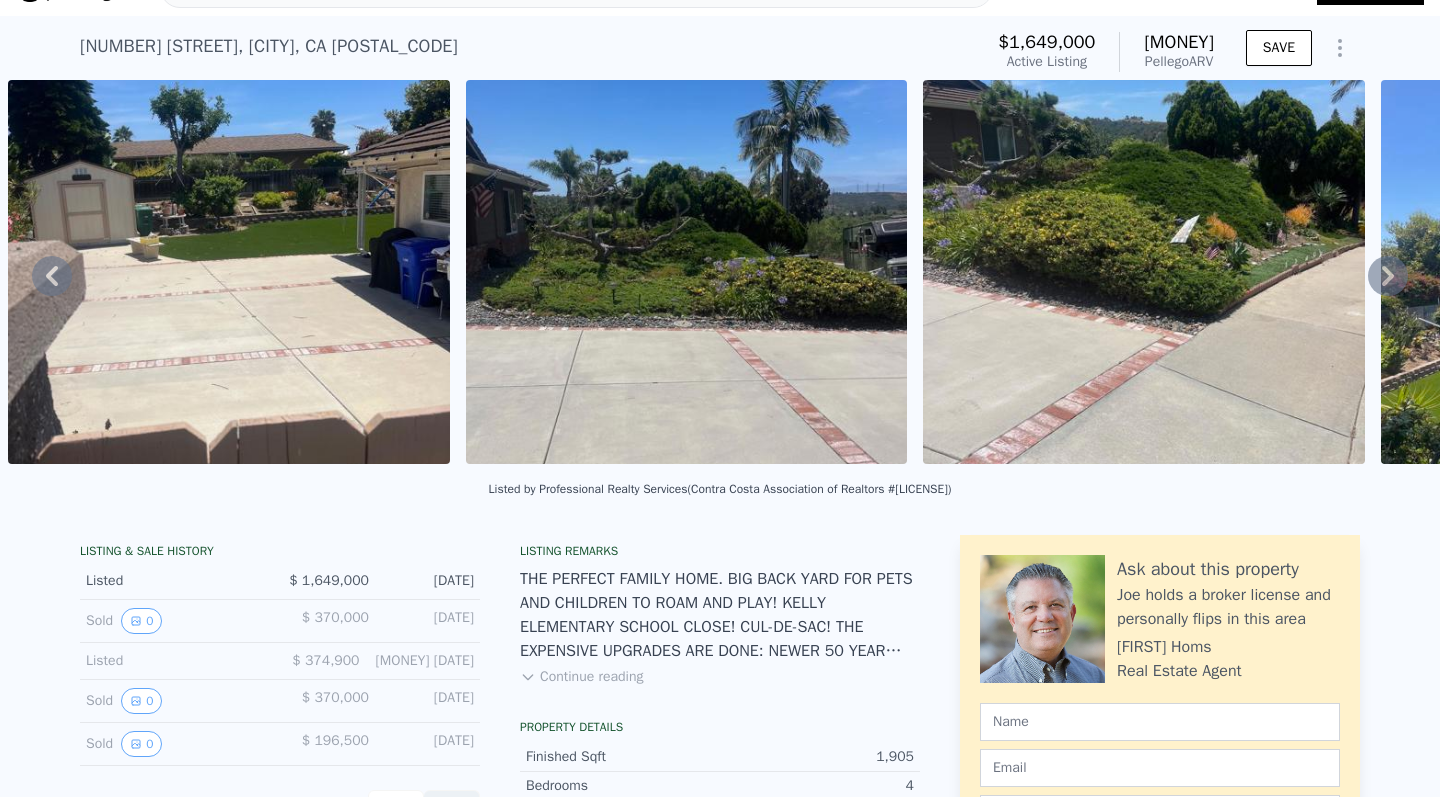 click 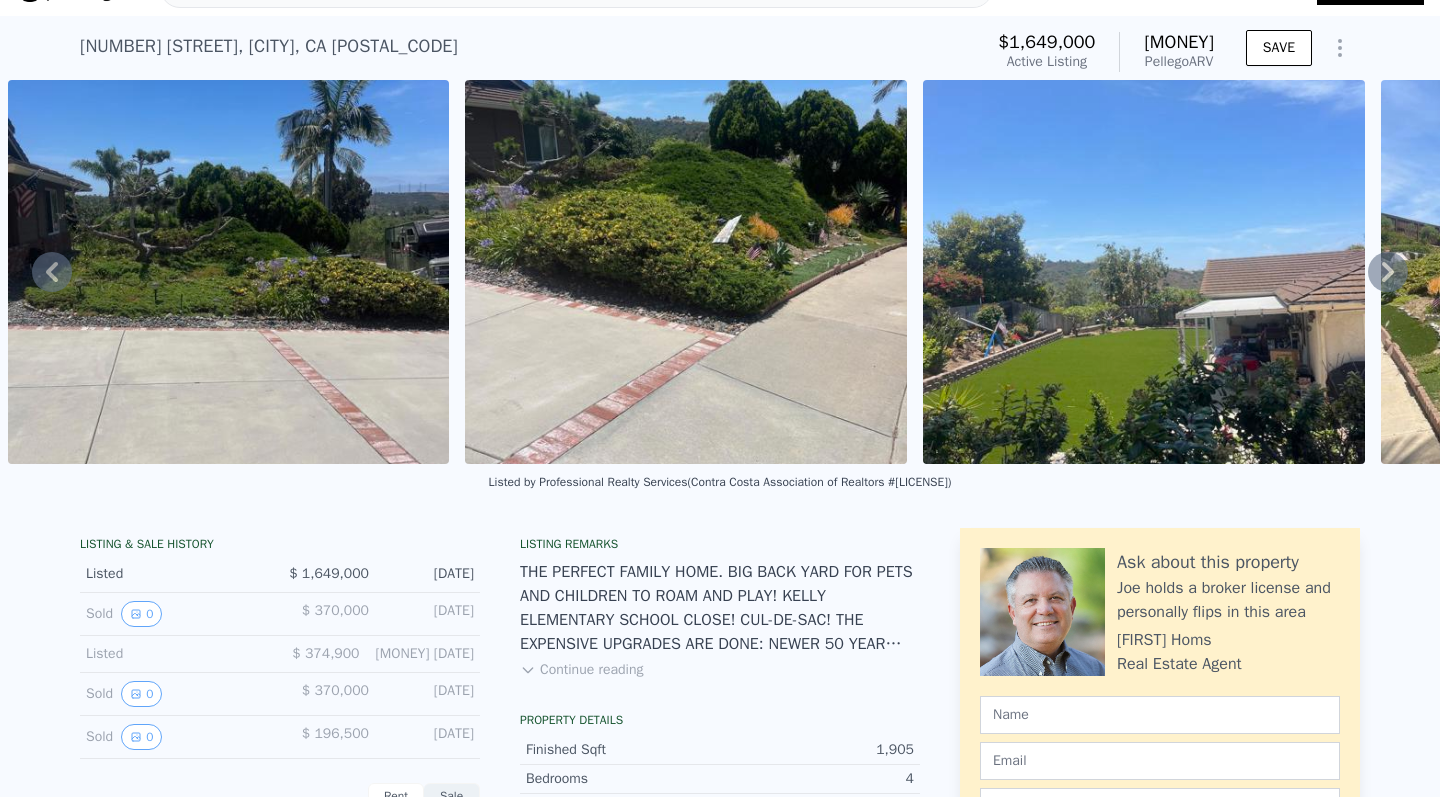 click 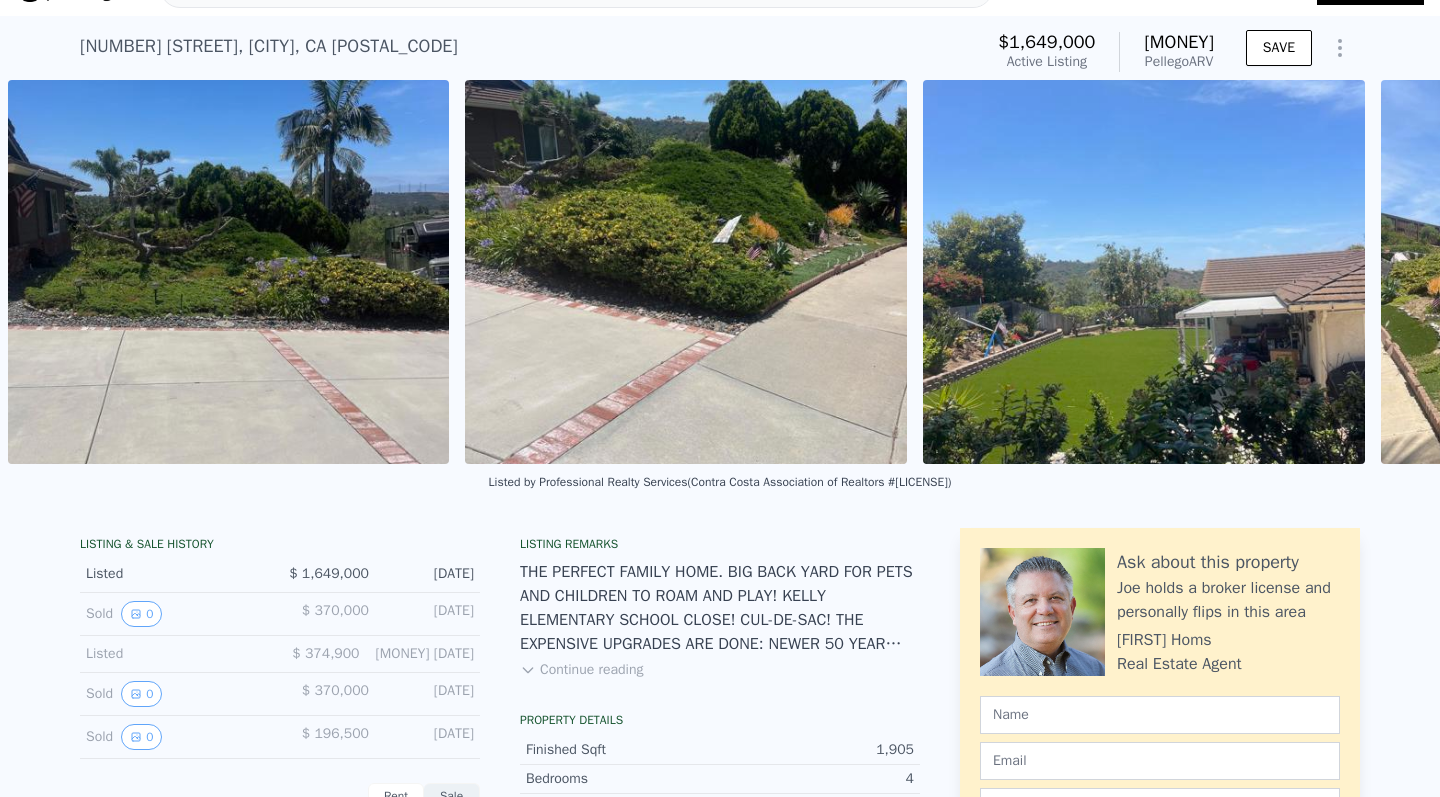 scroll, scrollTop: 0, scrollLeft: 2291, axis: horizontal 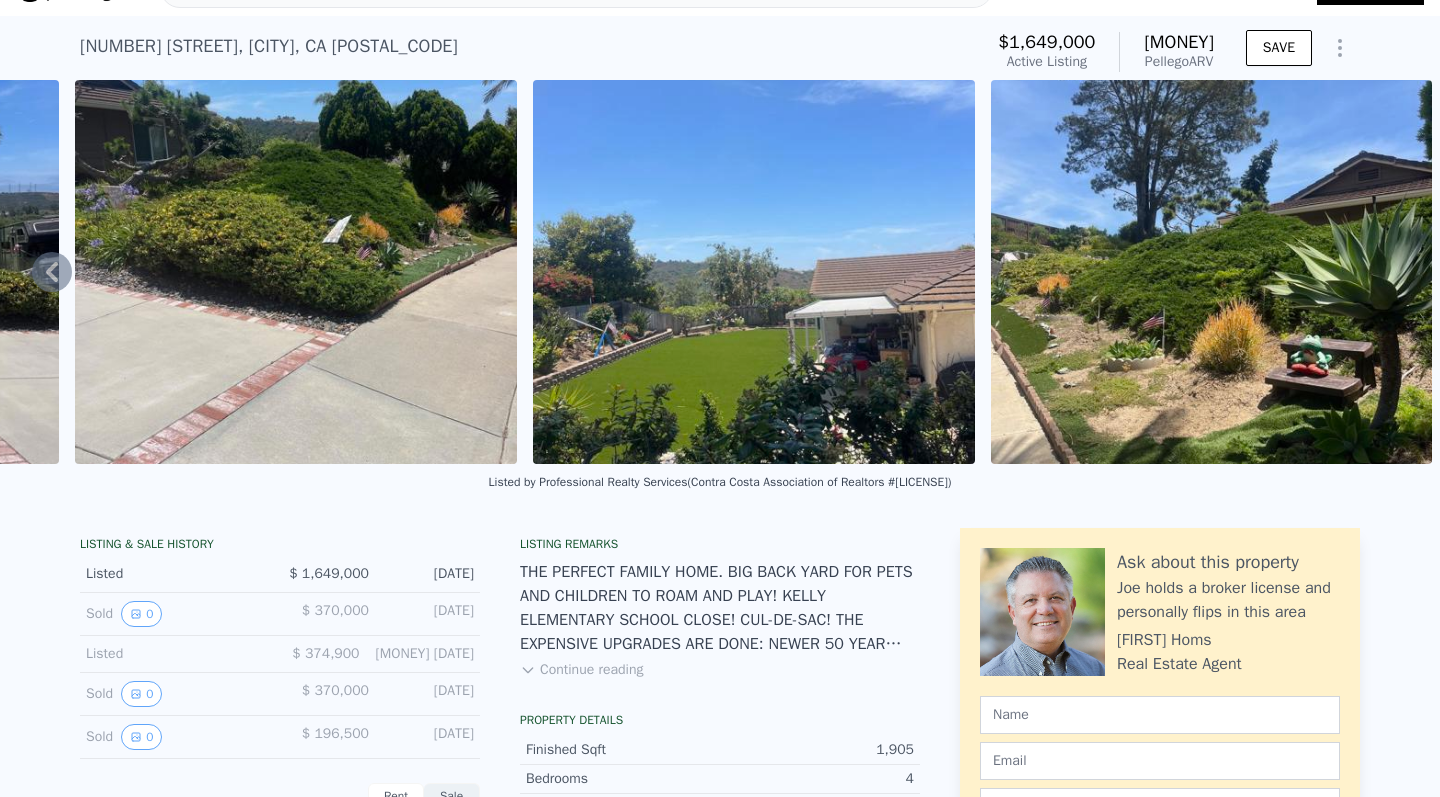 click at bounding box center [1212, 272] 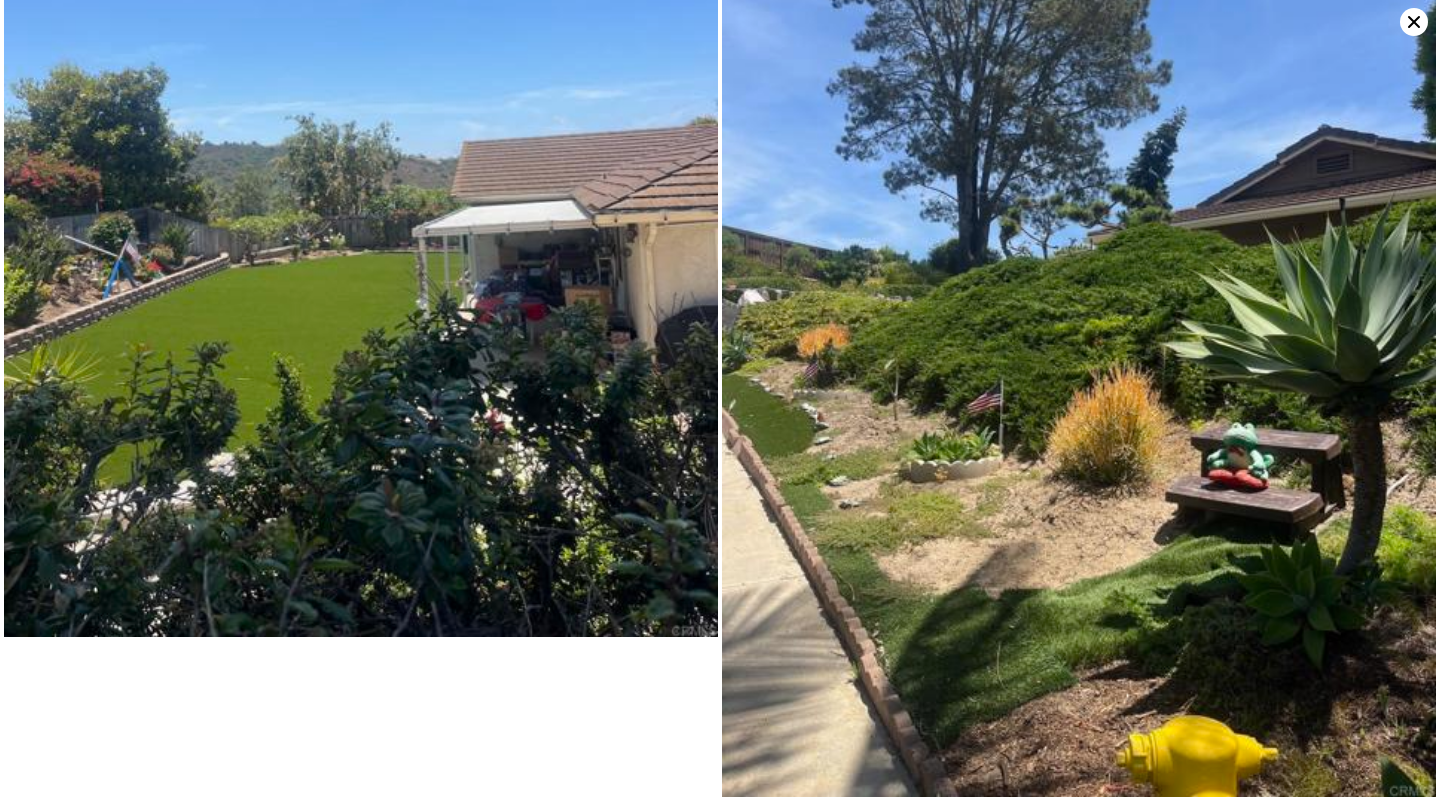 scroll, scrollTop: 1443, scrollLeft: 0, axis: vertical 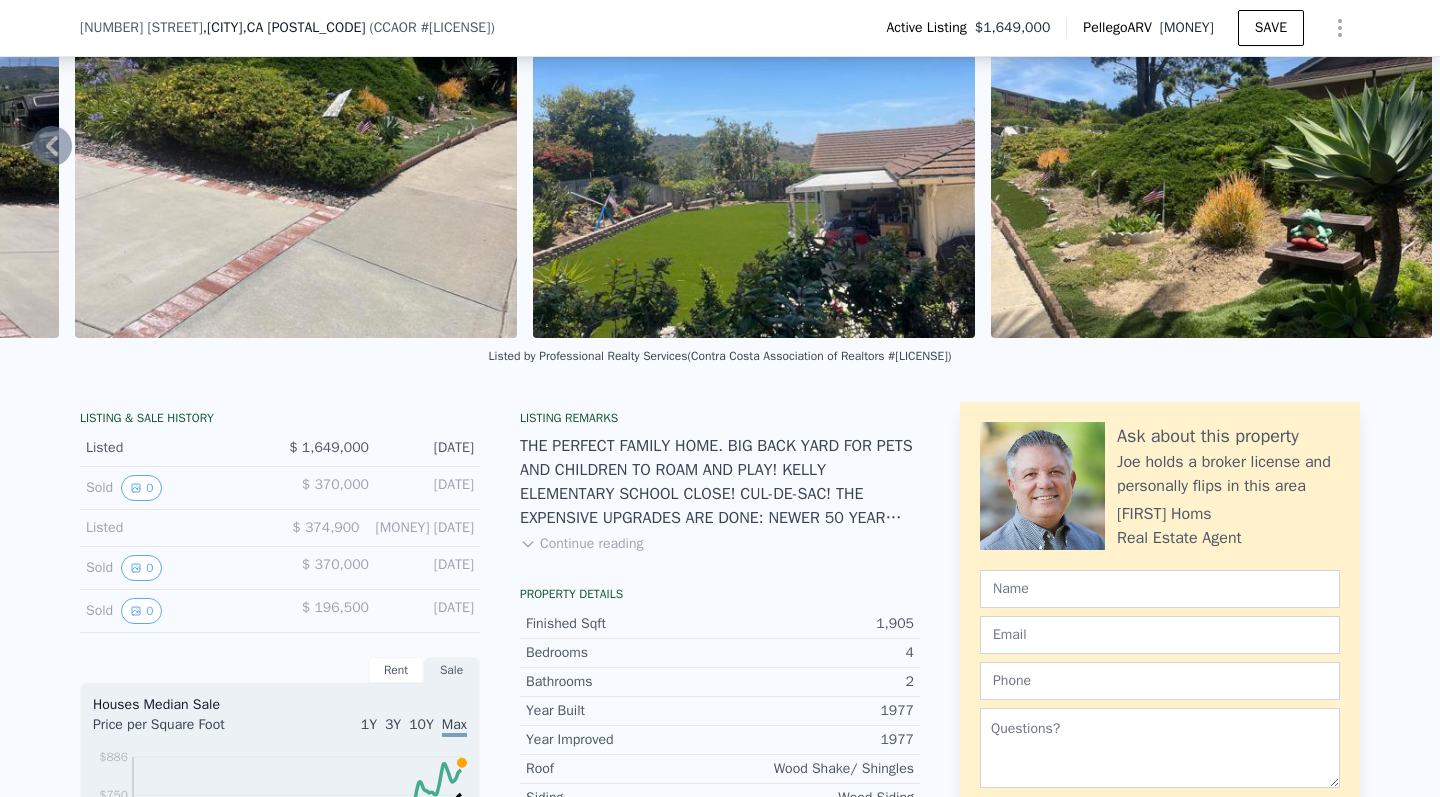 click on "Continue reading" at bounding box center [581, 544] 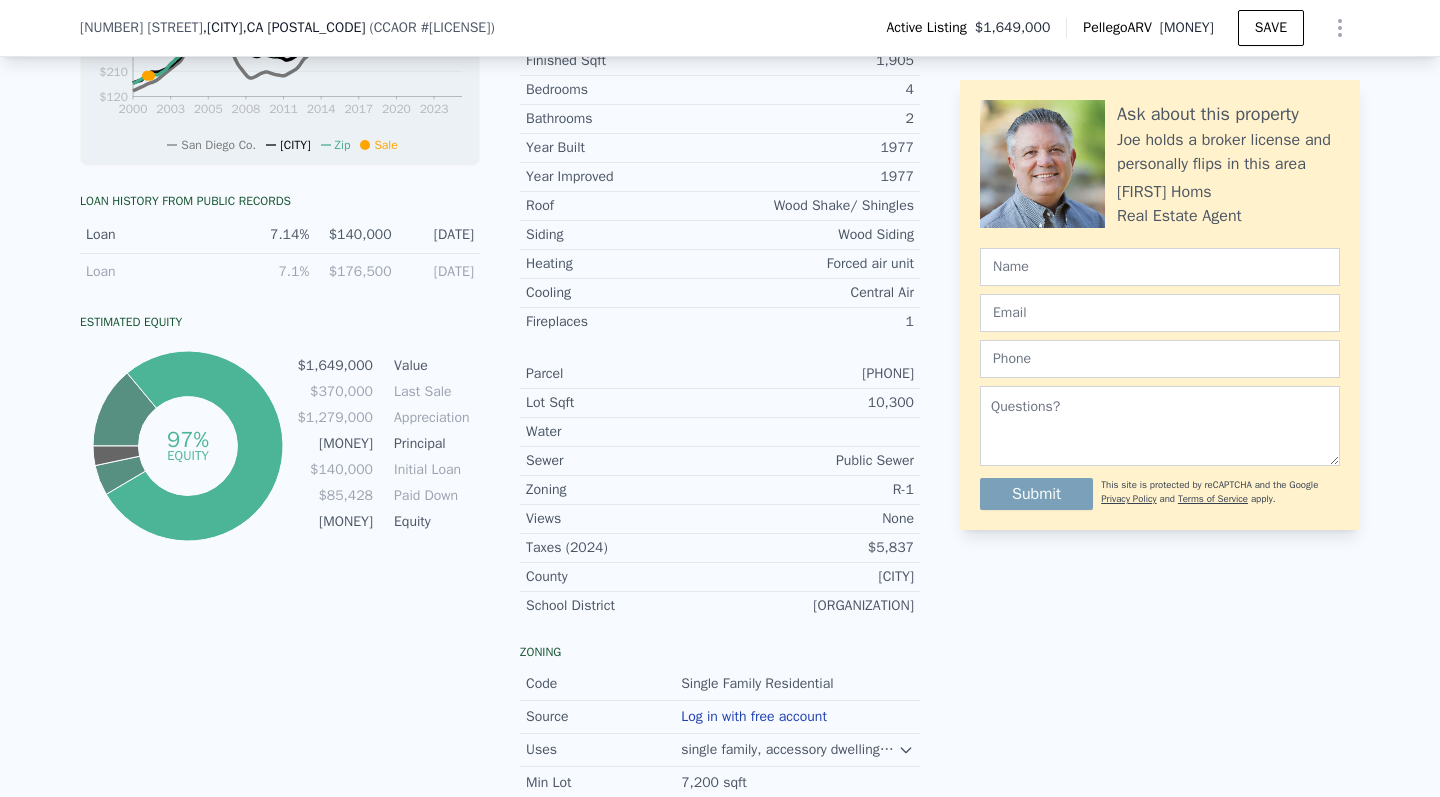 scroll, scrollTop: 1055, scrollLeft: 0, axis: vertical 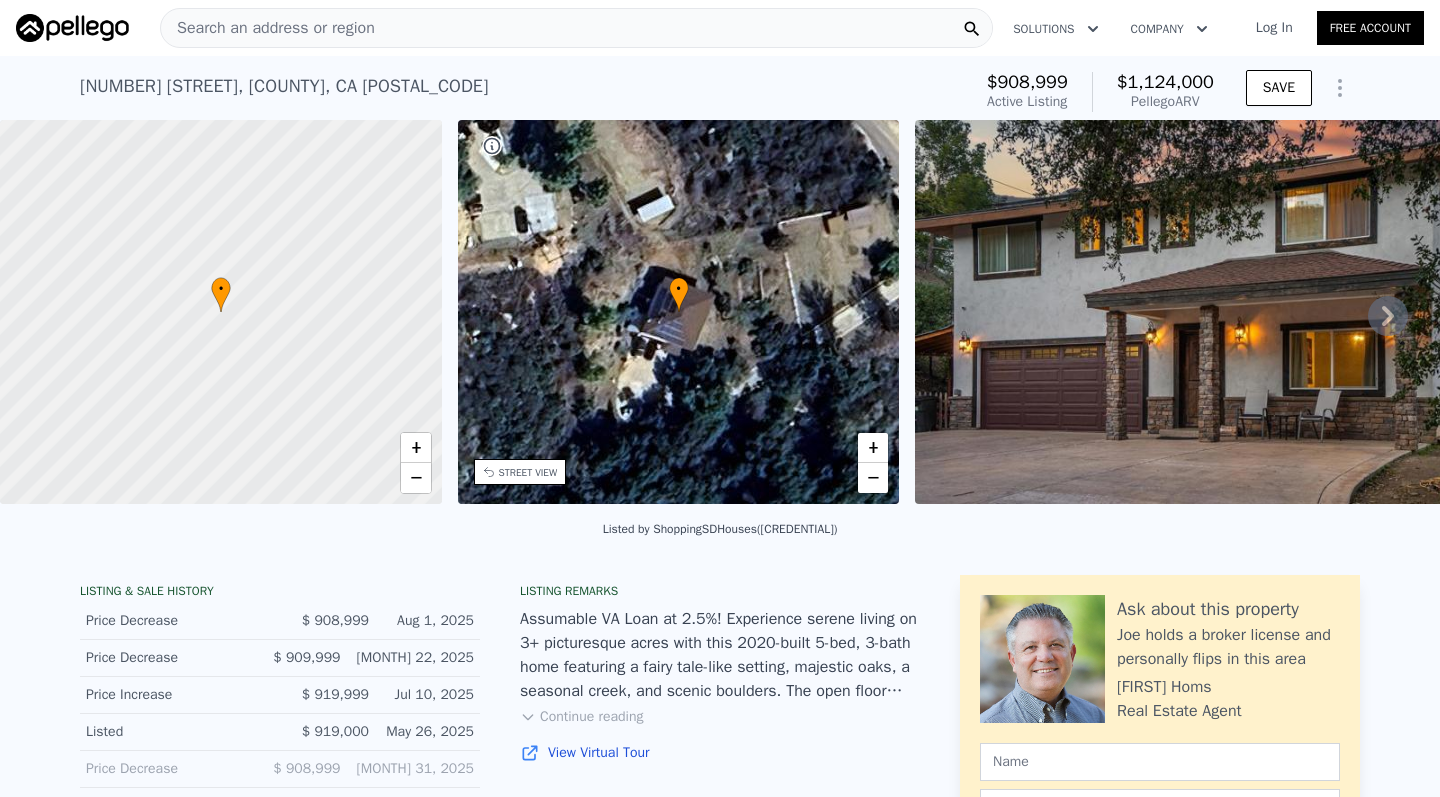click 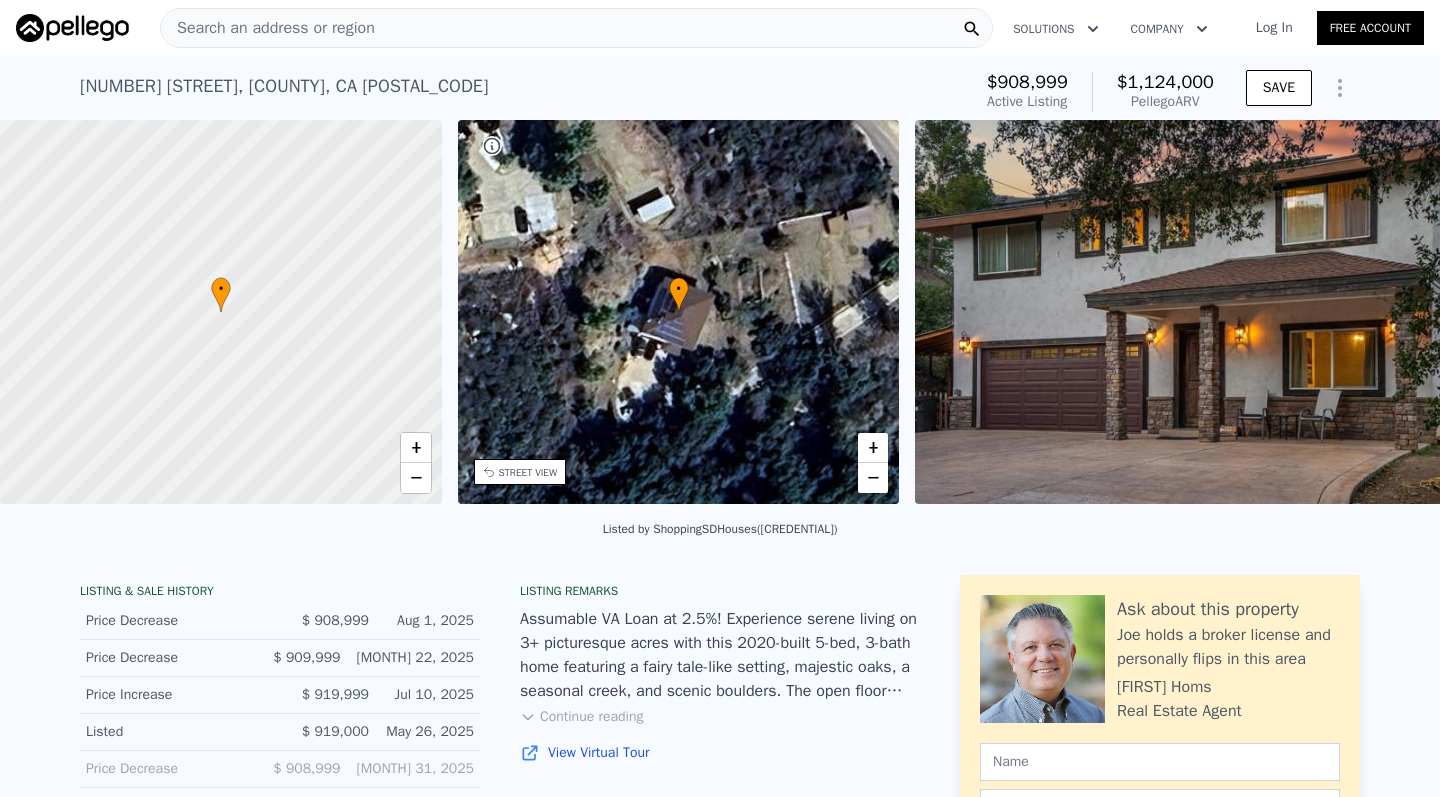 scroll, scrollTop: 0, scrollLeft: 466, axis: horizontal 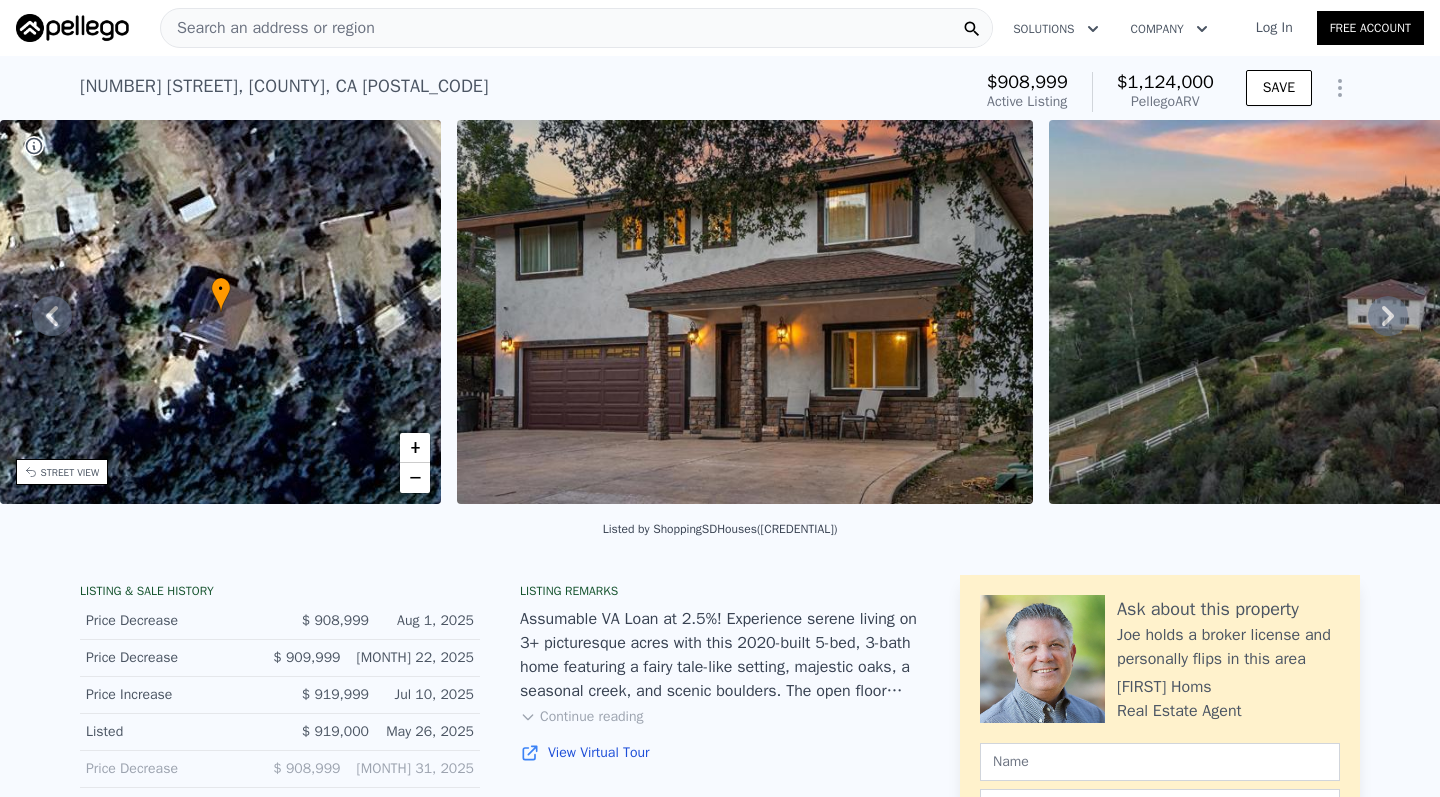 click 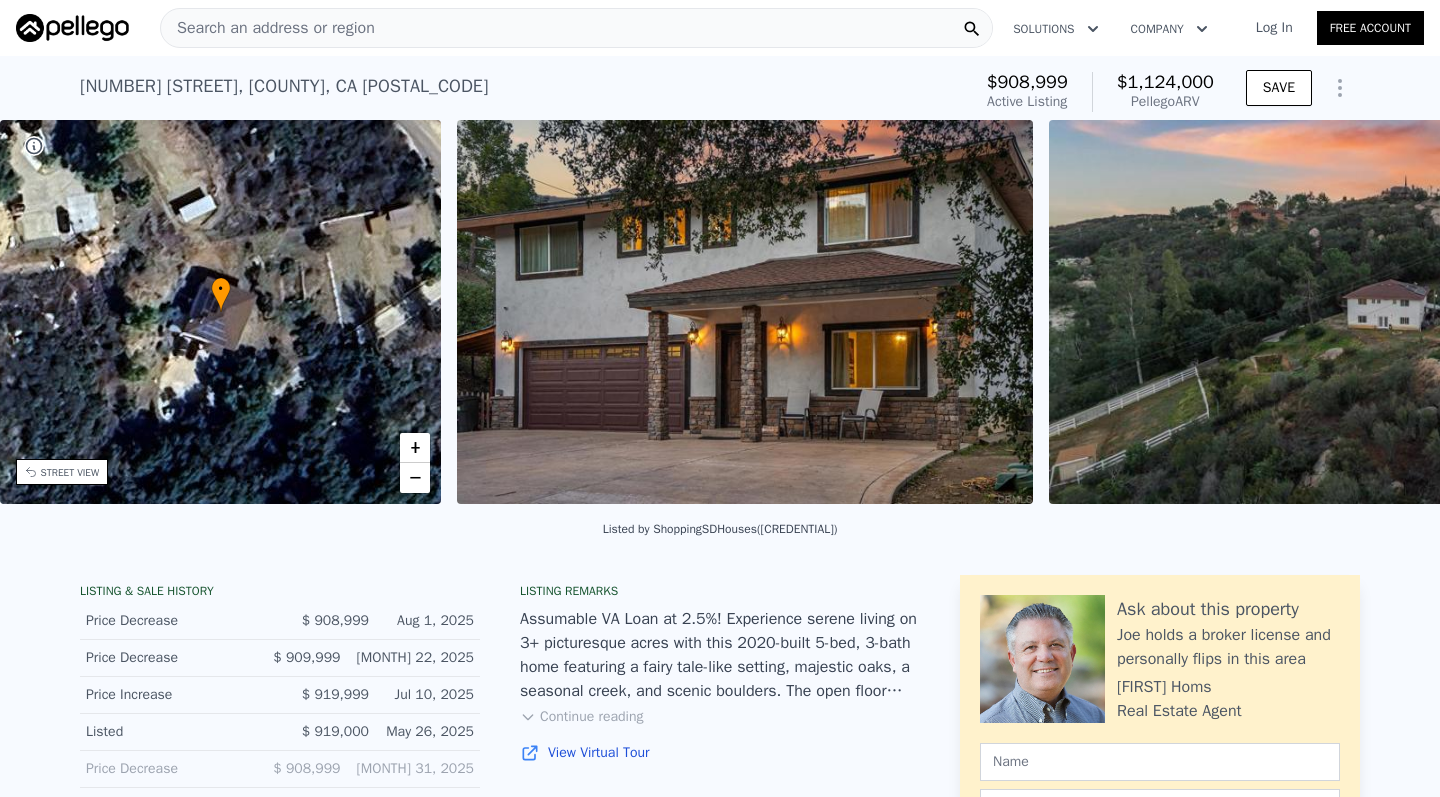 scroll, scrollTop: 0, scrollLeft: 915, axis: horizontal 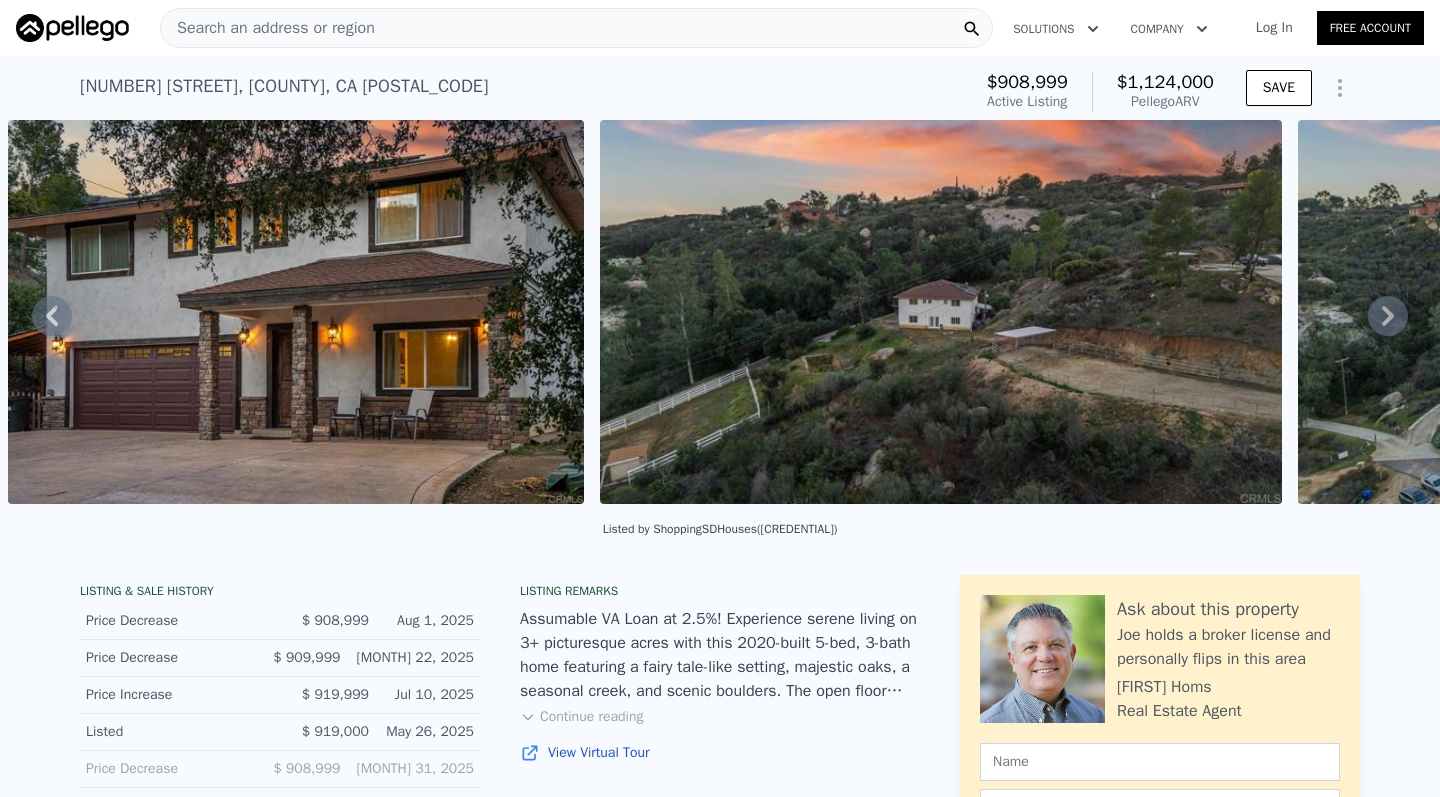 click 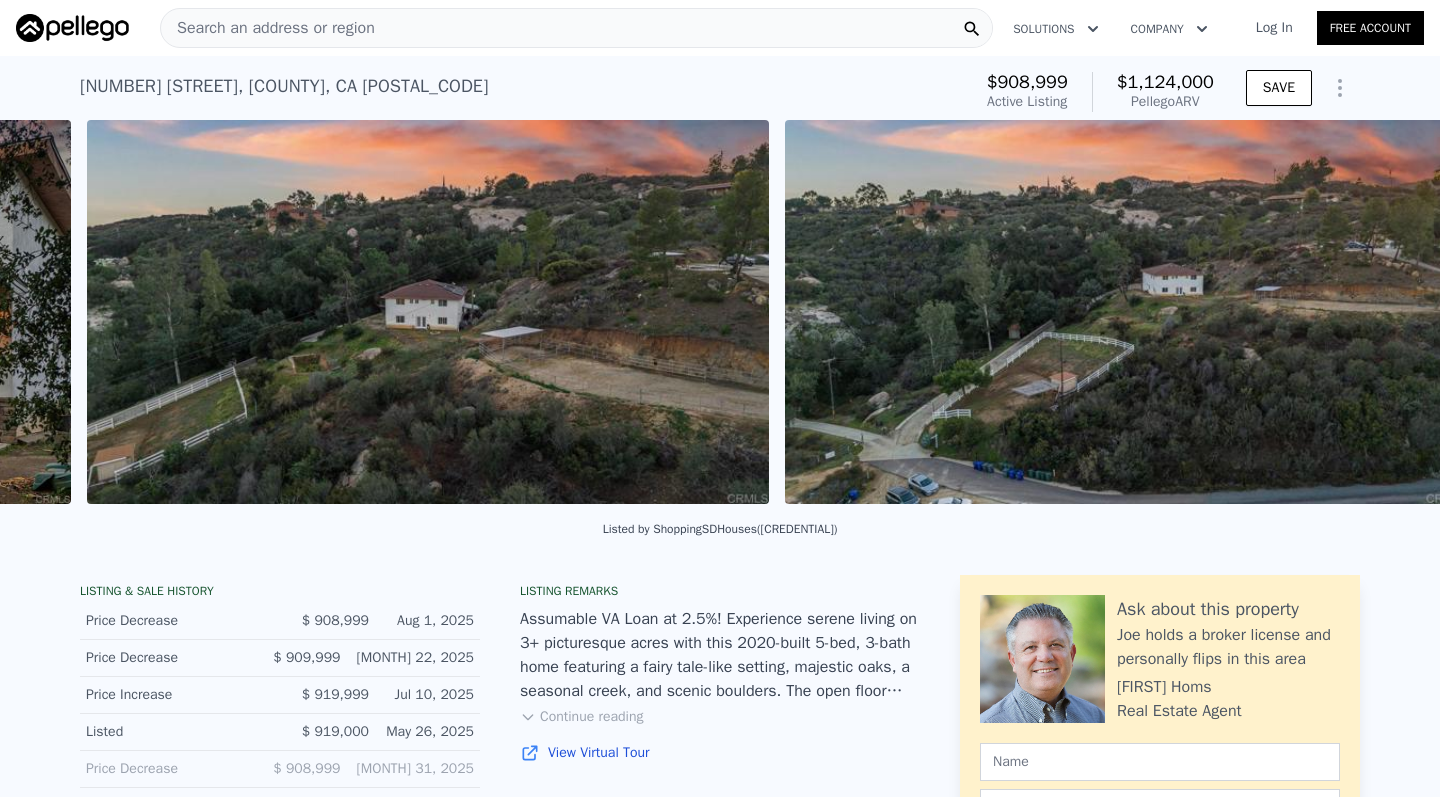 scroll, scrollTop: 0, scrollLeft: 1507, axis: horizontal 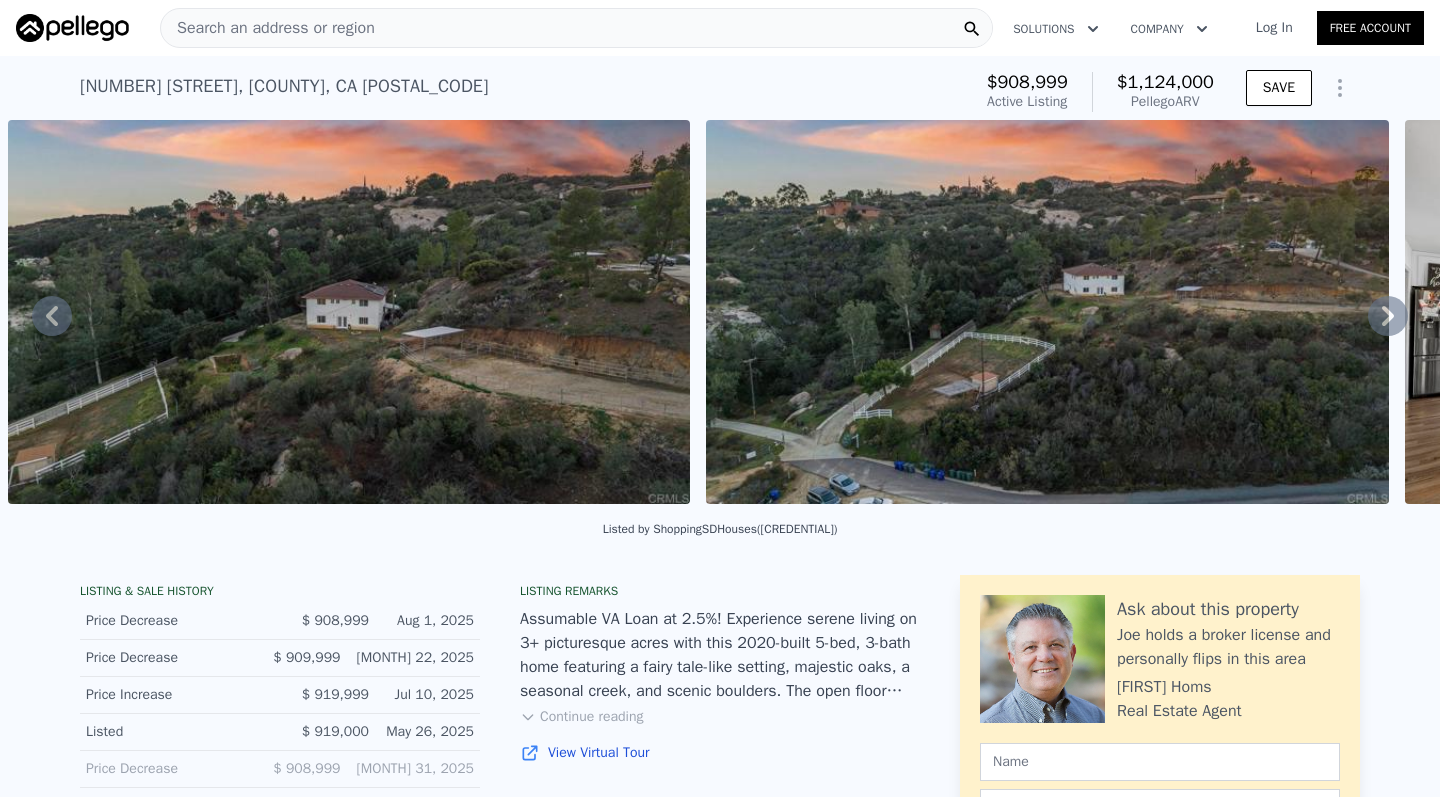 click 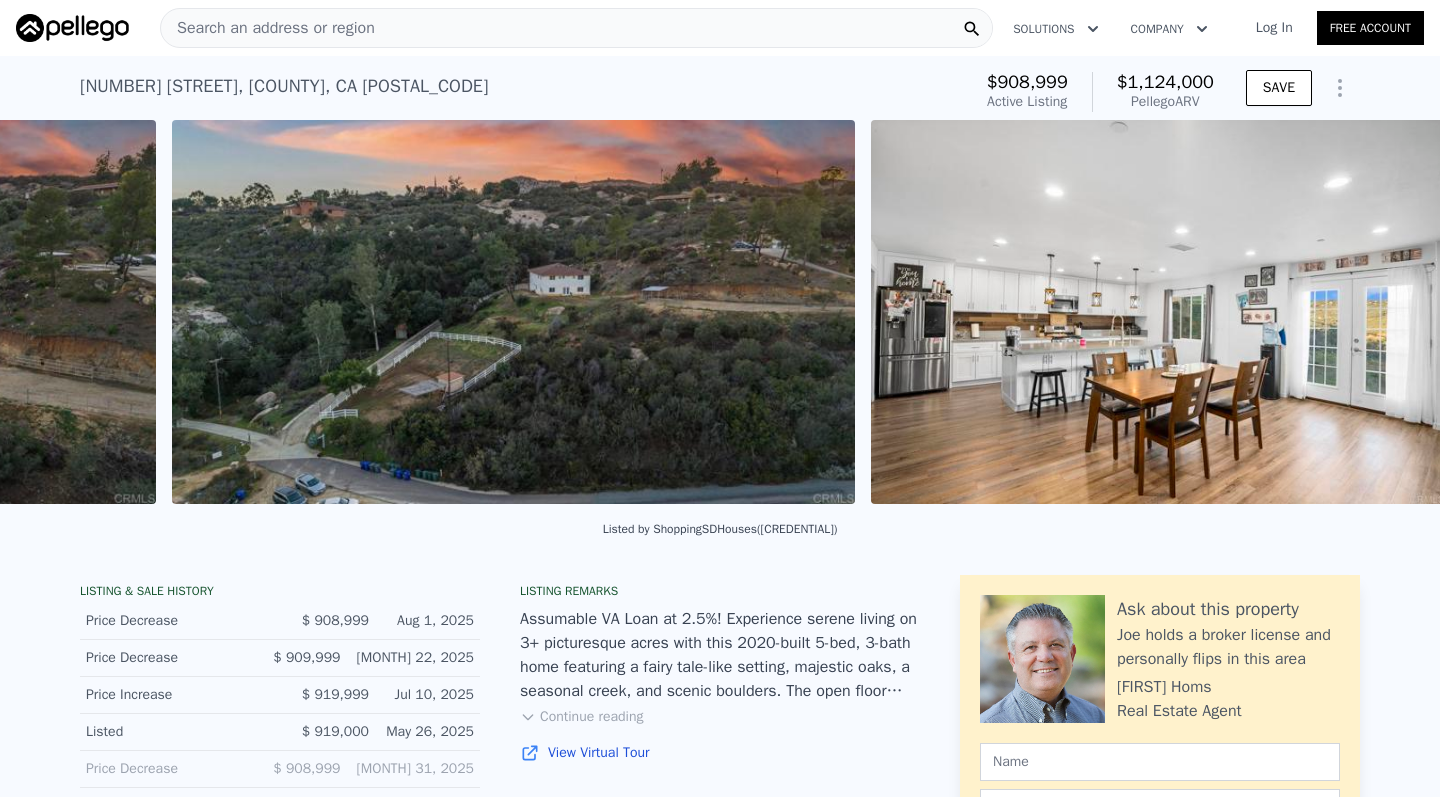 scroll, scrollTop: 0, scrollLeft: 2205, axis: horizontal 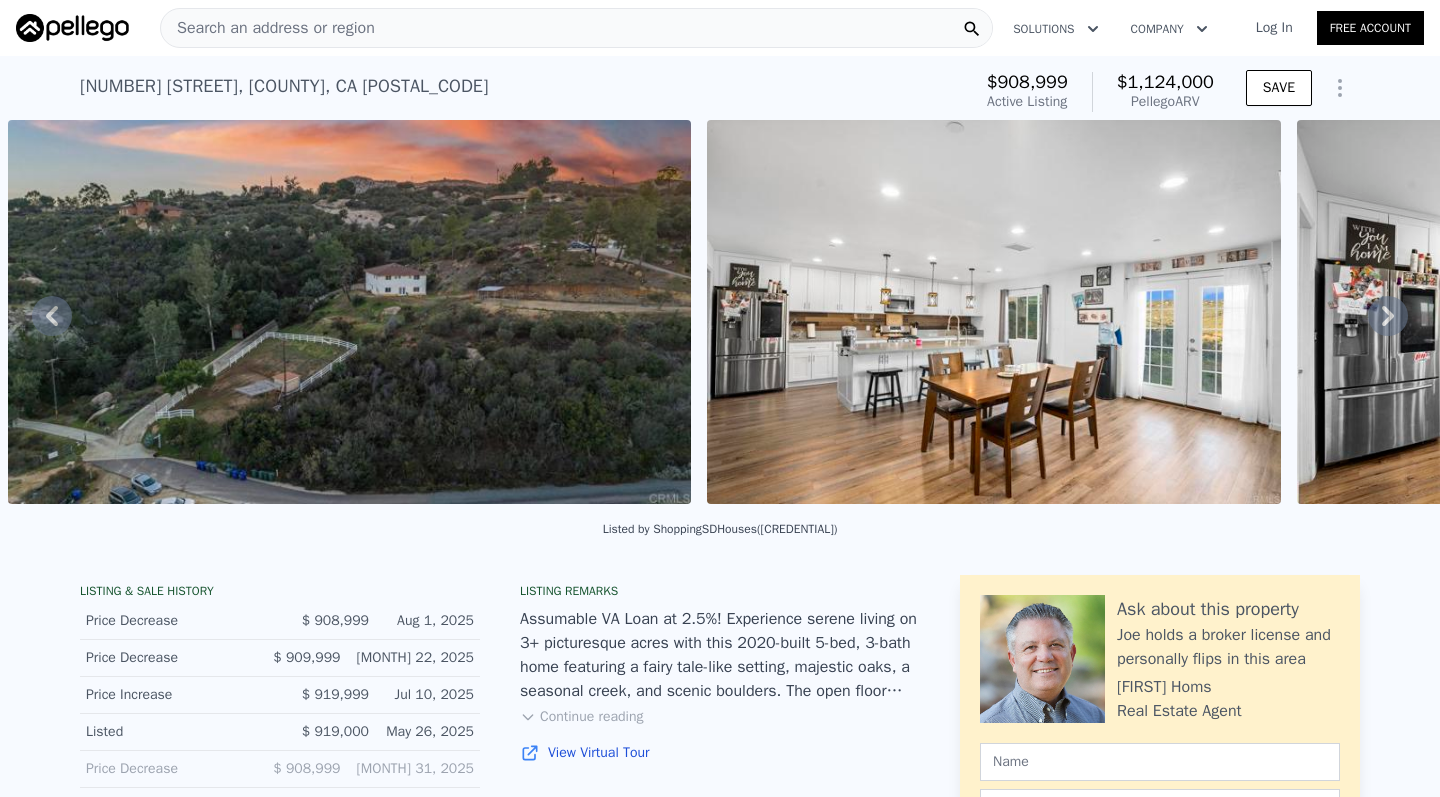click 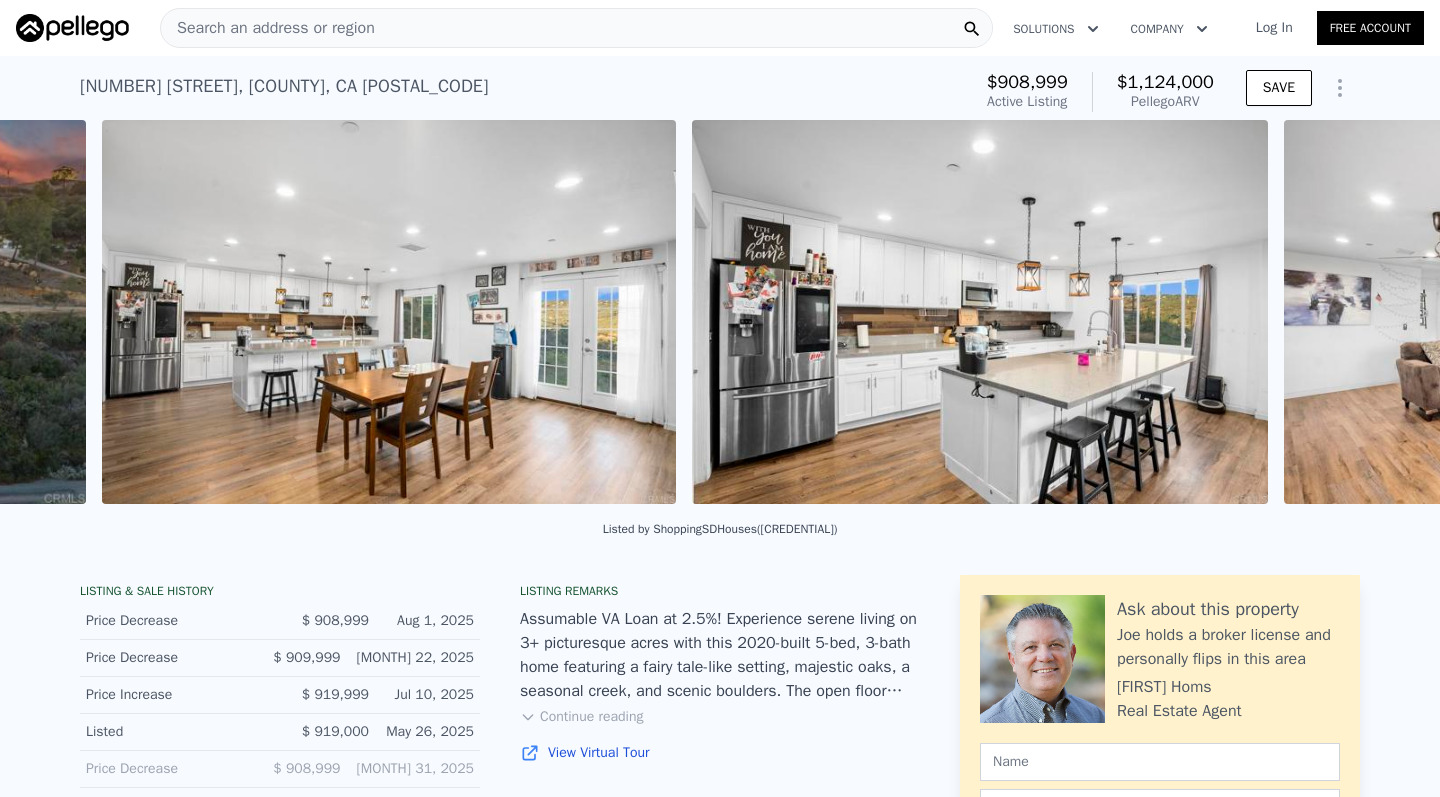 scroll, scrollTop: 0, scrollLeft: 2904, axis: horizontal 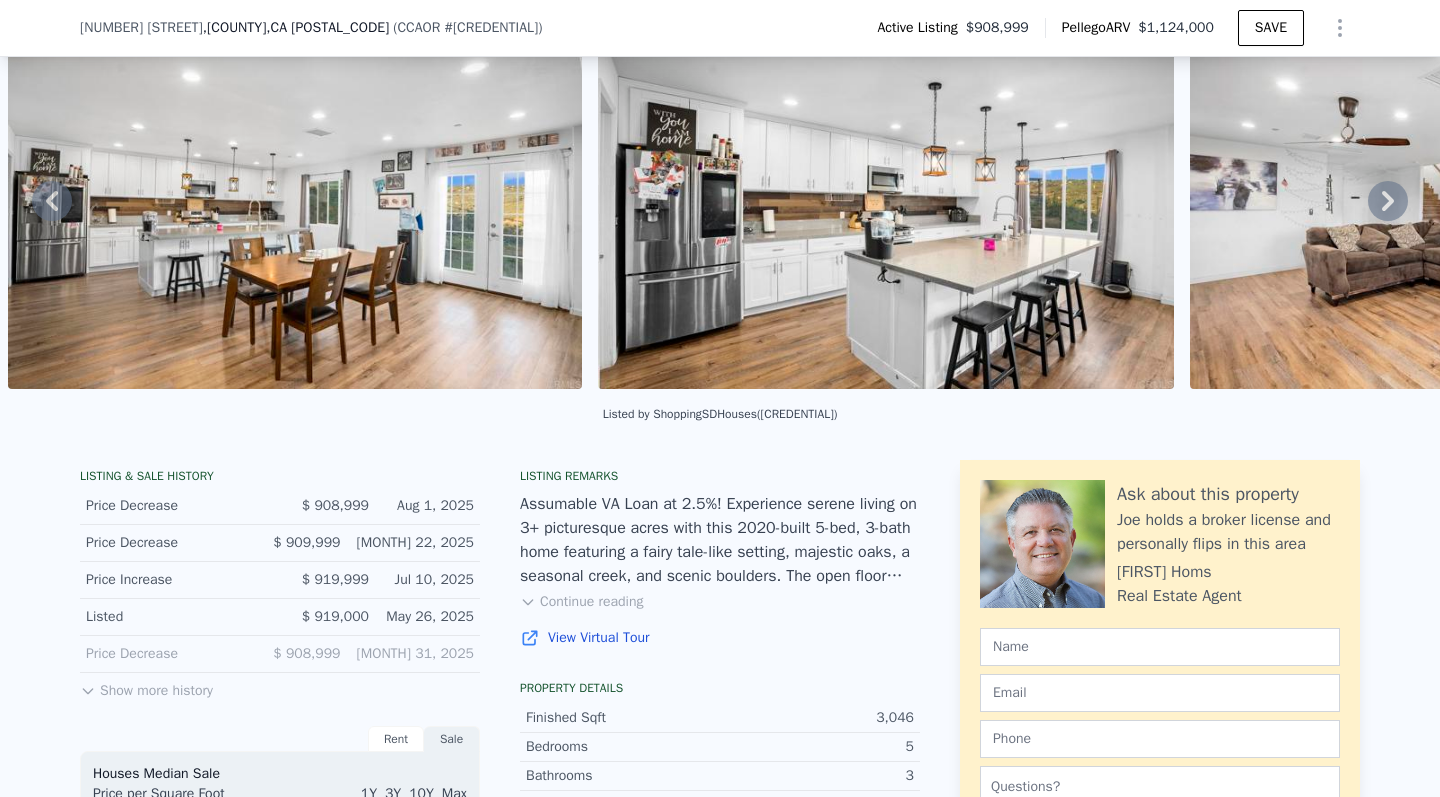 click on "Continue reading" at bounding box center (581, 602) 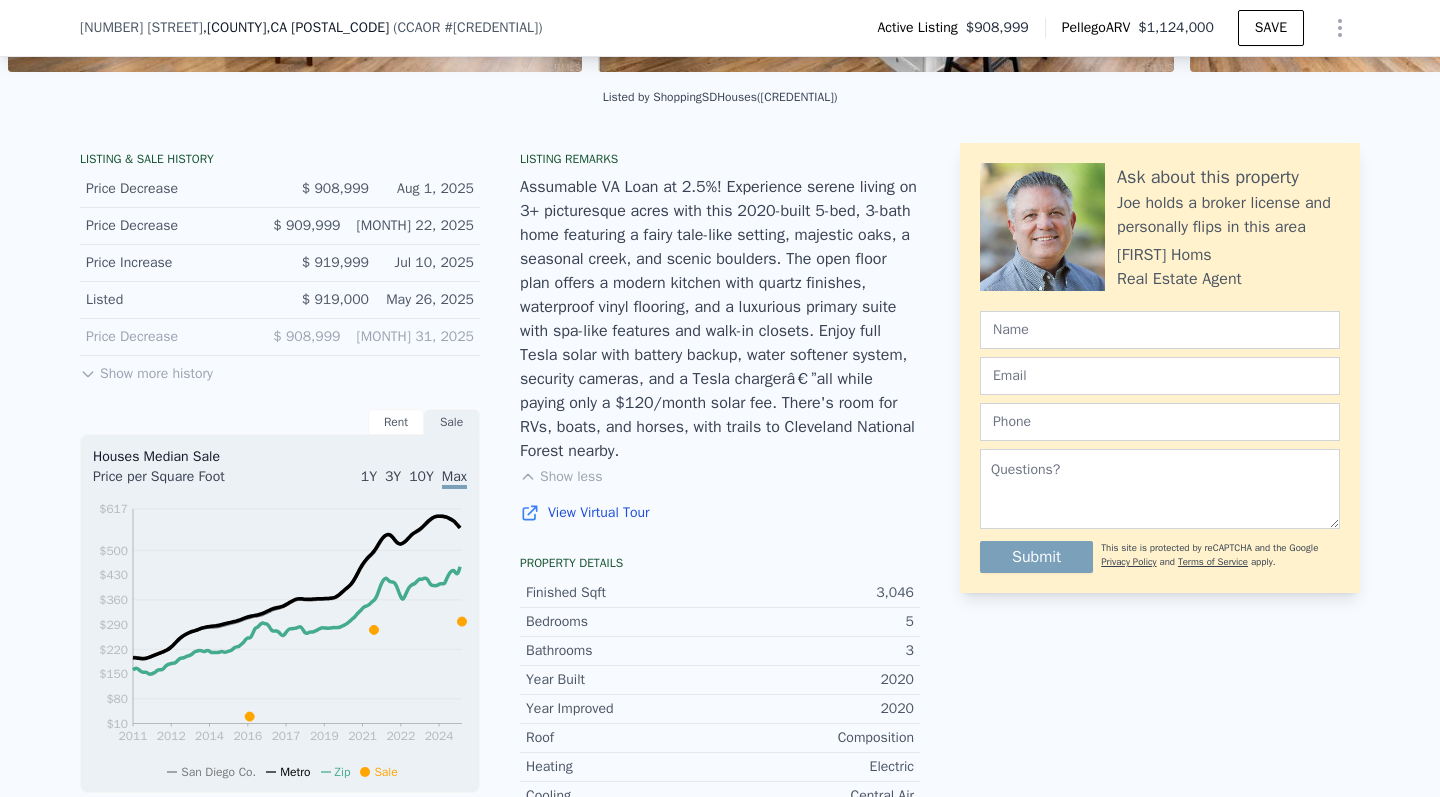 scroll, scrollTop: 445, scrollLeft: 0, axis: vertical 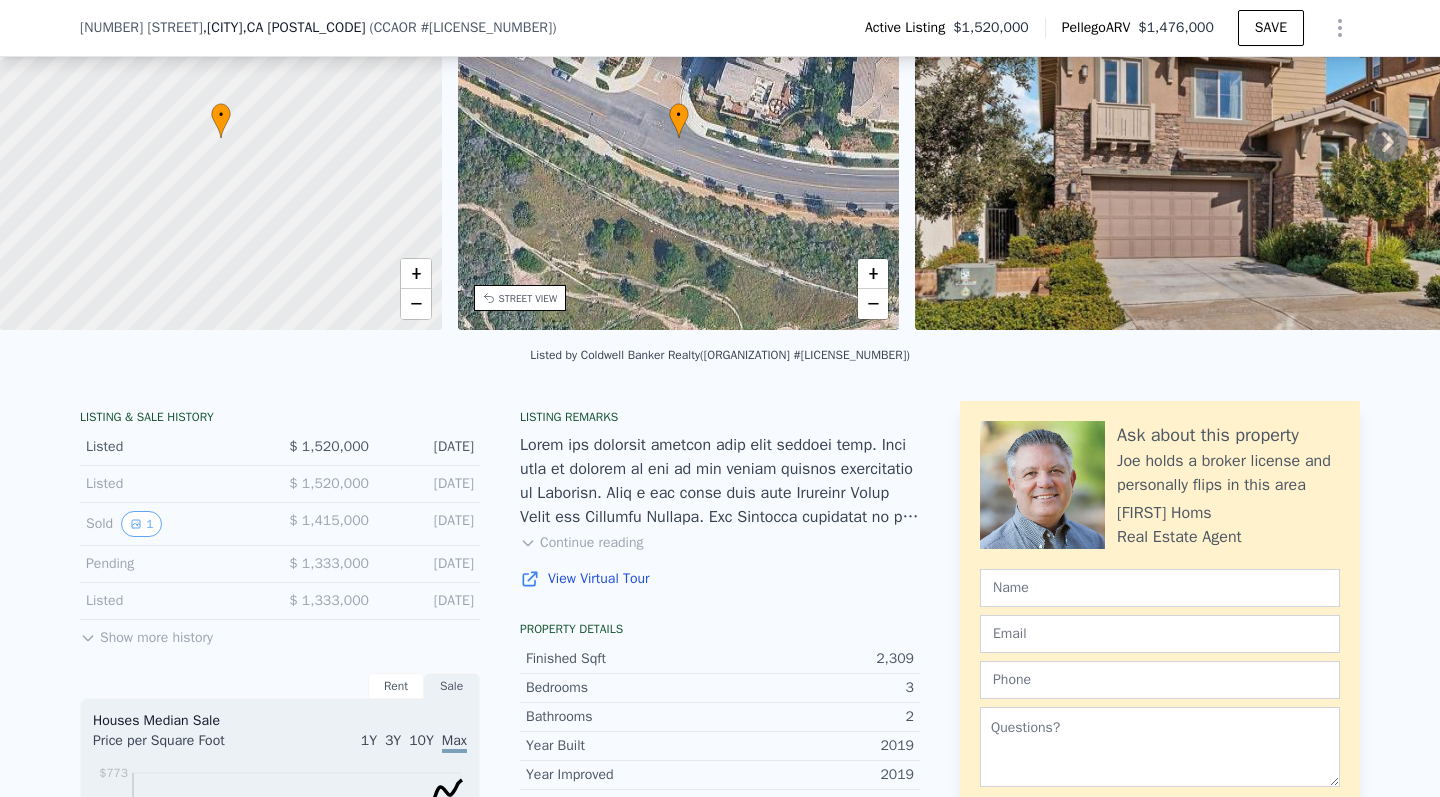 click on "Continue reading" at bounding box center (581, 543) 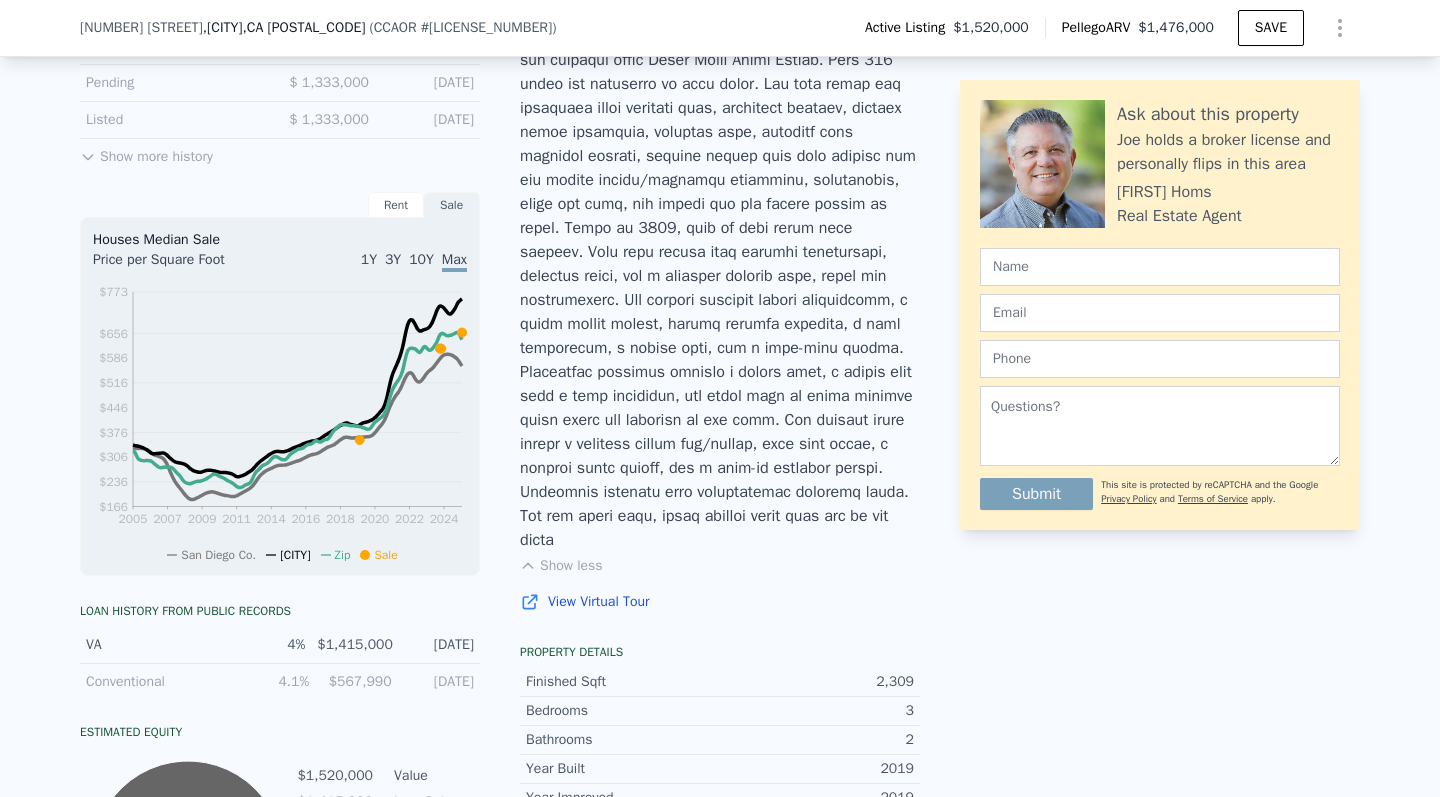 scroll, scrollTop: 649, scrollLeft: 0, axis: vertical 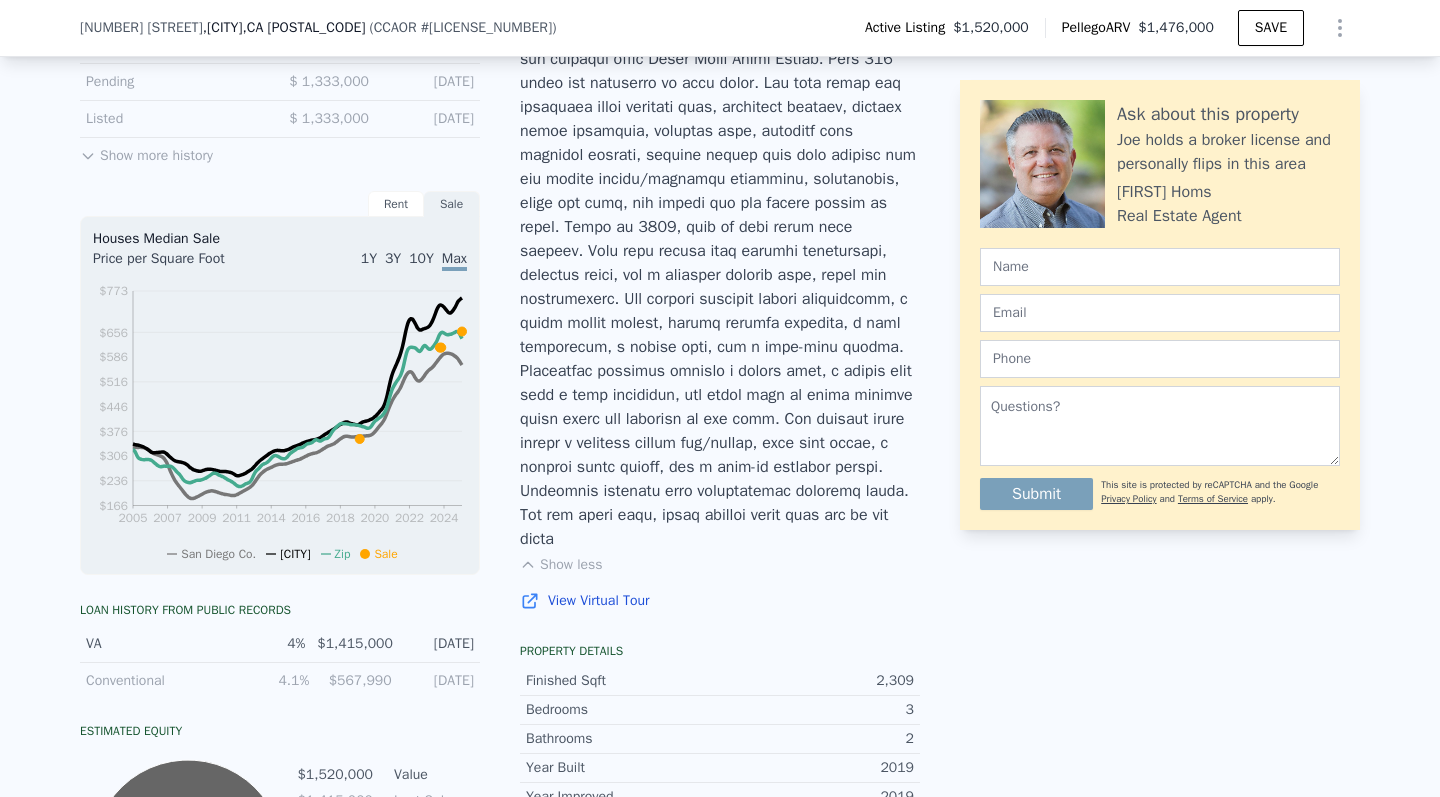 click 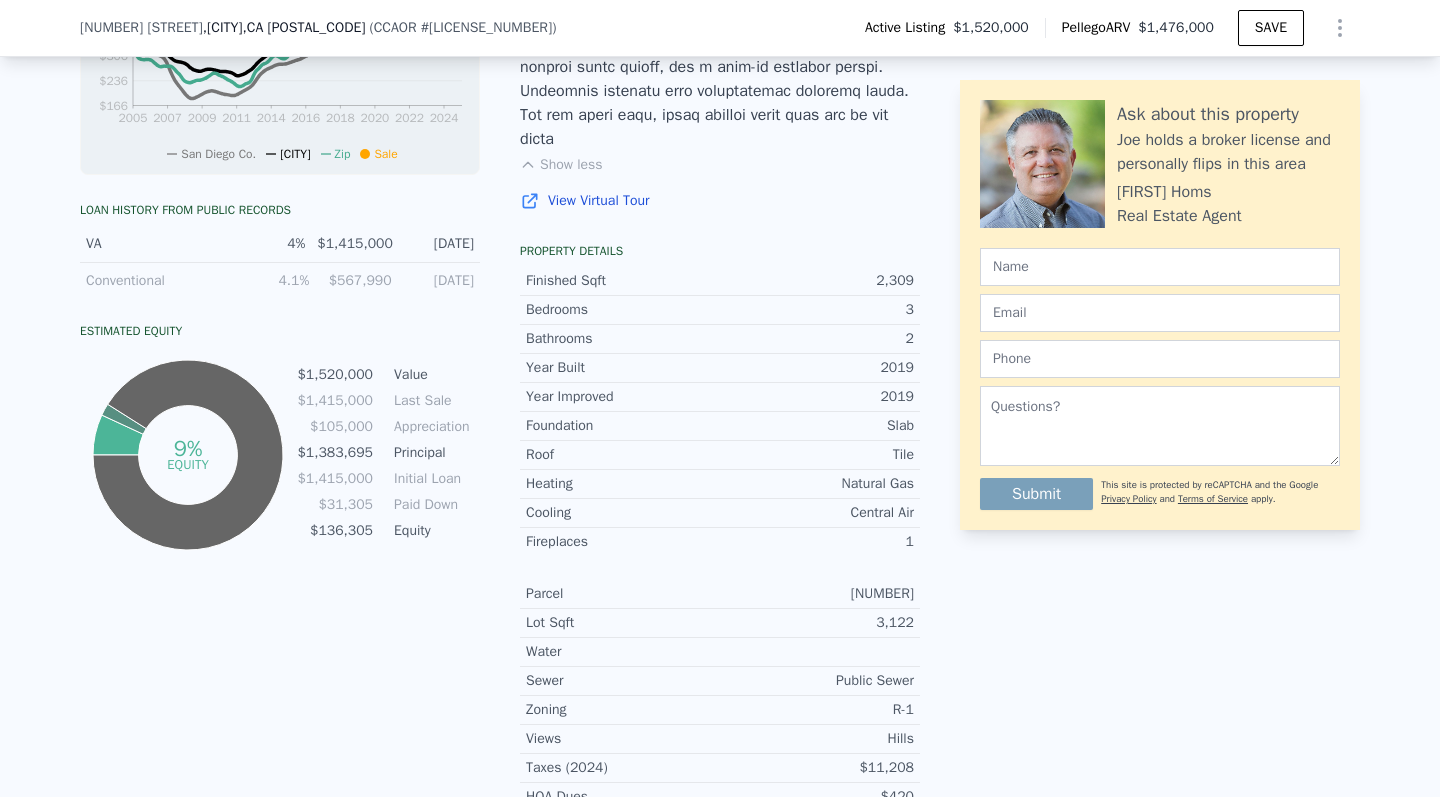 scroll, scrollTop: 1048, scrollLeft: 0, axis: vertical 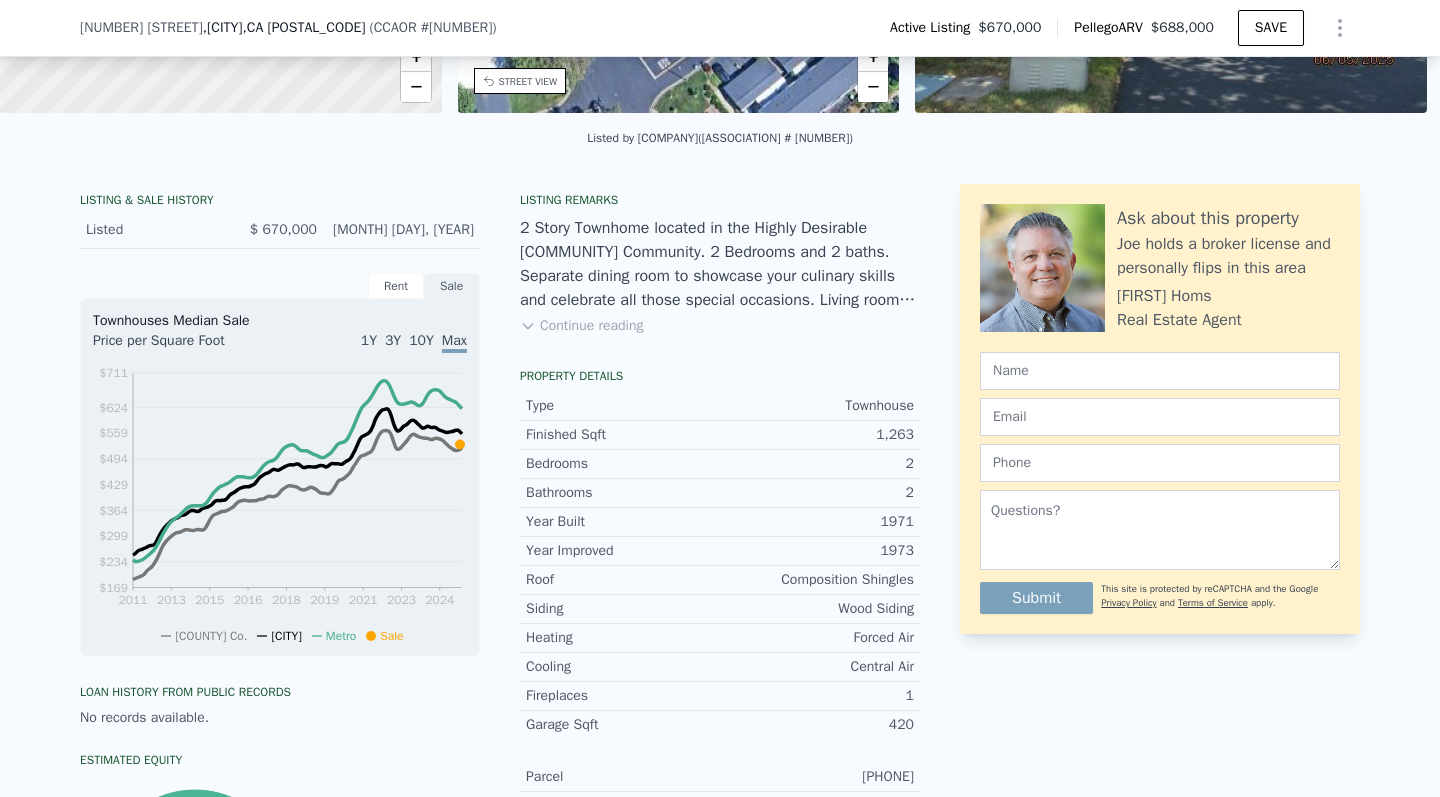 click on "Continue reading" at bounding box center [581, 326] 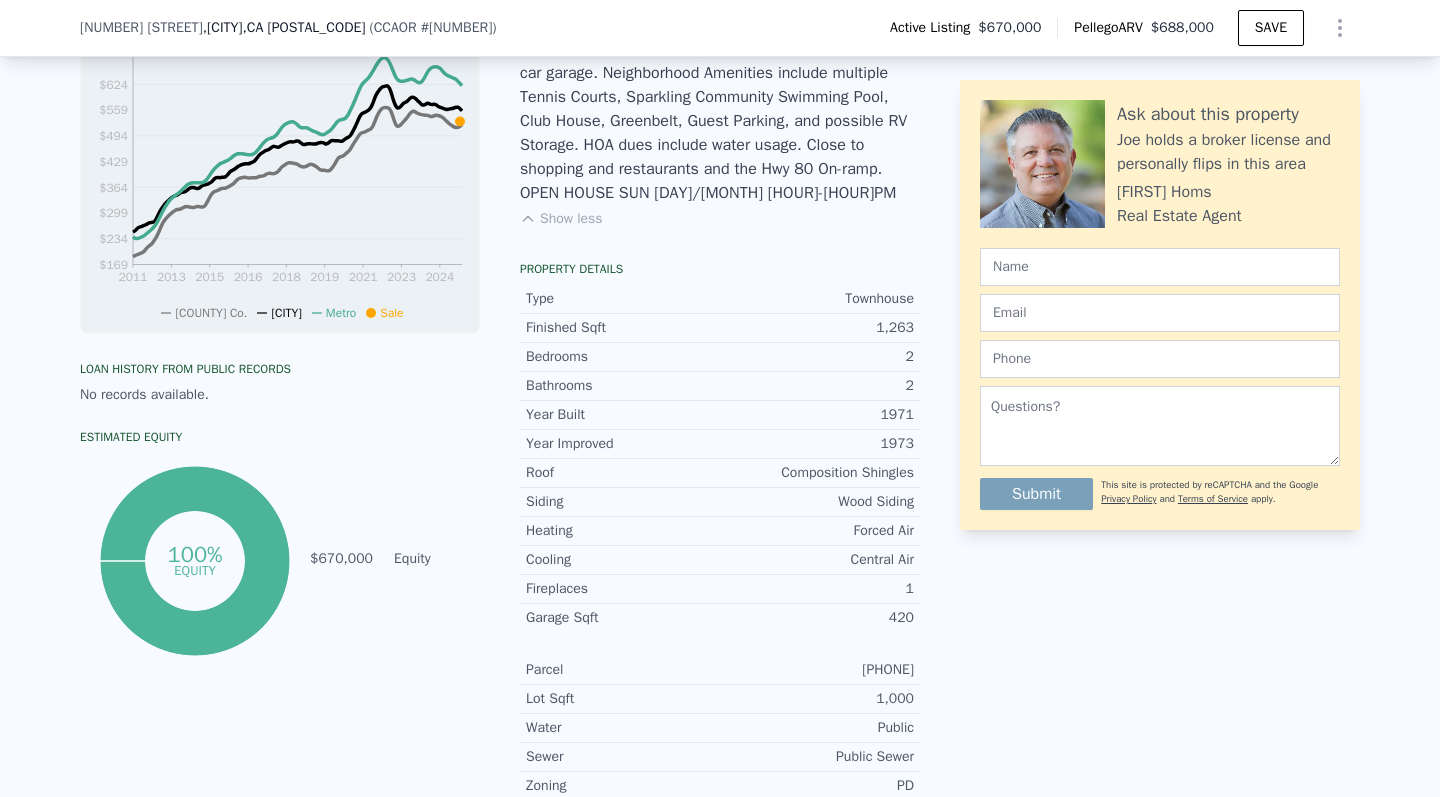 scroll, scrollTop: 878, scrollLeft: 0, axis: vertical 